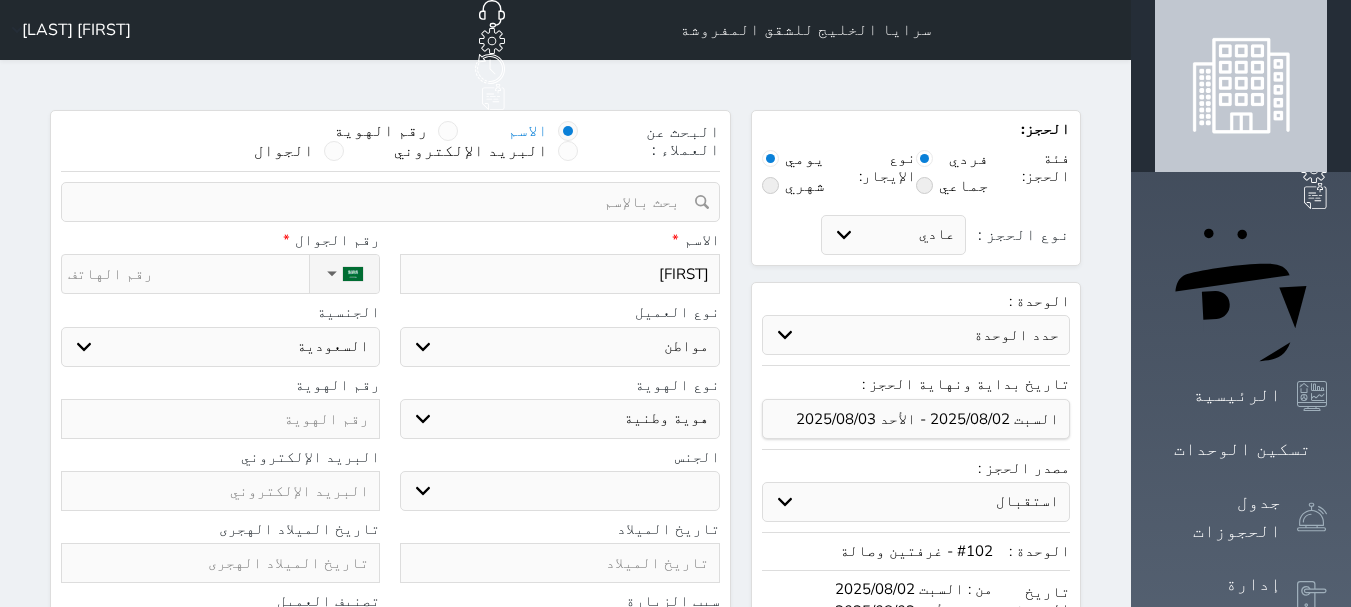select on "[ID_NUMBER]" 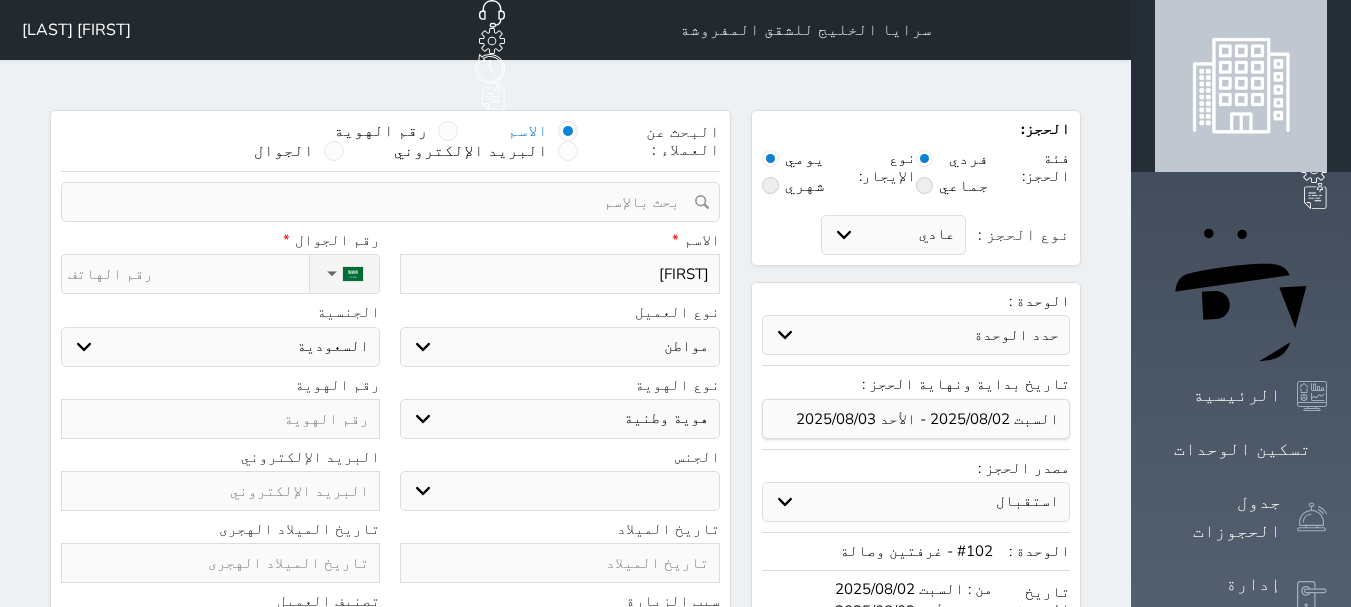 type on "[FIRST]" 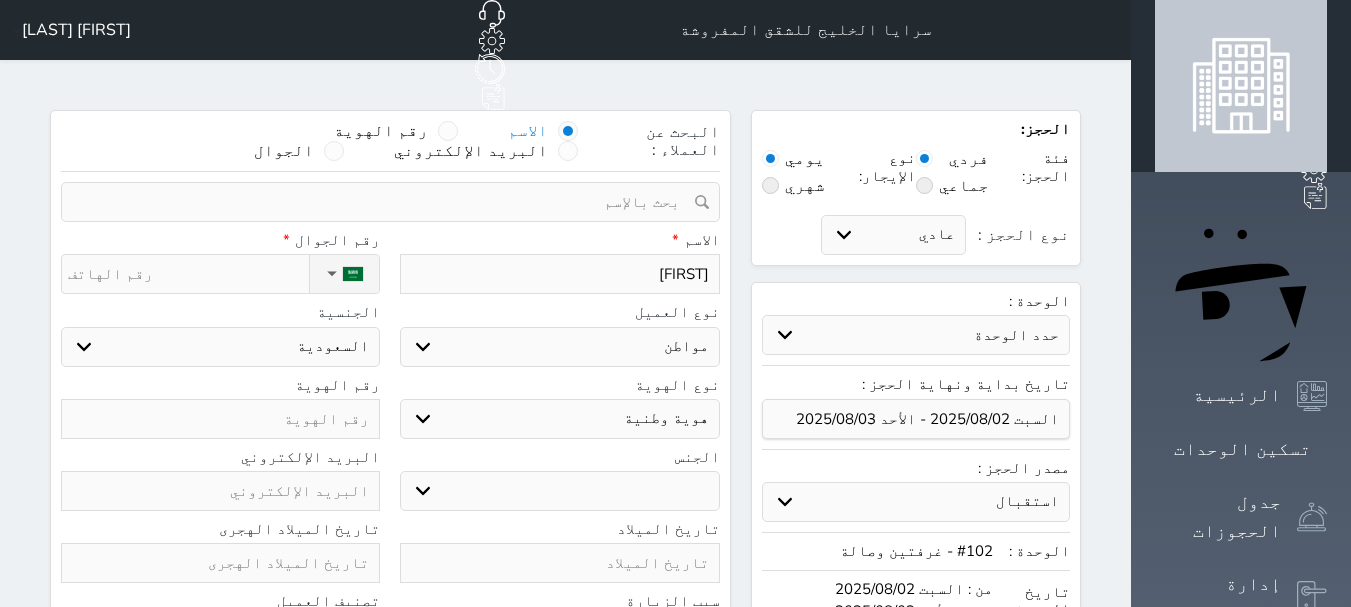type on "[FIRST] [LAST]" 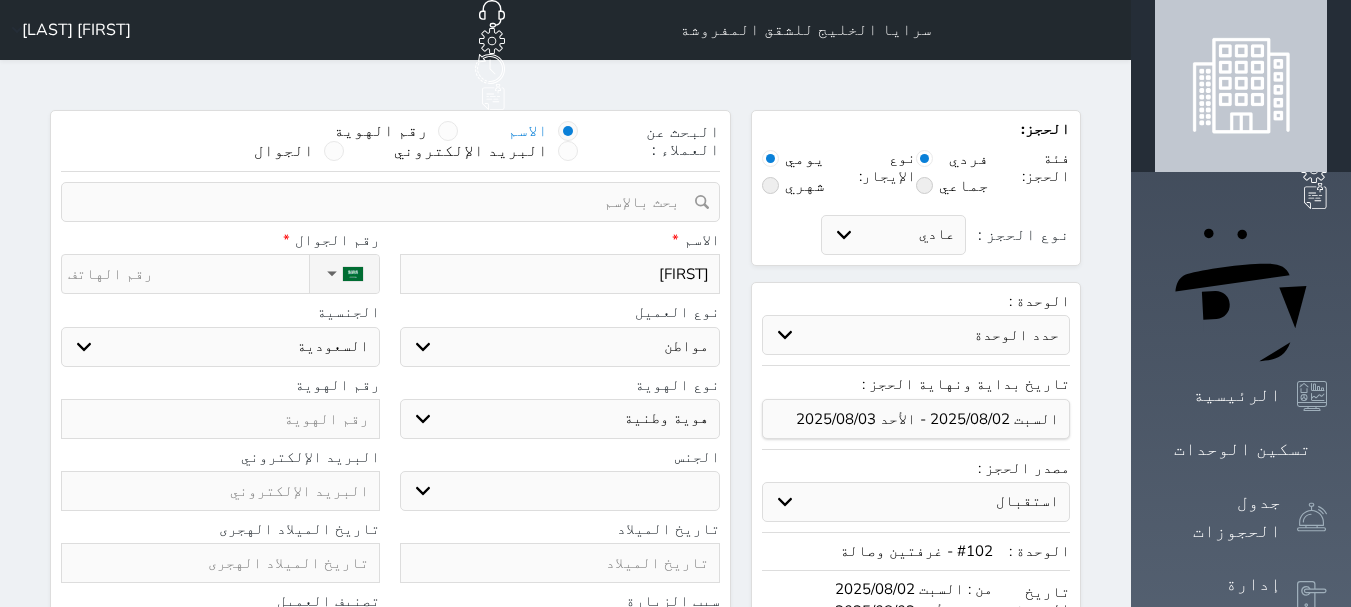 select 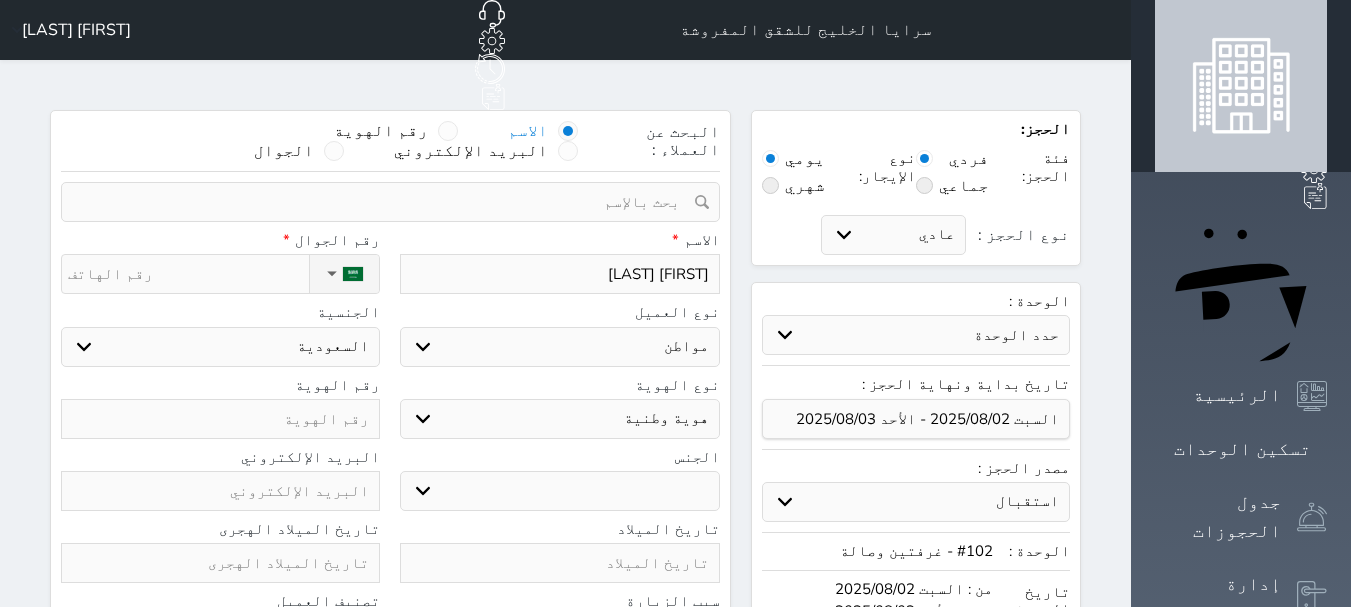 type on "[FIRST] [LAST]" 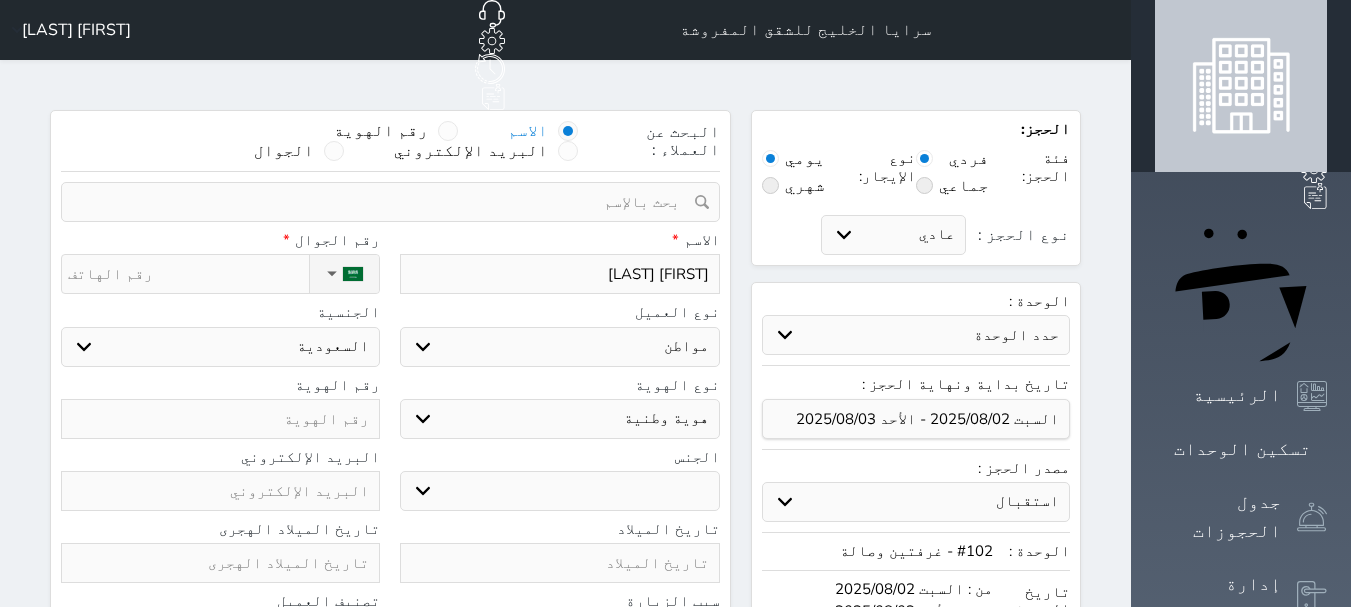 select 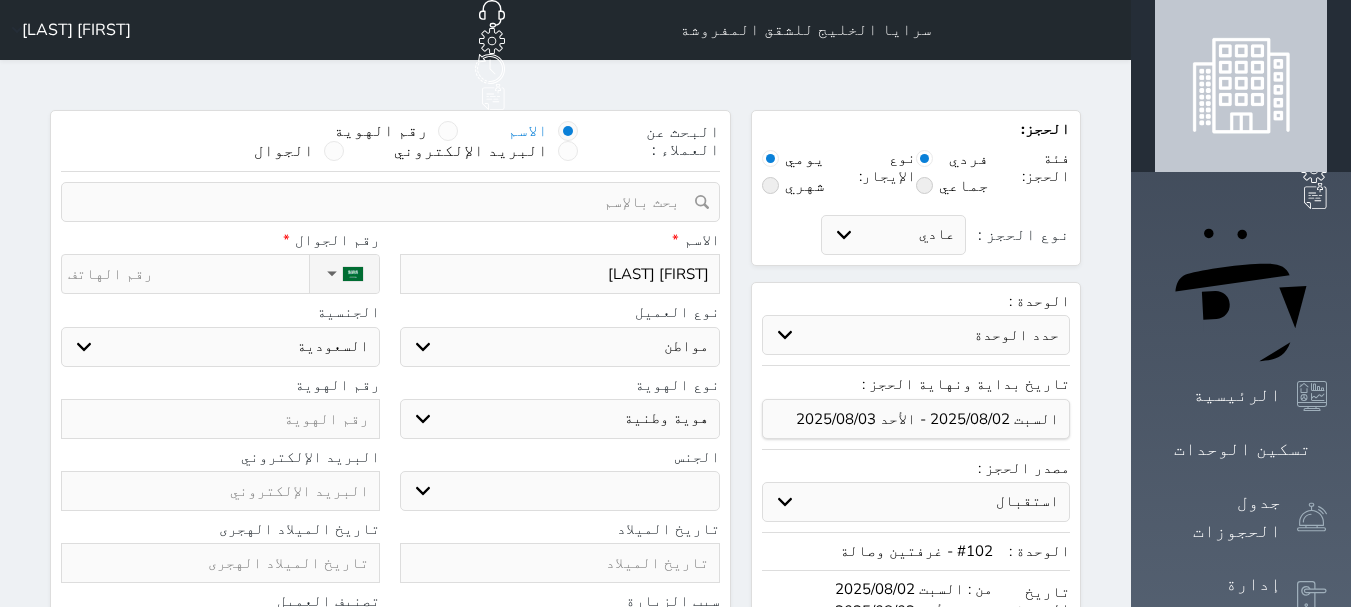 type on "[FIRST] [LAST]" 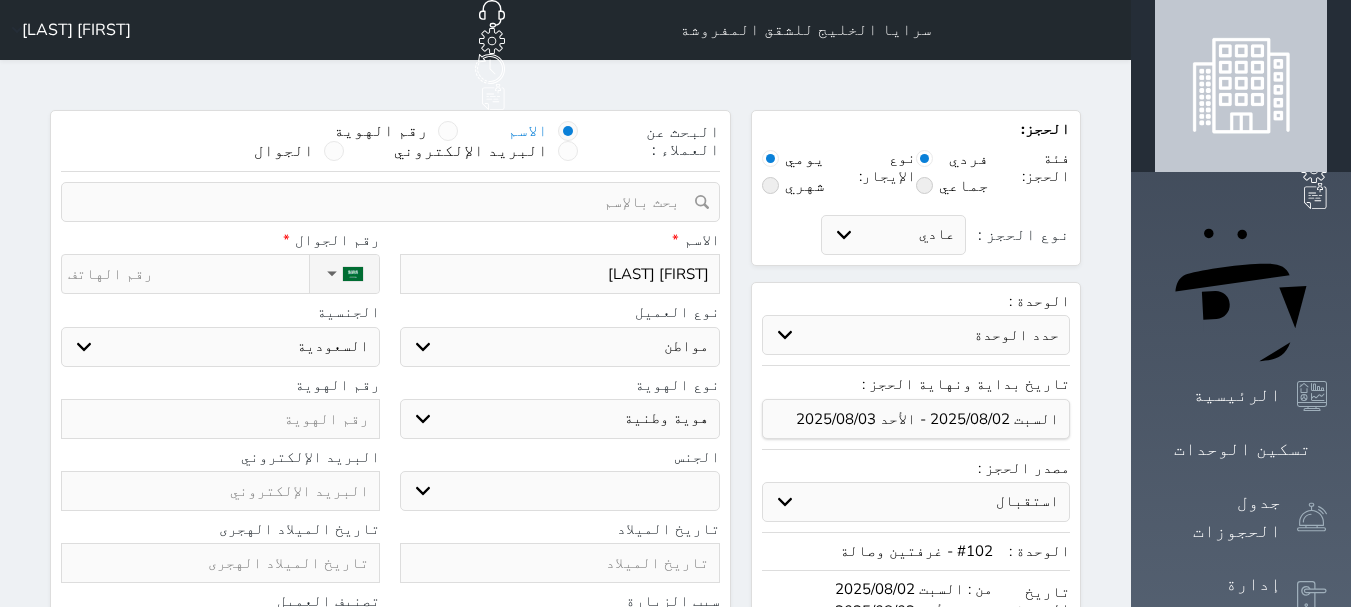 select 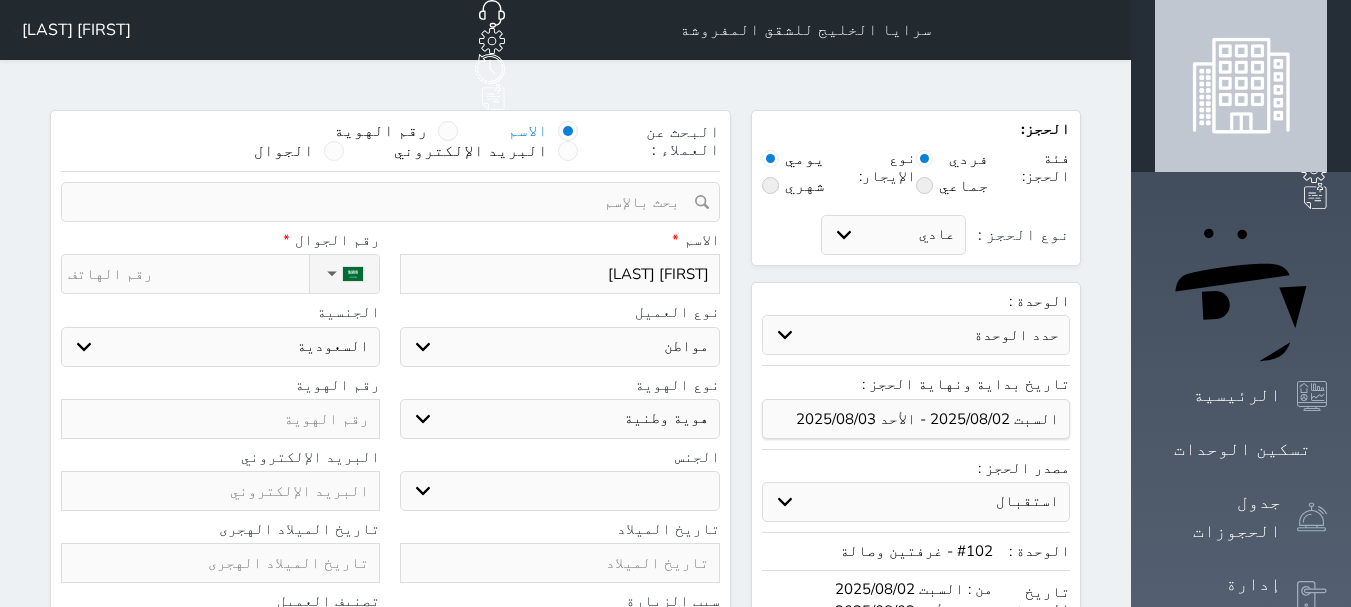 type on "[FIRST] [LAST]" 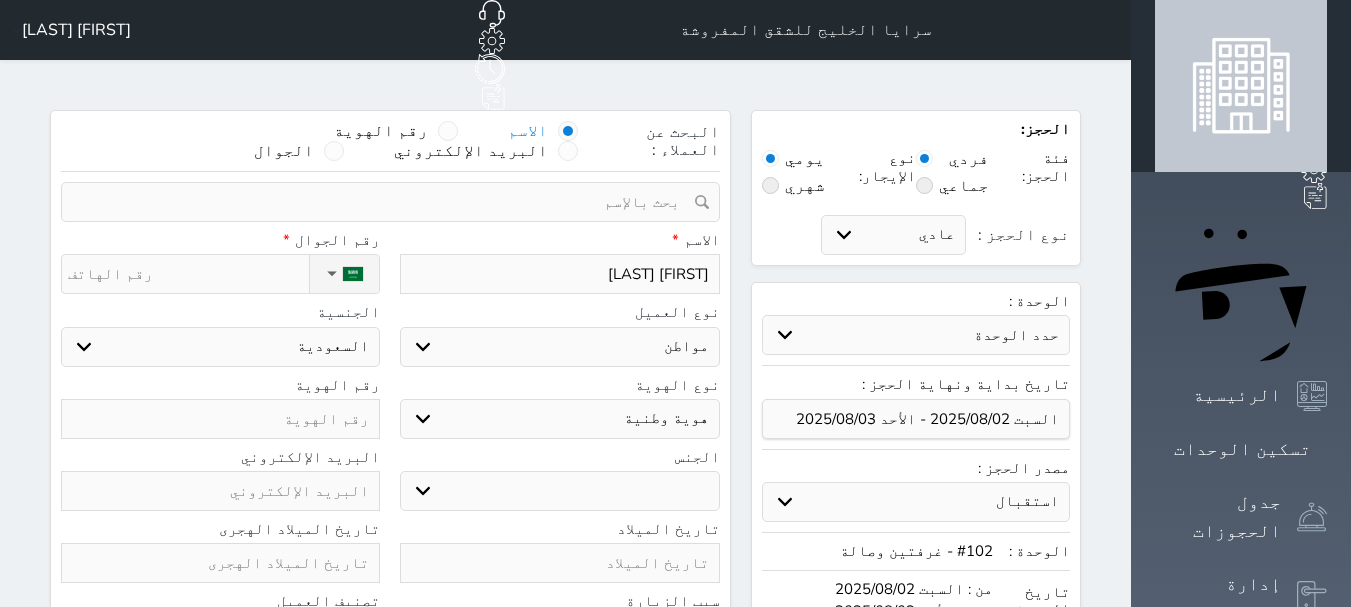 select 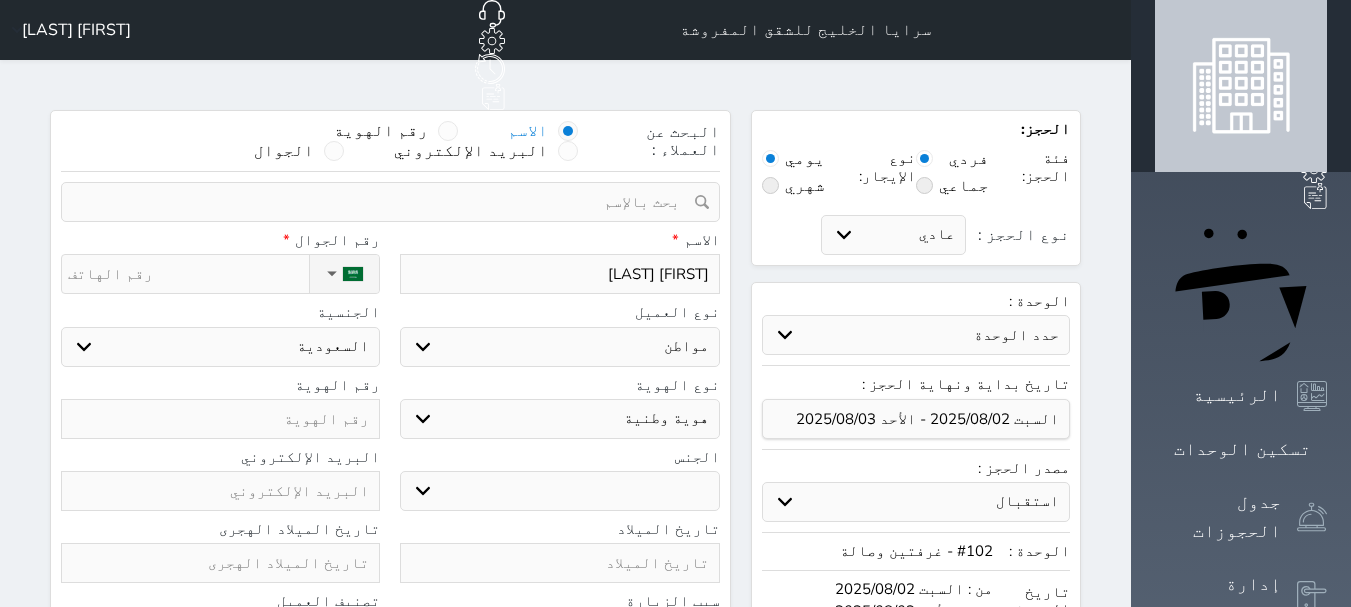 type on "[FIRST] [LAST]" 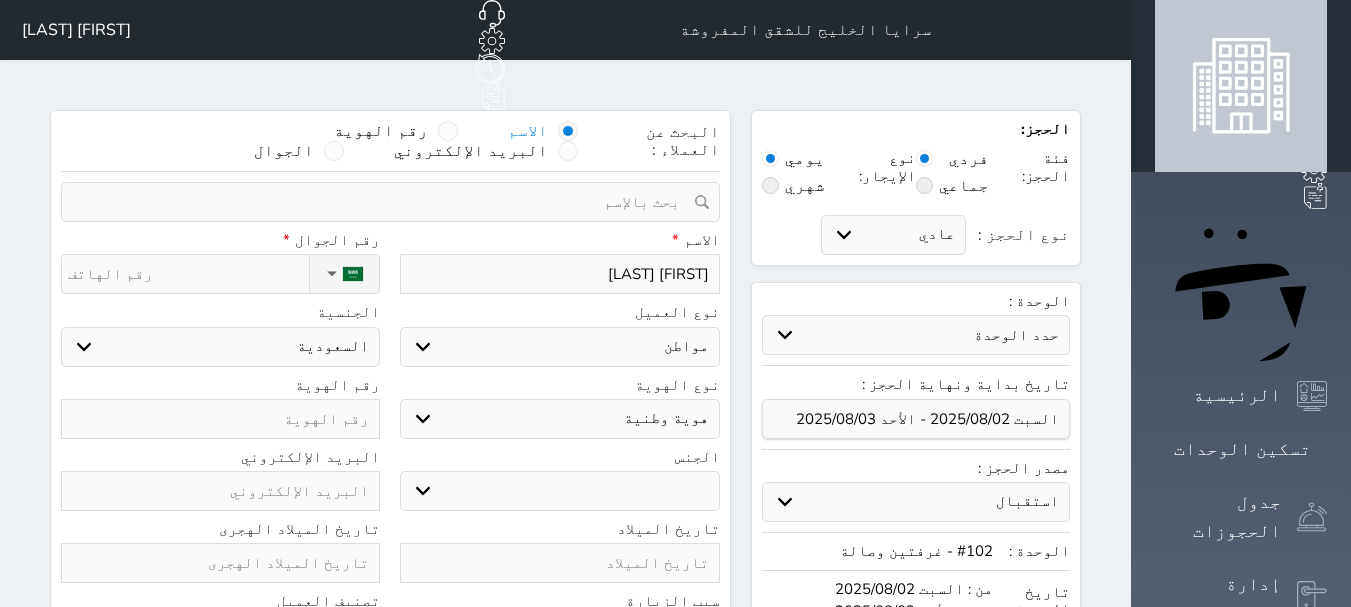 select 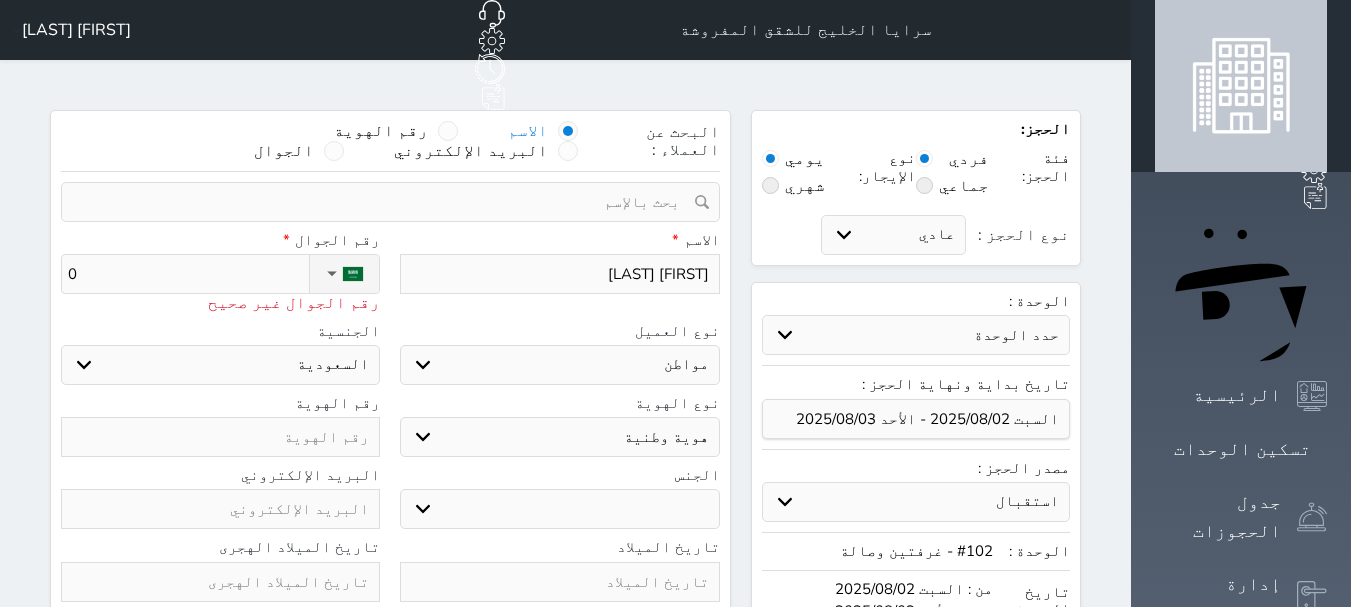 type on "05" 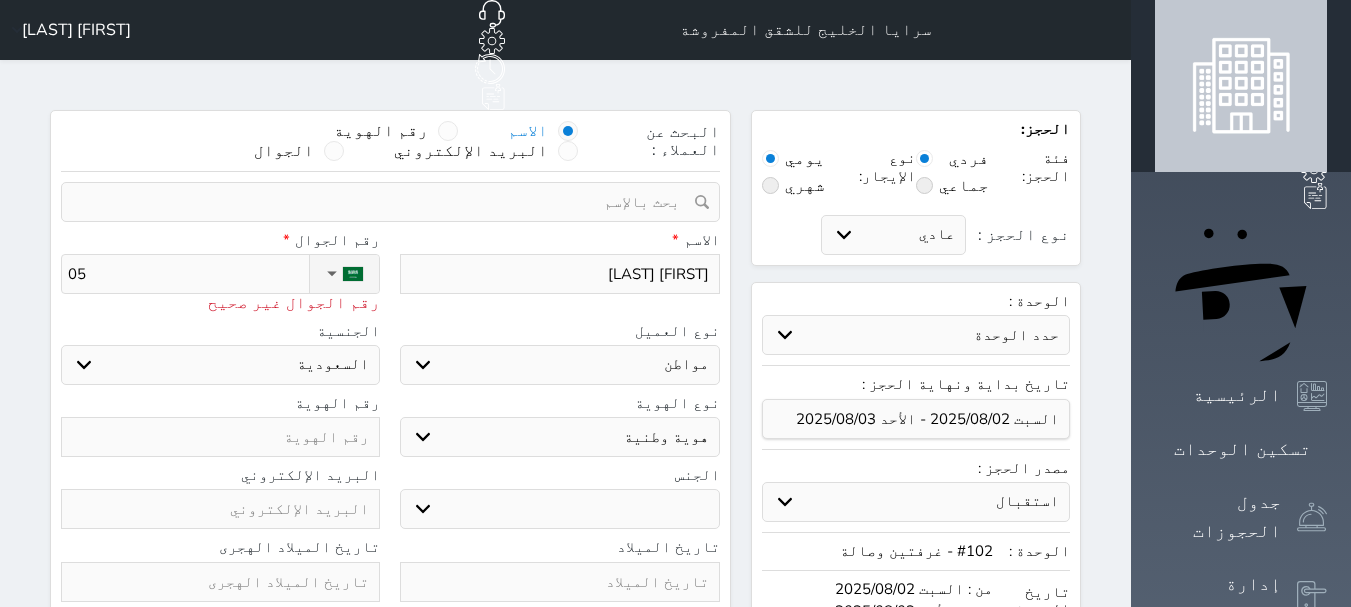 type on "050" 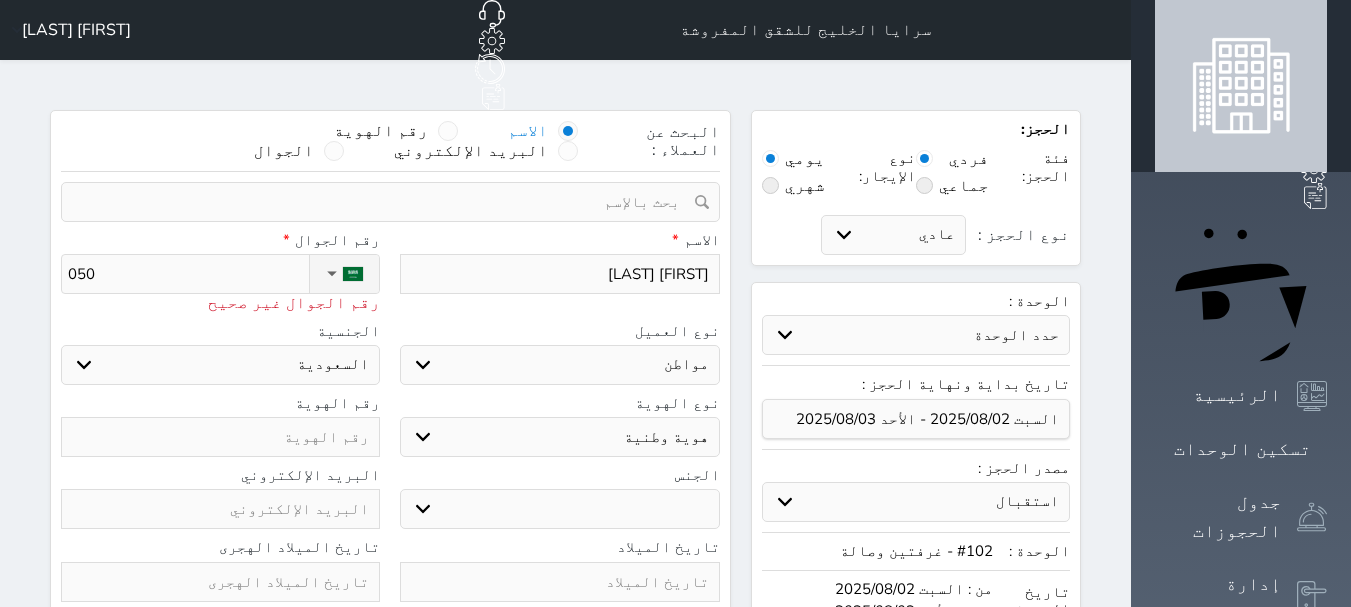 type on "0500" 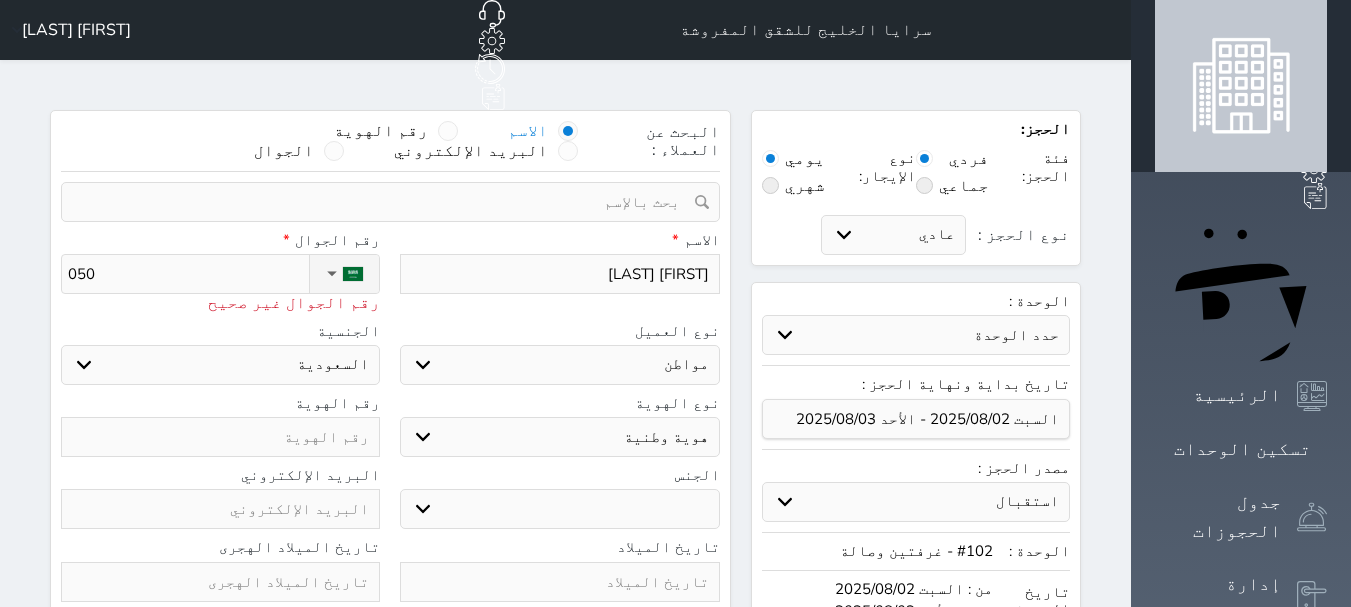 select 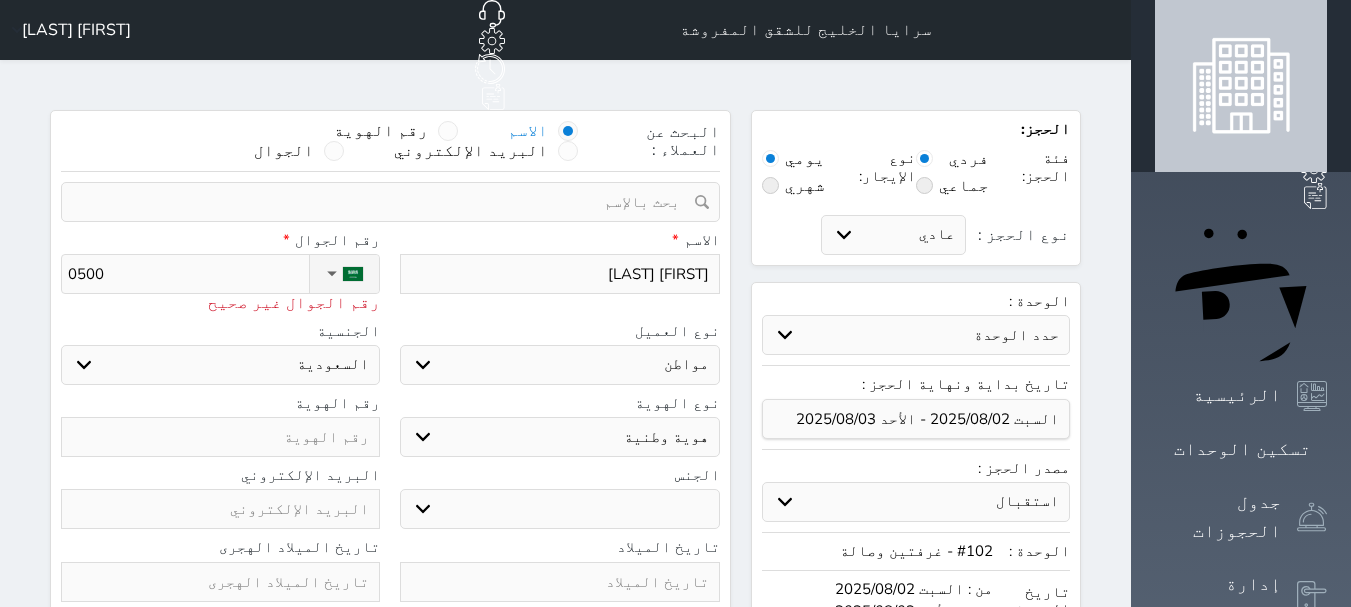 type on "[POSTAL_CODE]" 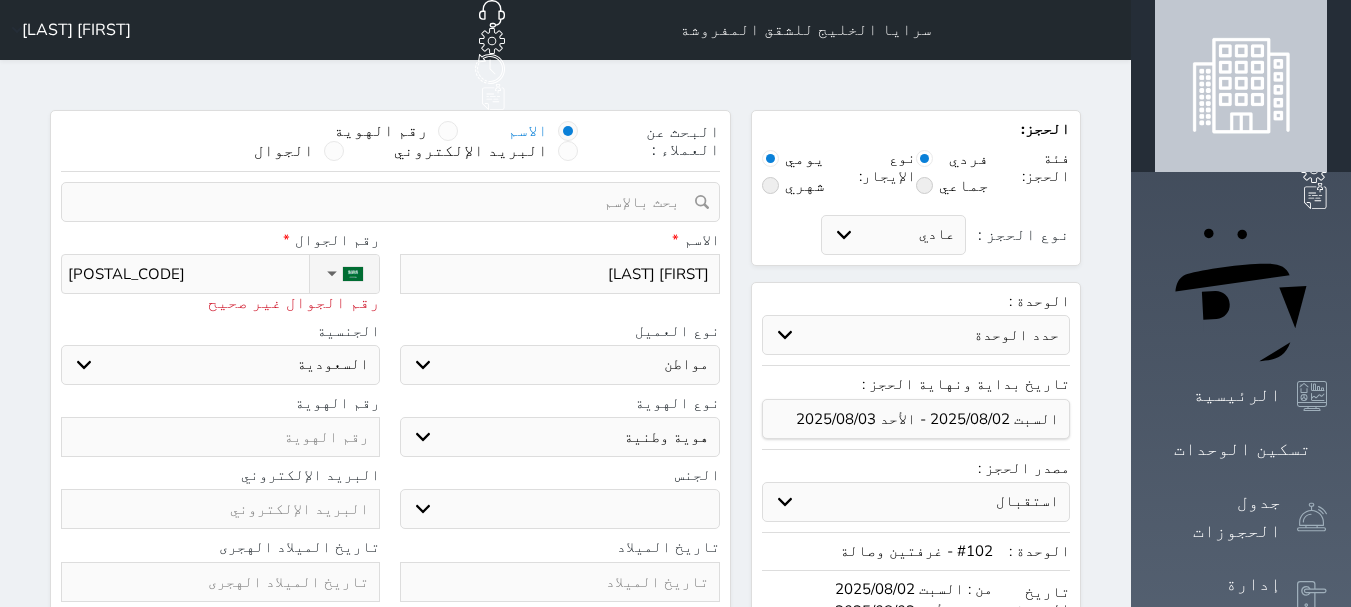 type on "[PHONE_PREFIX]" 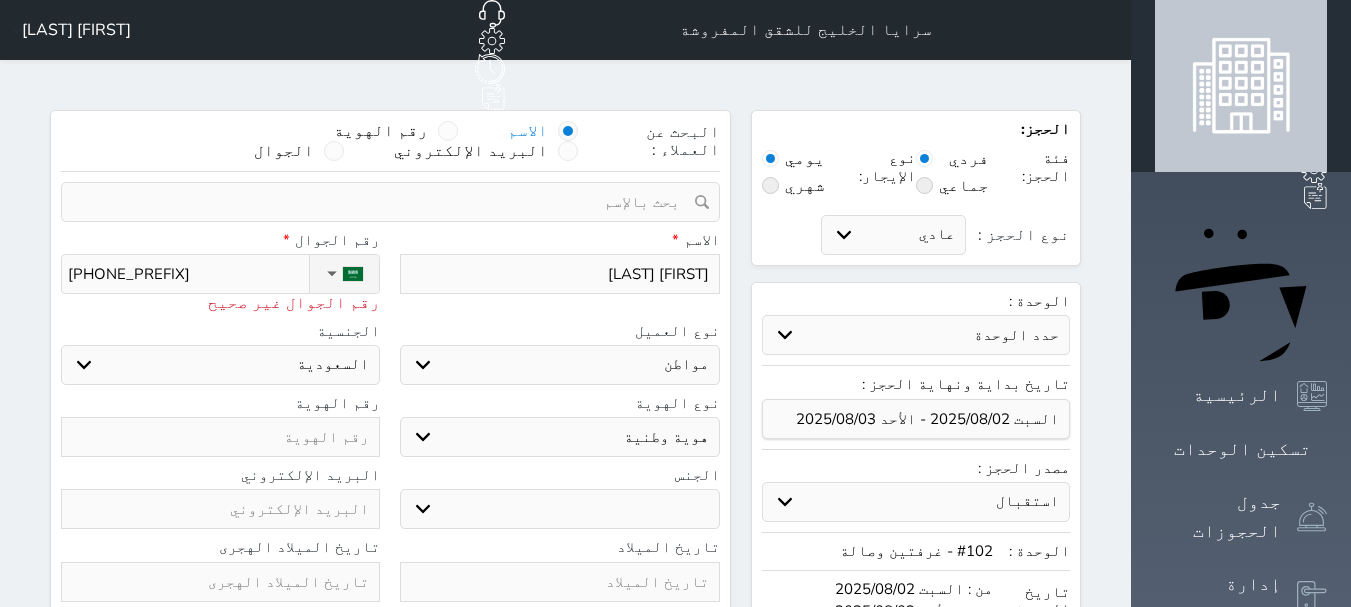 type on "[PHONE_PREFIX]" 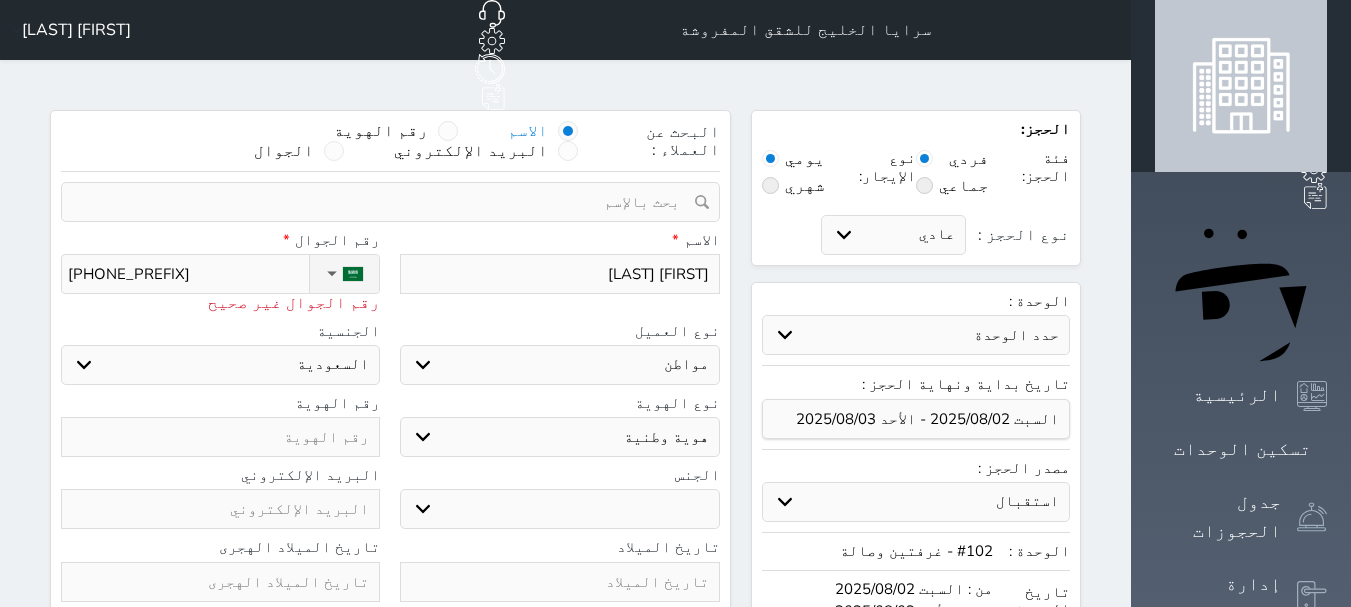 type on "[PHONE_PREFIX]" 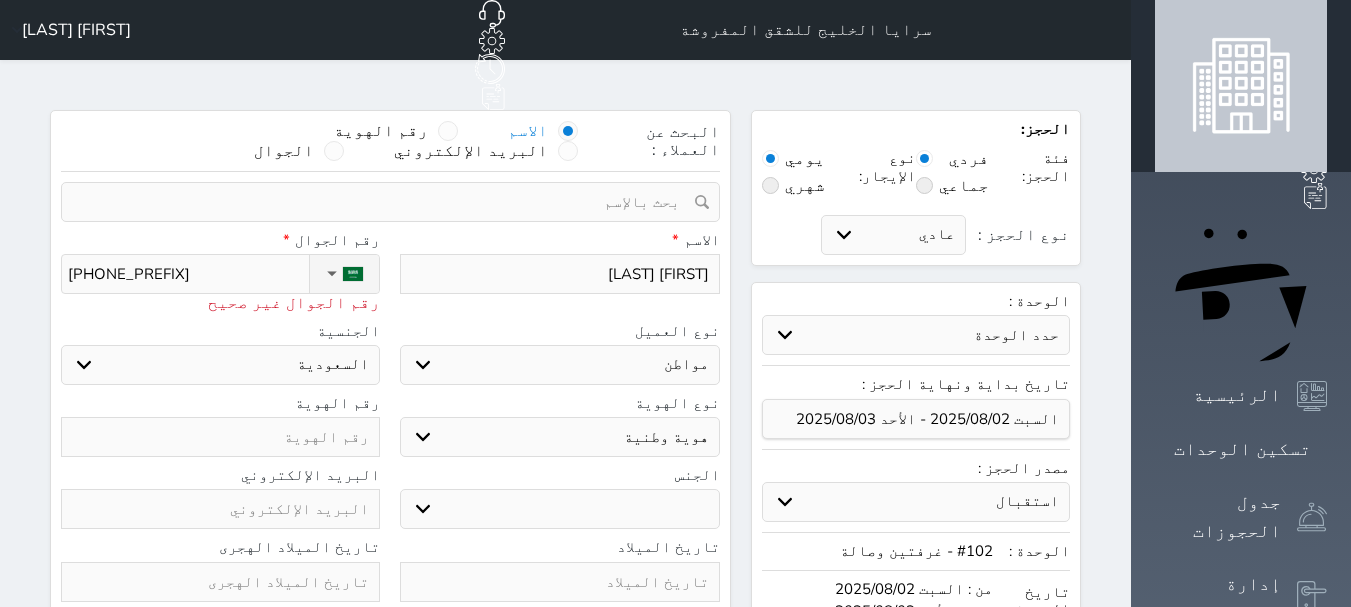select 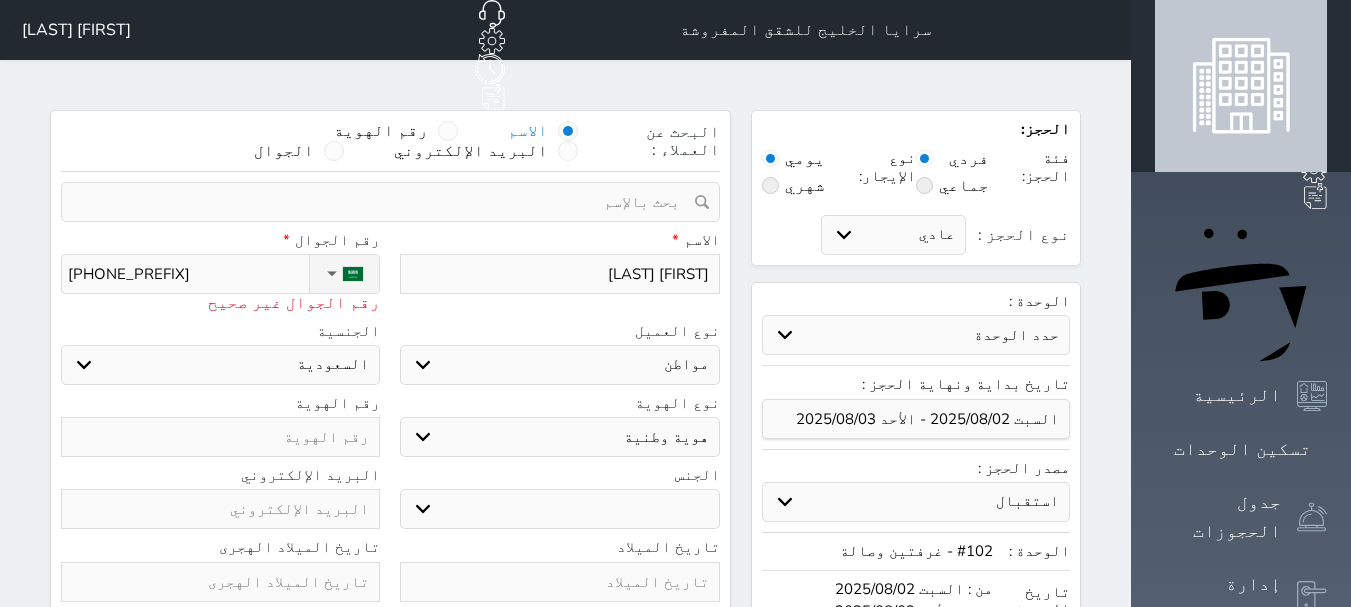 type on "+966 [PHONE]" 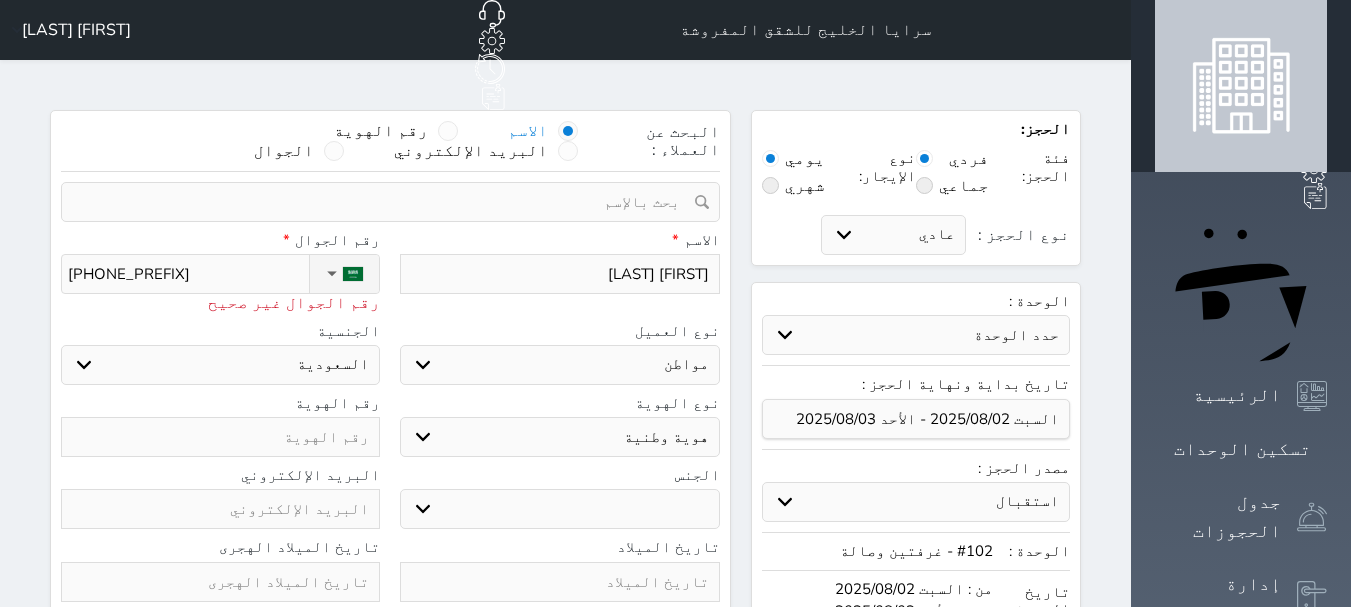 select 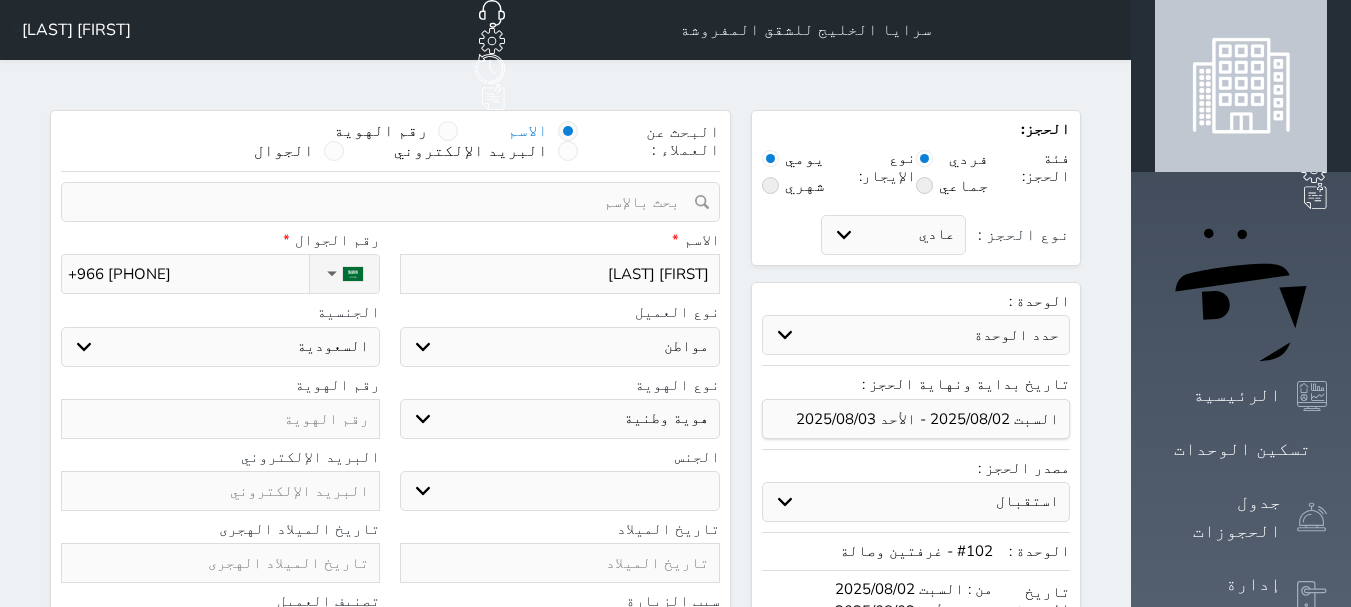 type on "+966 [PHONE]" 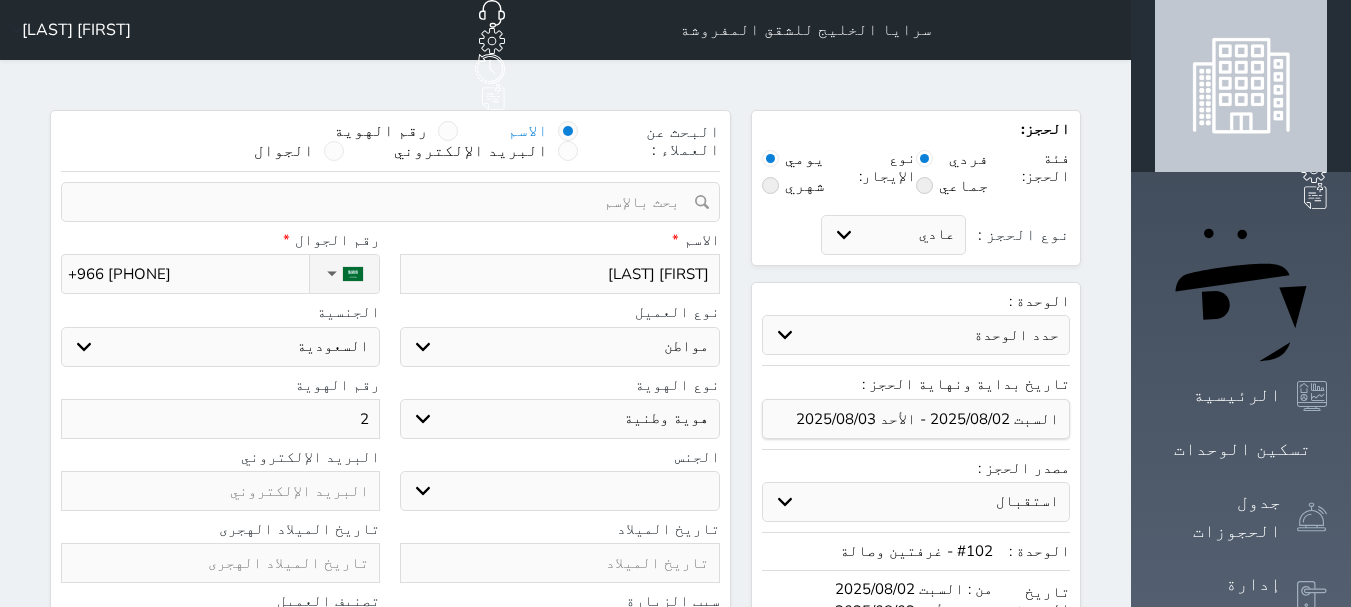 type on "23" 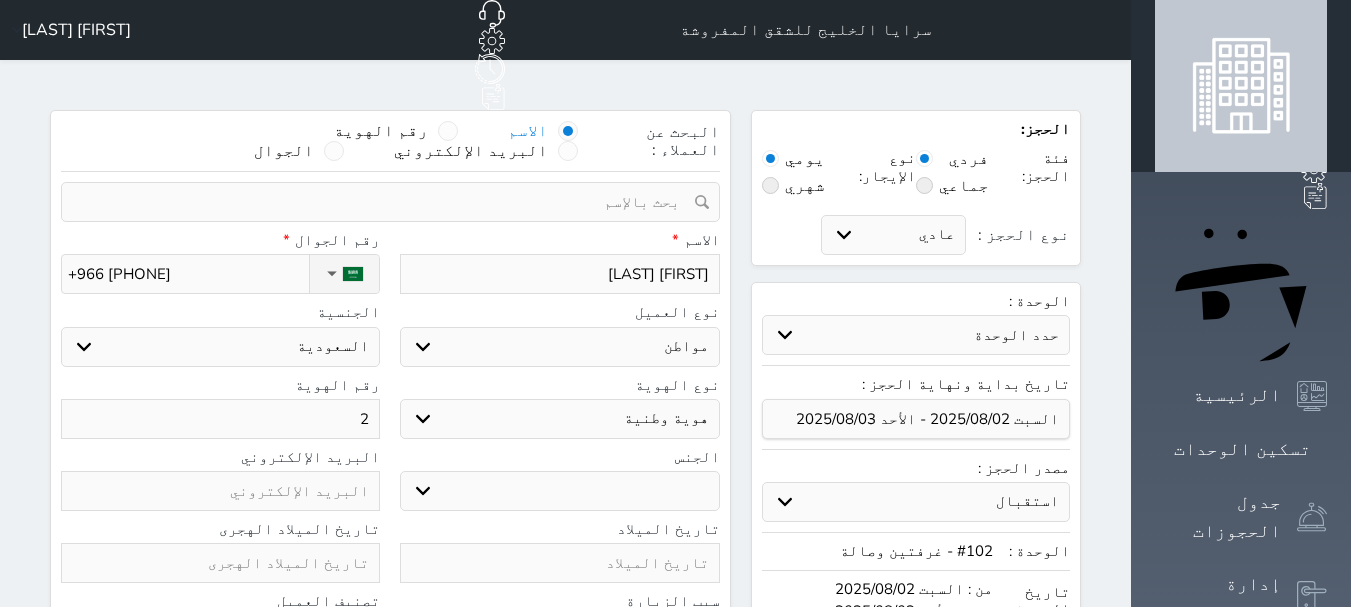 select 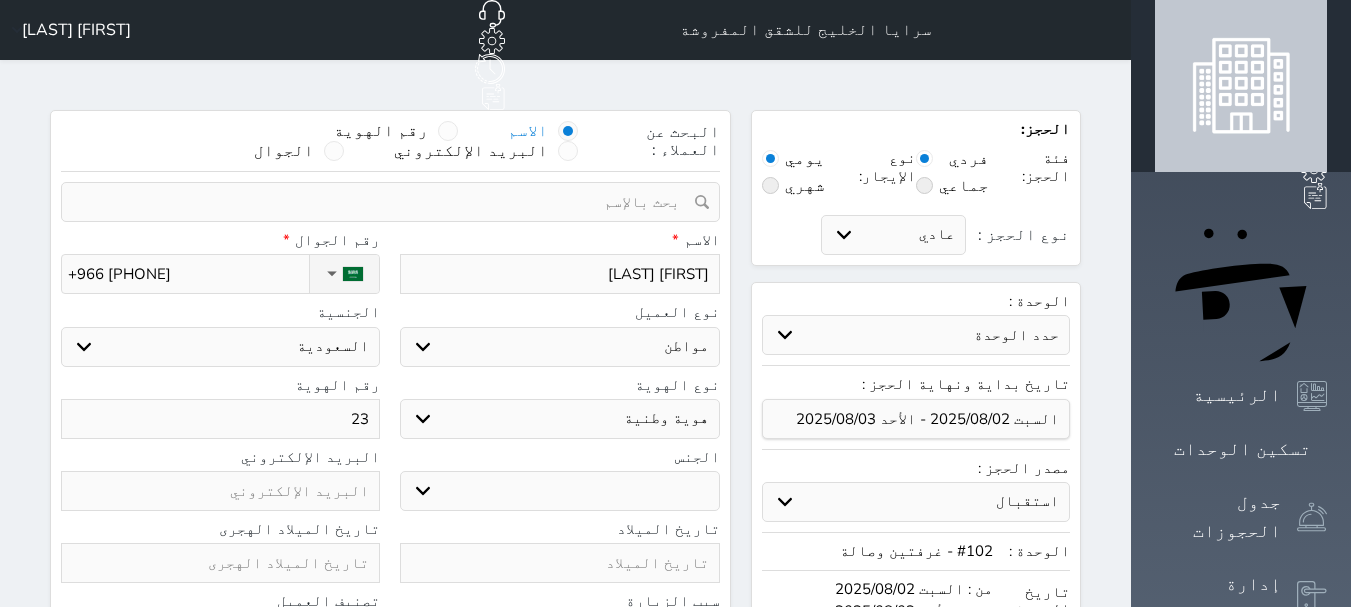 type on "230" 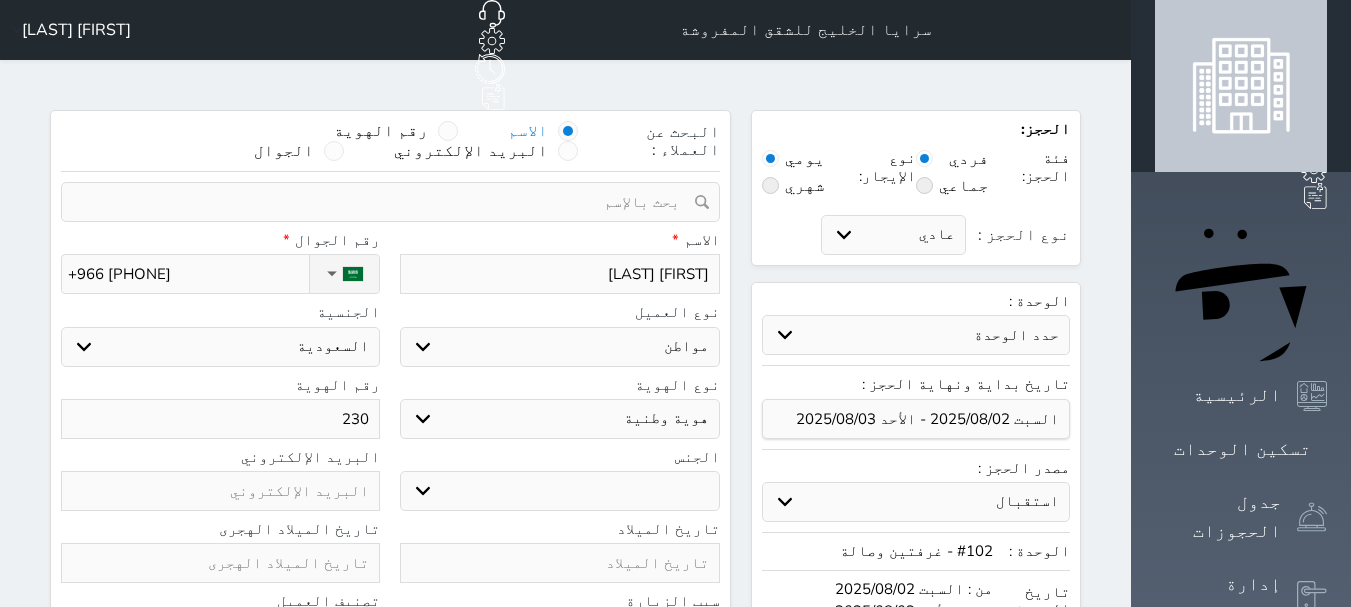 type on "2301" 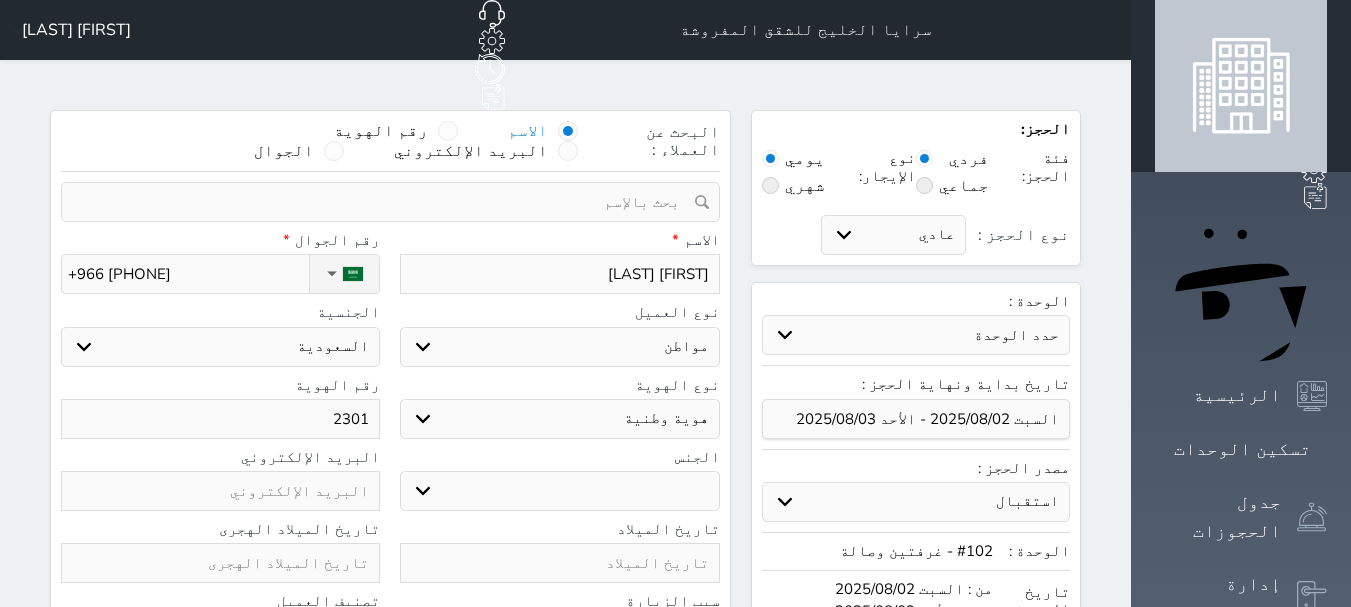 type on "23019" 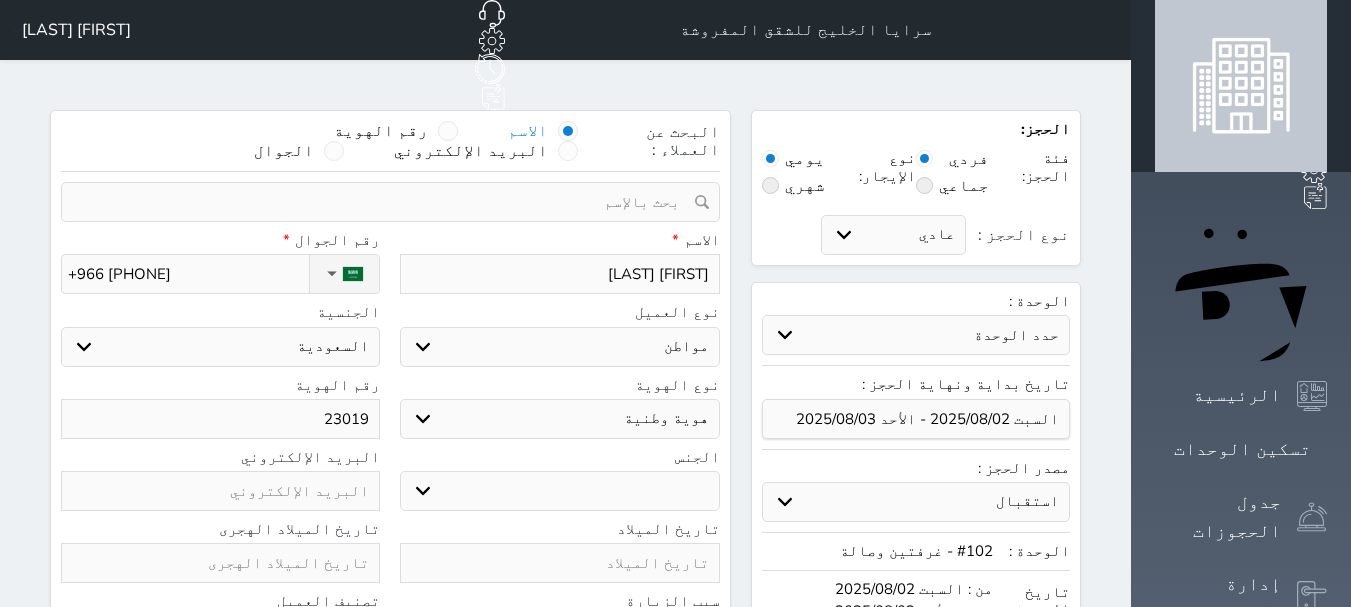 type on "[ID_NUMBER]" 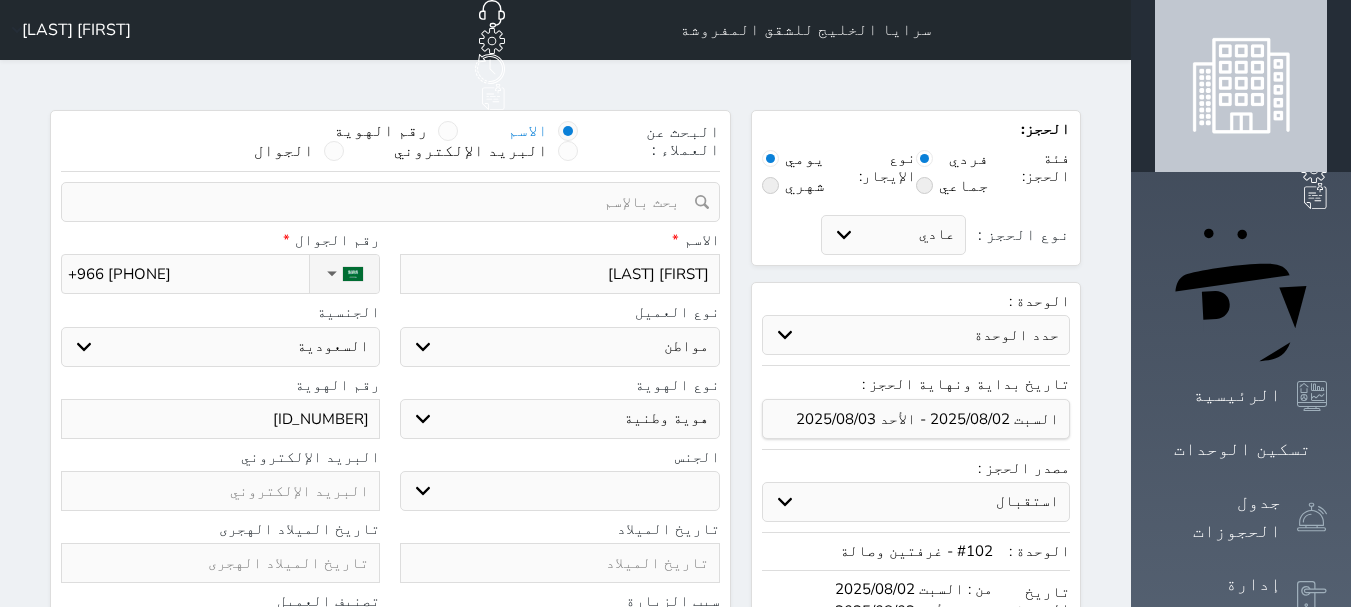 type on "[ID_NUMBER]" 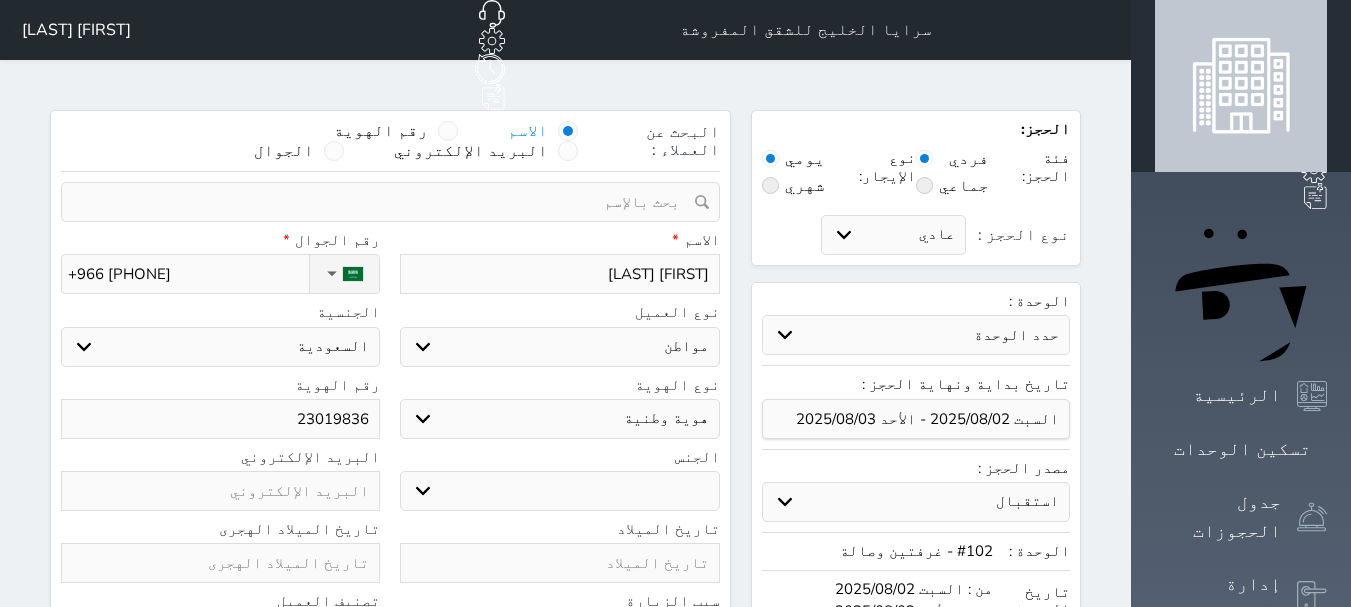 type on "[ID_NUMBER]" 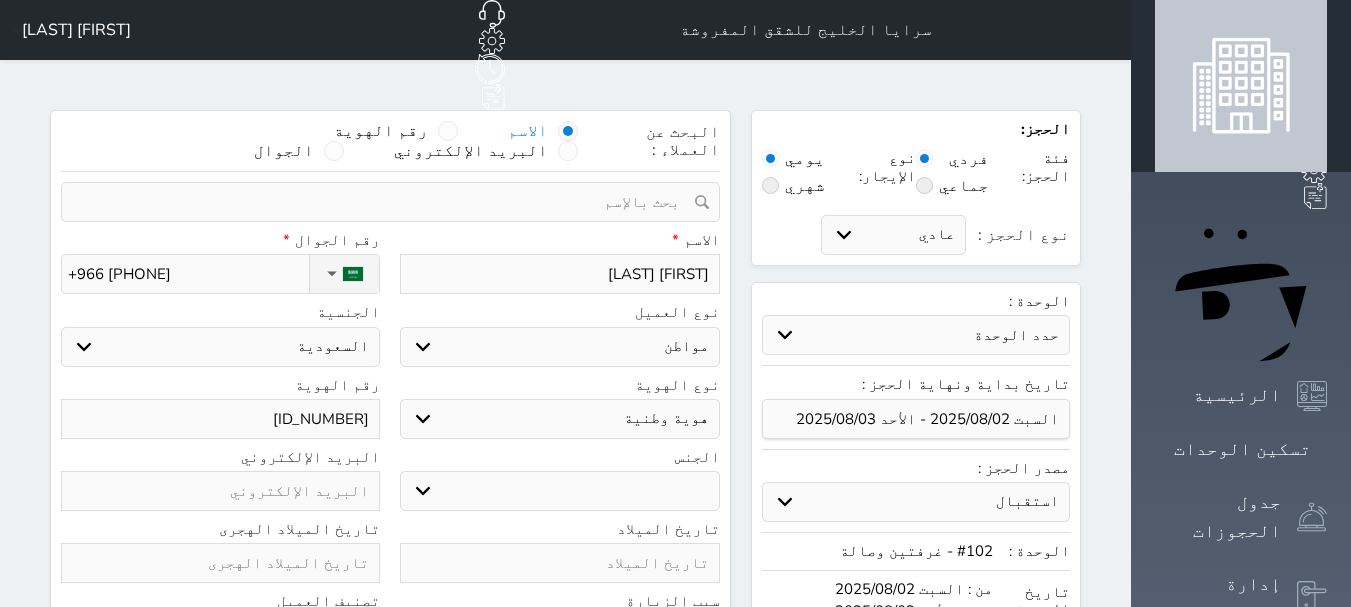 type on "[ID_NUMBER]" 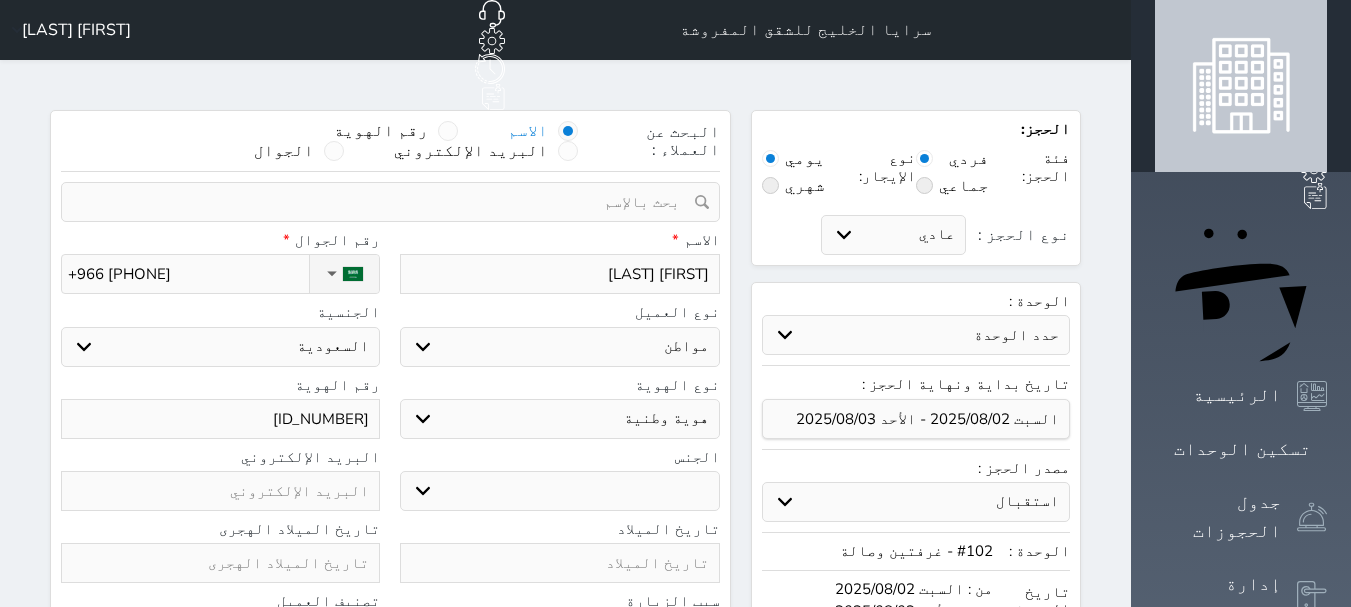 click on "ذكر   انثى" at bounding box center [559, 491] 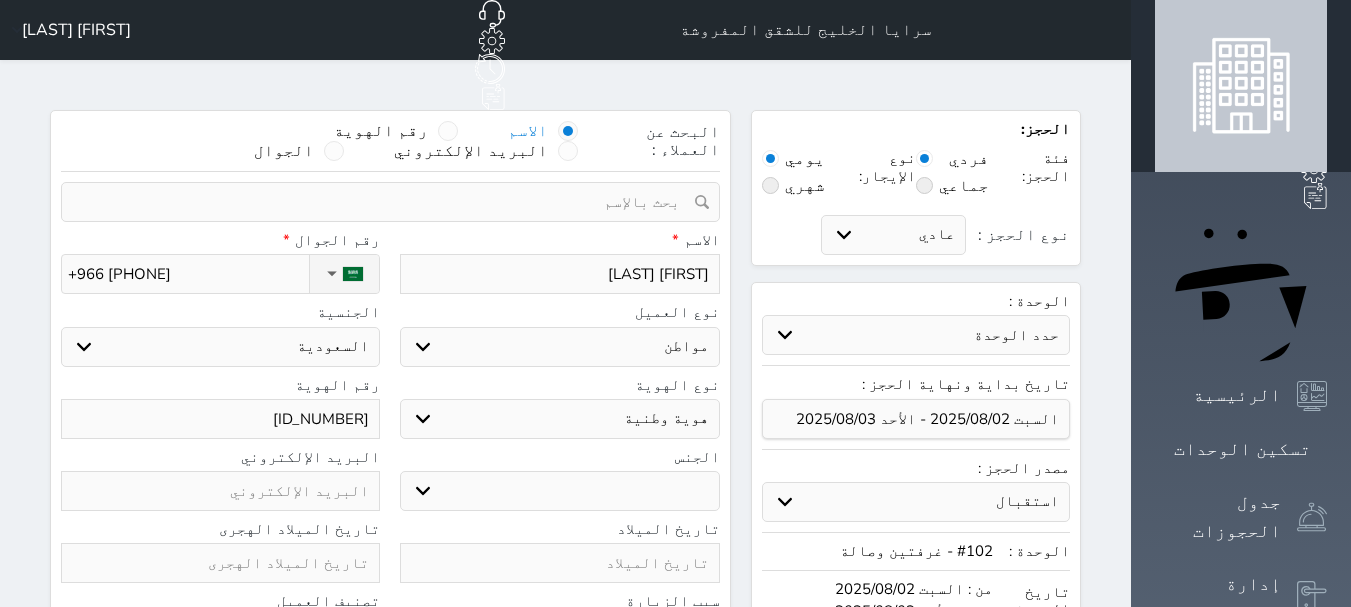 select on "male" 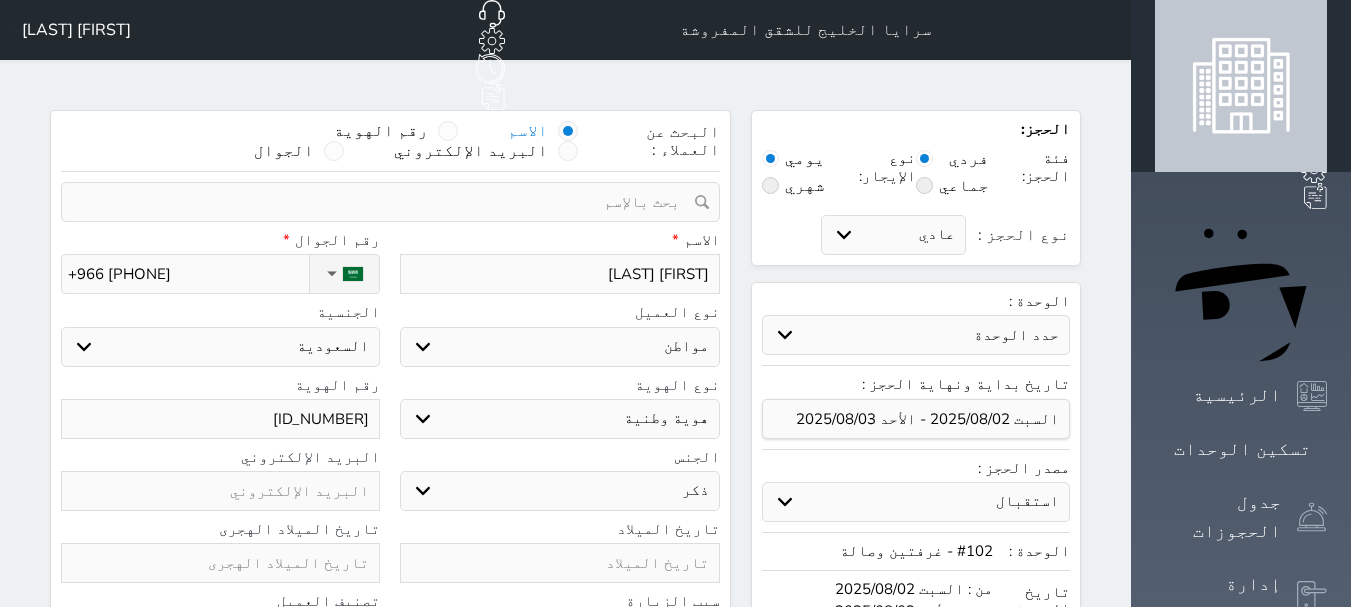 click on "ذكر   انثى" at bounding box center [559, 491] 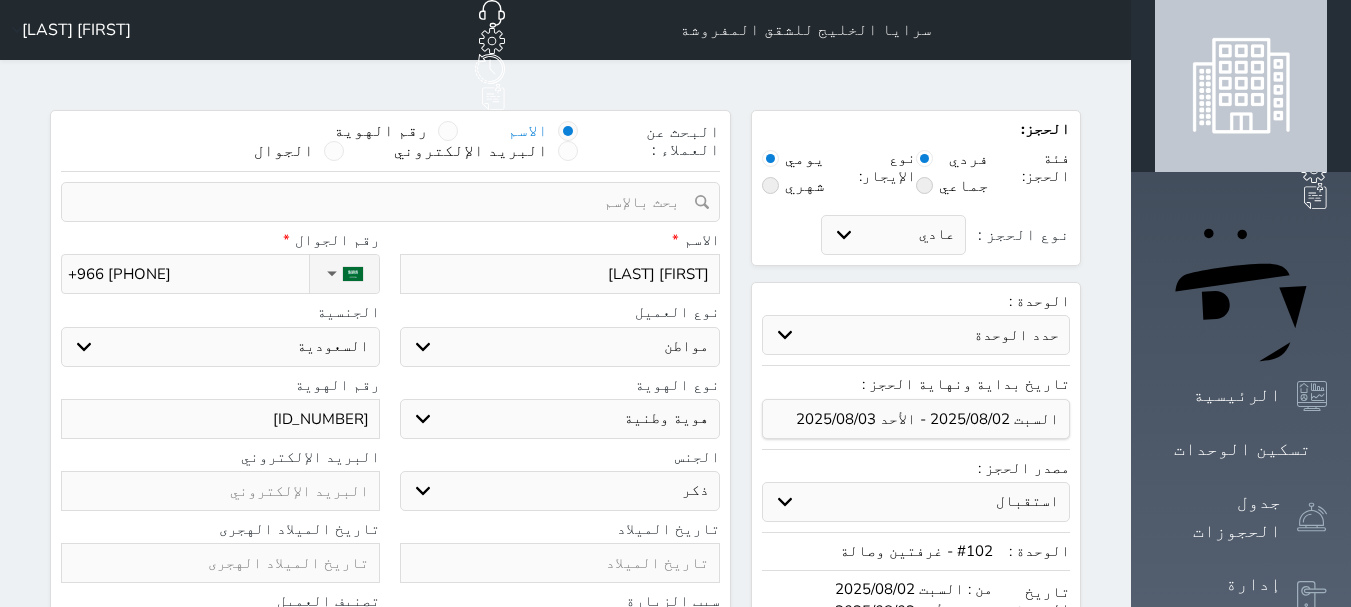 select 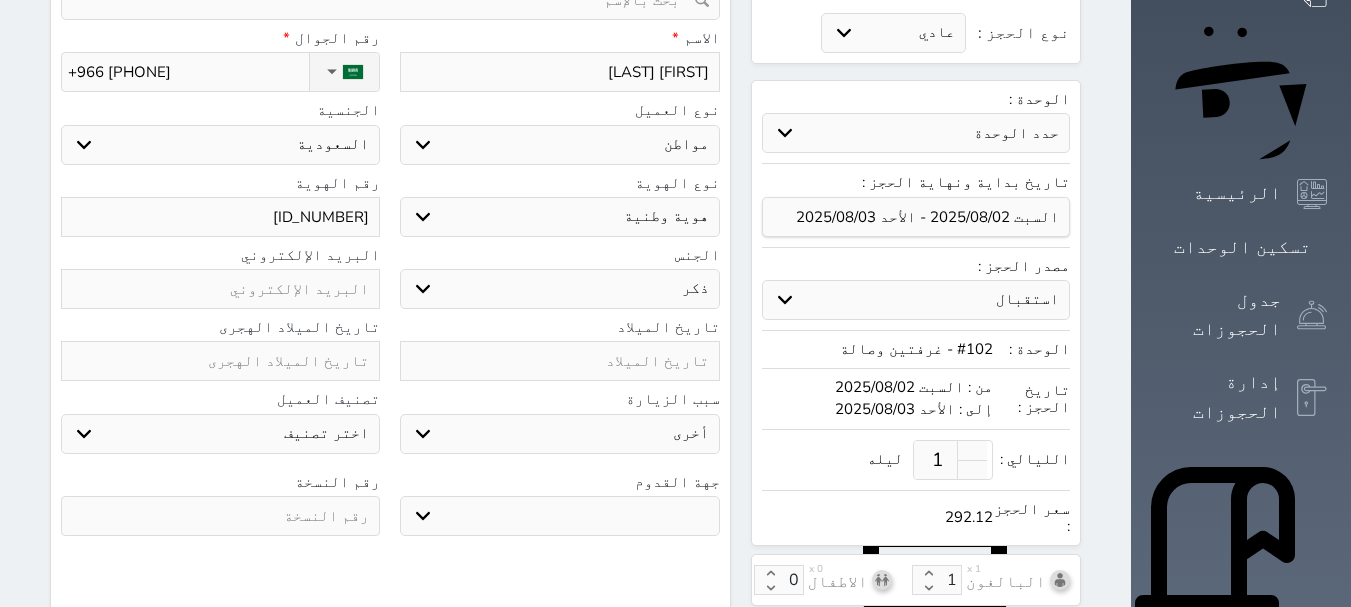 click on "حجز جماعي جديد   حجز جديد             الرئيسية     تسكين الوحدات     جدول الحجوزات     إدارة الحجوزات     POS     الإدارة المالية     العملاء     تقييمات العملاء     الوحدات     الخدمات     التقارير     الإعدادات                                 المدفوعات الالكترونية     الدعم الفني" at bounding box center [1241, 663] 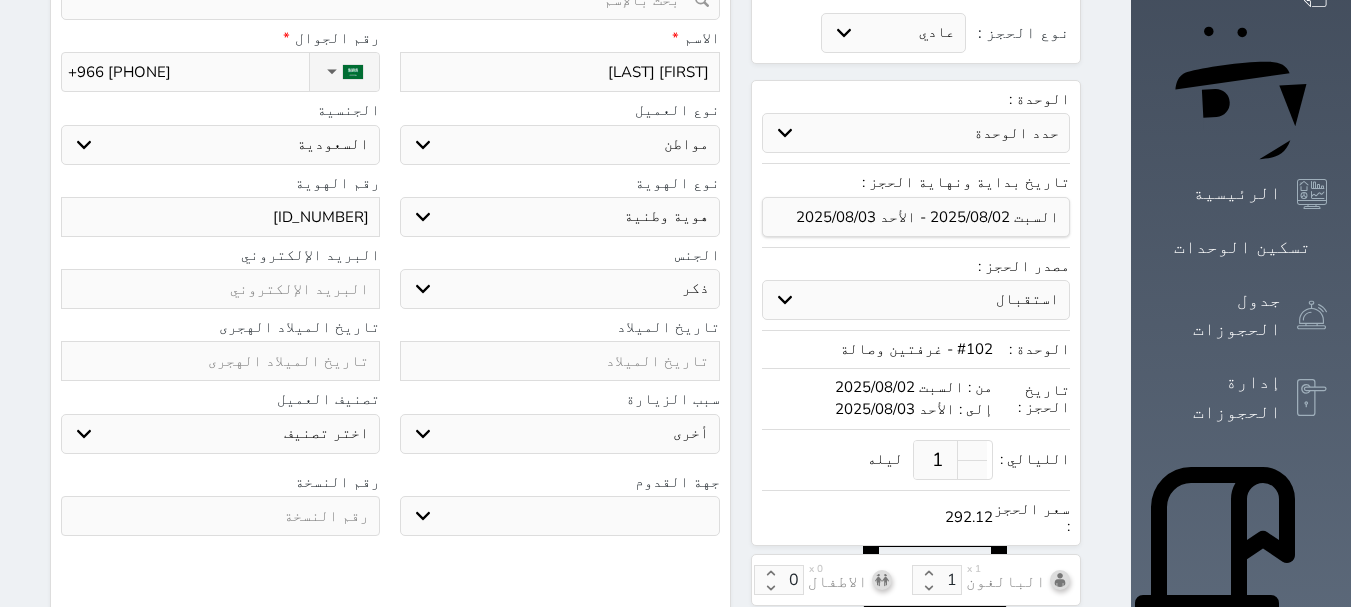 scroll, scrollTop: 206, scrollLeft: 0, axis: vertical 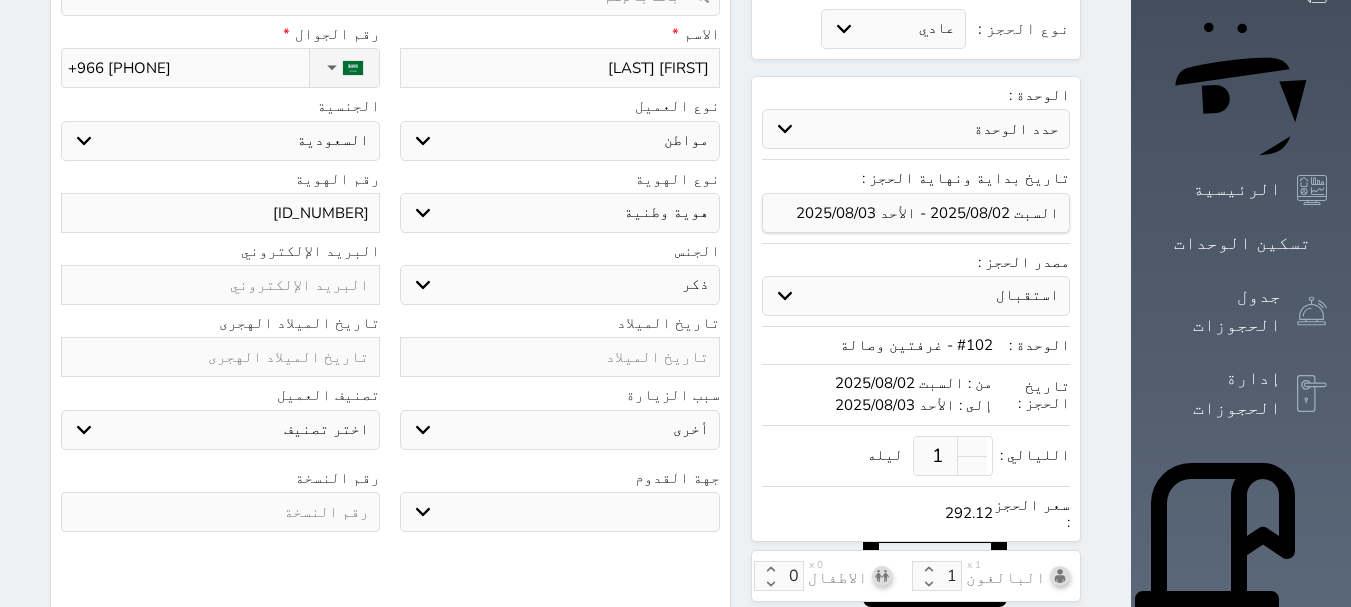 click on "حجز جماعي جديد   حجز جديد             الرئيسية     تسكين الوحدات     جدول الحجوزات     إدارة الحجوزات     POS     الإدارة المالية     العملاء     تقييمات العملاء     الوحدات     الخدمات     التقارير     الإعدادات                                 المدفوعات الالكترونية     الدعم الفني" at bounding box center (1241, 659) 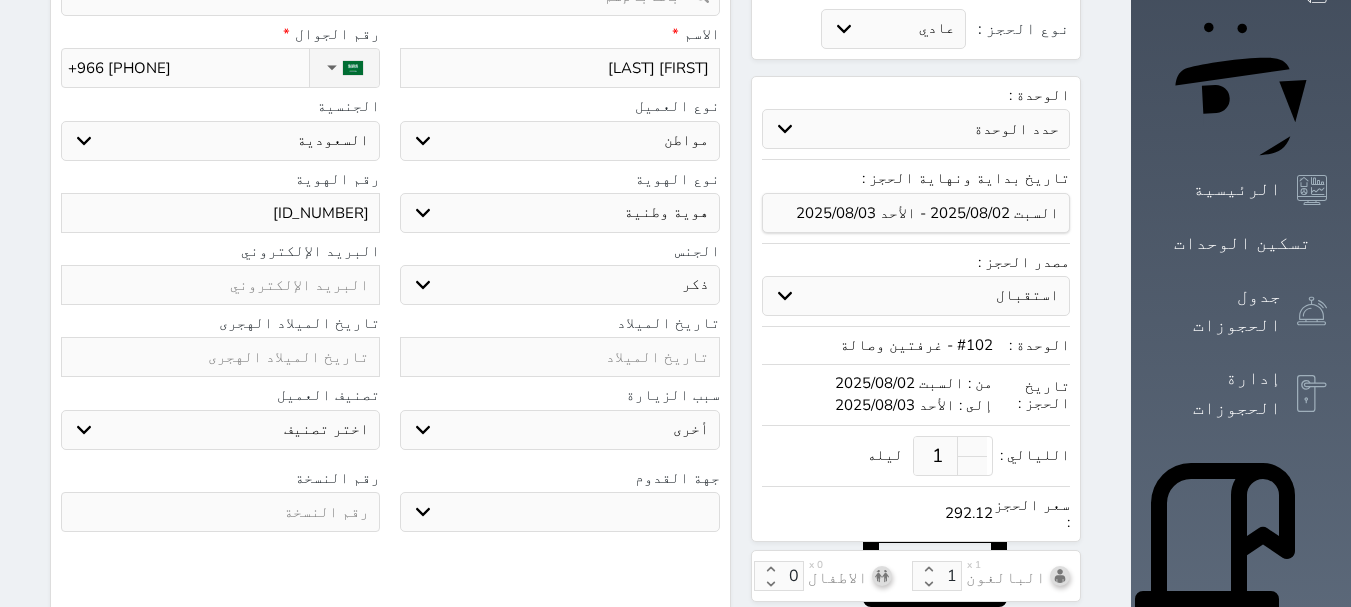 click on "حجز جماعي جديد   حجز جديد             الرئيسية     تسكين الوحدات     جدول الحجوزات     إدارة الحجوزات     POS     الإدارة المالية     العملاء     تقييمات العملاء     الوحدات     الخدمات     التقارير     الإعدادات                                 المدفوعات الالكترونية     الدعم الفني" at bounding box center [1241, 659] 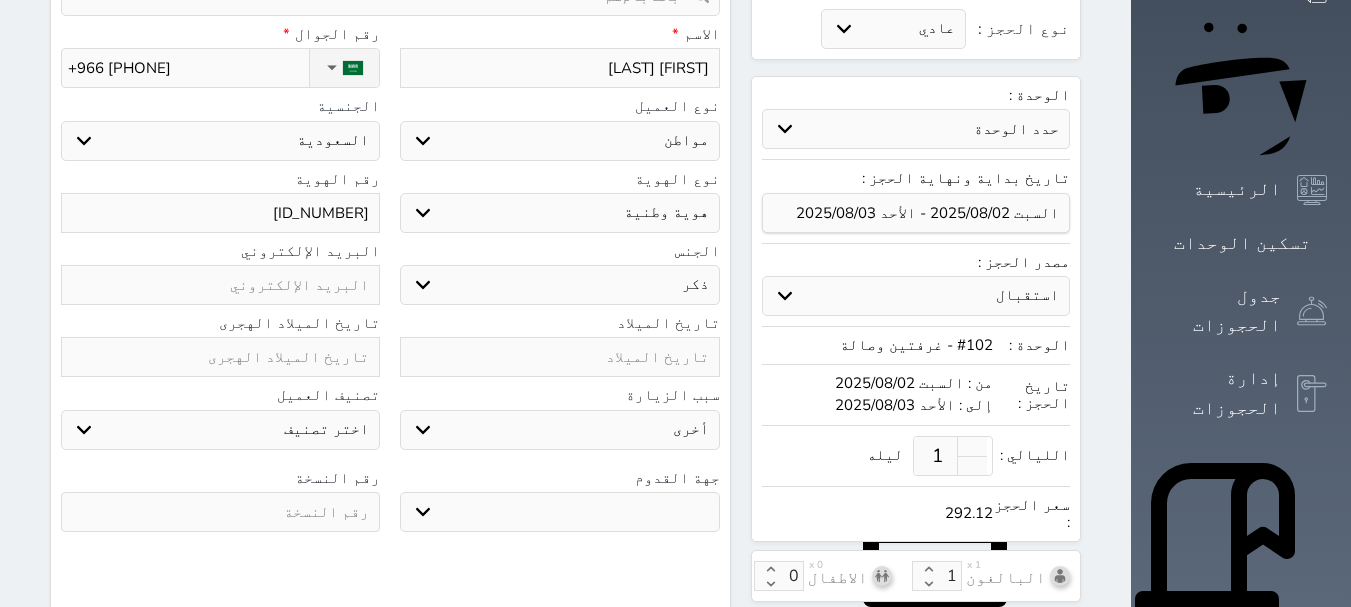 click on "حجز جماعي جديد   حجز جديد             الرئيسية     تسكين الوحدات     جدول الحجوزات     إدارة الحجوزات     POS     الإدارة المالية     العملاء     تقييمات العملاء     الوحدات     الخدمات     التقارير     الإعدادات                                 المدفوعات الالكترونية     الدعم الفني" at bounding box center (1241, 659) 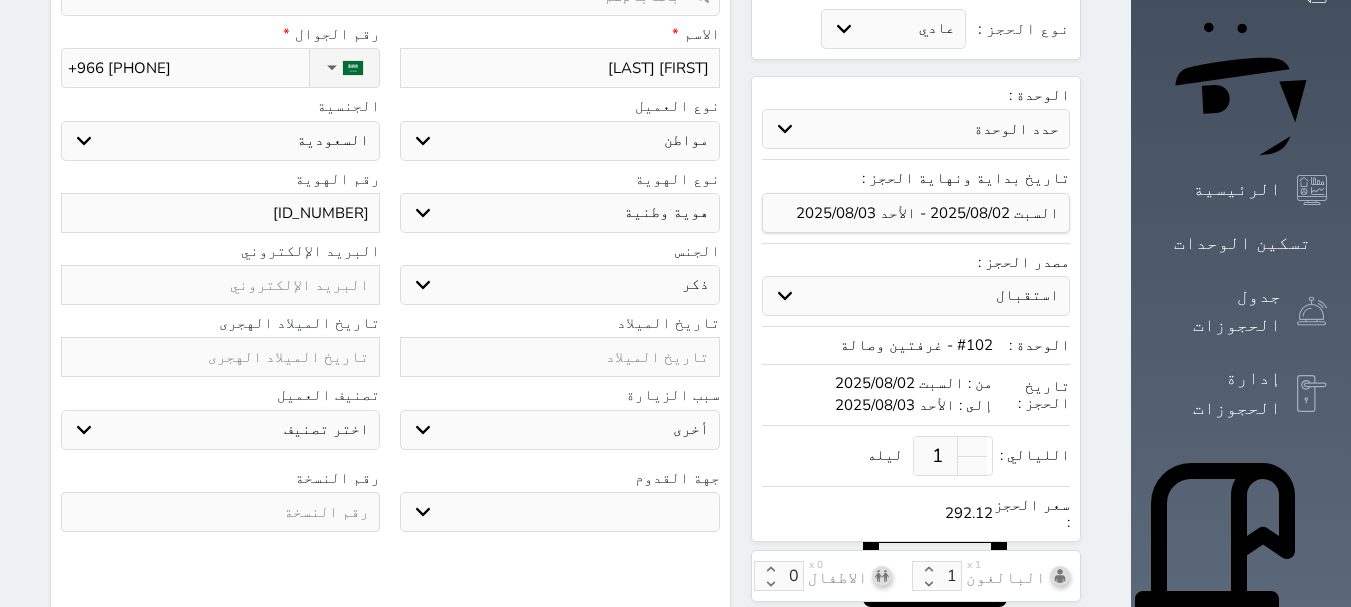 click at bounding box center (559, 357) 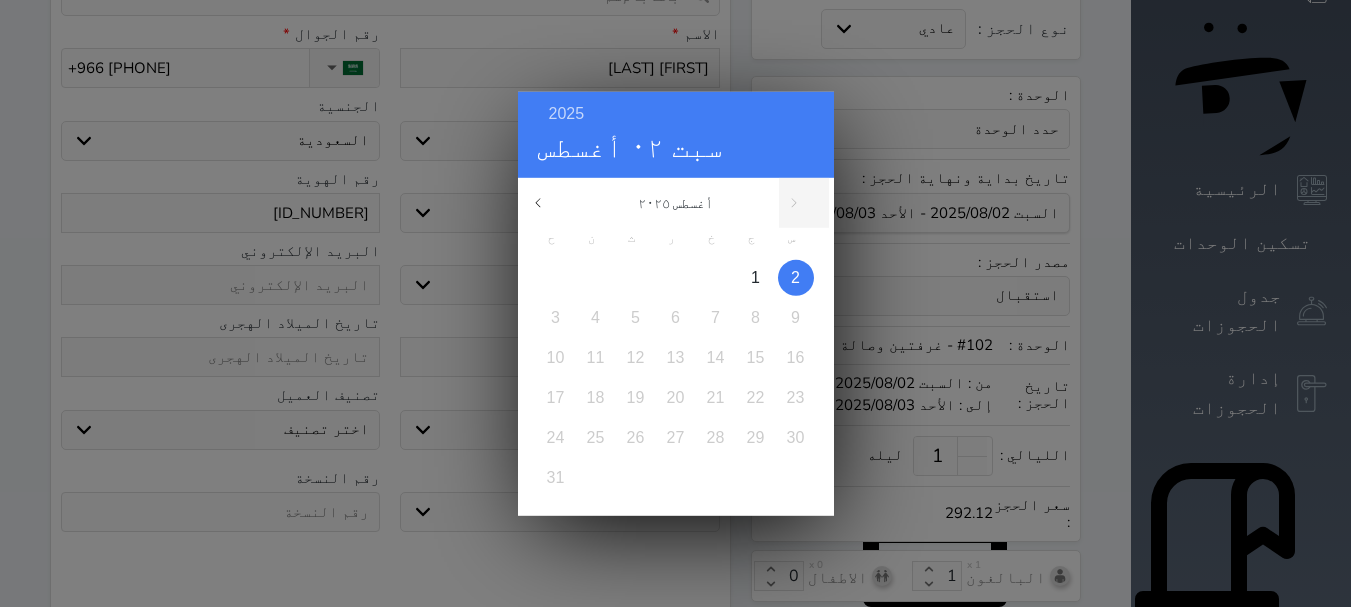 click on "2025   سبت ٠٢ أغسطس         أغسطس ٢٠٢٥
ح
ن
ث
ر
خ
ج
س
1   2   3   4   5   6   7   8   9   10   11   12   13   14   15   16   17   18   19   20   21   22   23   24   25   26   27   28   29   30   31
يناير
فبراير
مارس
أبريل
مايو
يونيو
يوليو
أغسطس
سبتمبر
أكتوبر" at bounding box center [675, 303] 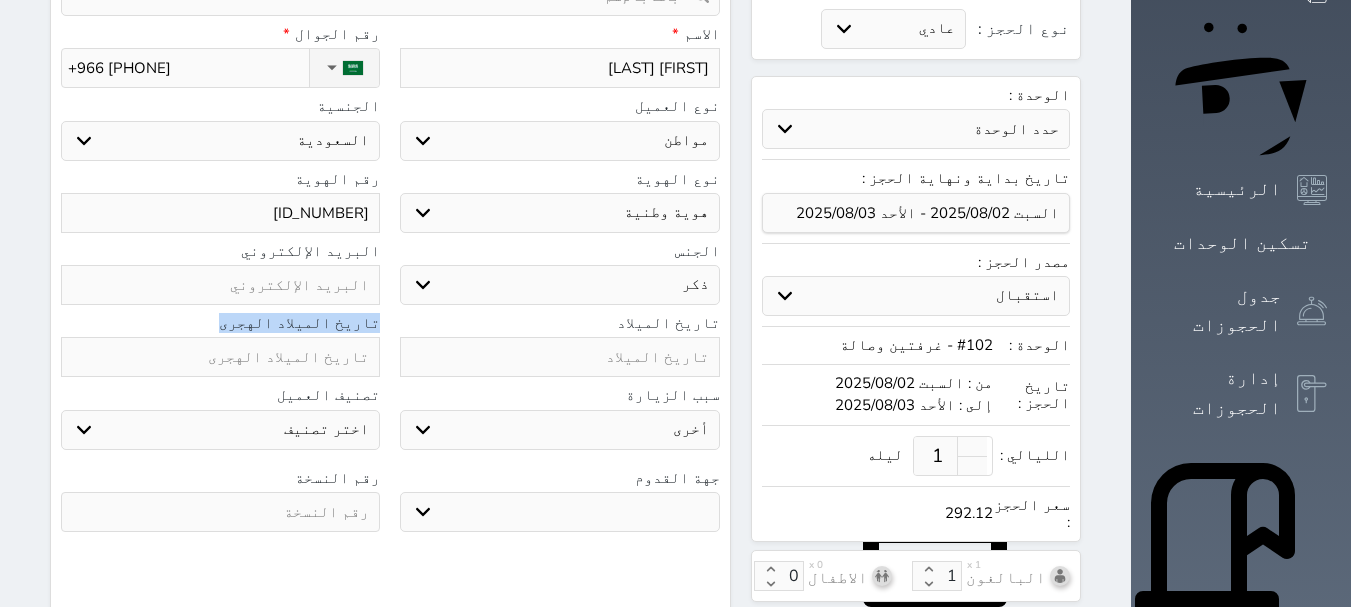 click on "2025   سبت ٠٢ أغسطس         أغسطس ٢٠٢٥
ح
ن
ث
ر
خ
ج
س
1   2   3   4   5   6   7   8   9   10   11   12   13   14   15   16   17   18   19   20   21   22   23   24   25   26   27   28   29   30   31
يناير
فبراير
مارس
أبريل
مايو
يونيو
يوليو
أغسطس
سبتمبر
أكتوبر" at bounding box center [675, 303] 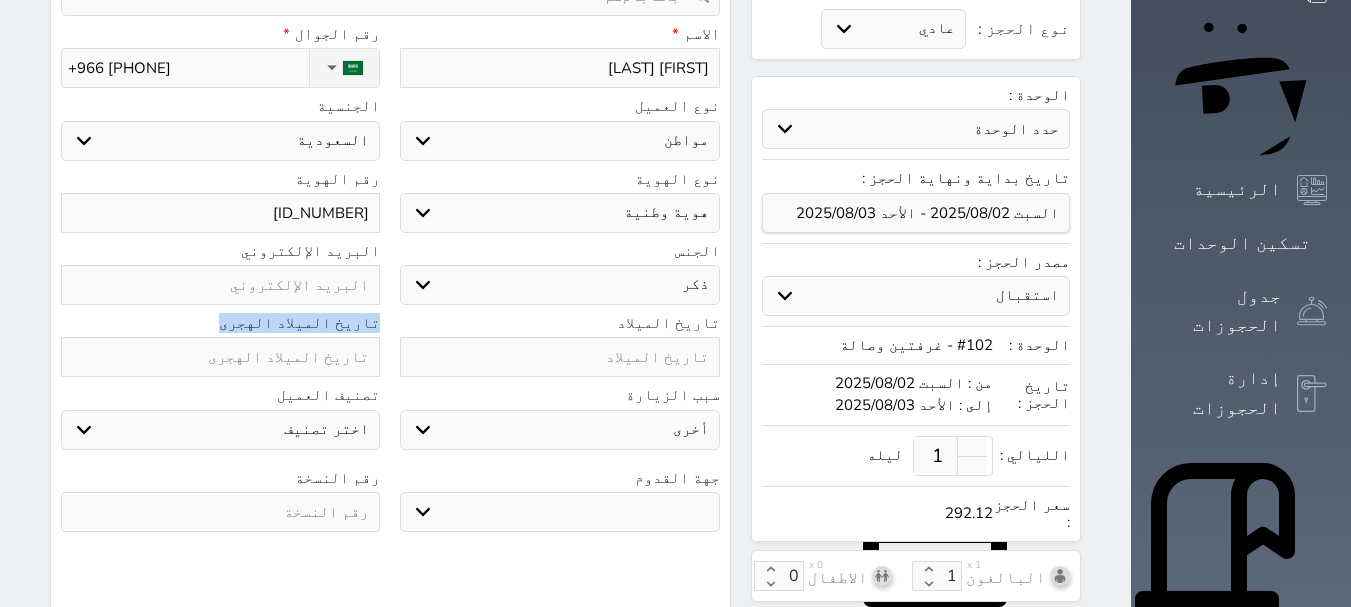 click on "2025   سبت ٠٢ أغسطس         أغسطس ٢٠٢٥
ح
ن
ث
ر
خ
ج
س
1   2   3   4   5   6   7   8   9   10   11   12   13   14   15   16   17   18   19   20   21   22   23   24   25   26   27   28   29   30   31
يناير
فبراير
مارس
أبريل
مايو
يونيو
يوليو
أغسطس
سبتمبر
أكتوبر" at bounding box center [675, 303] 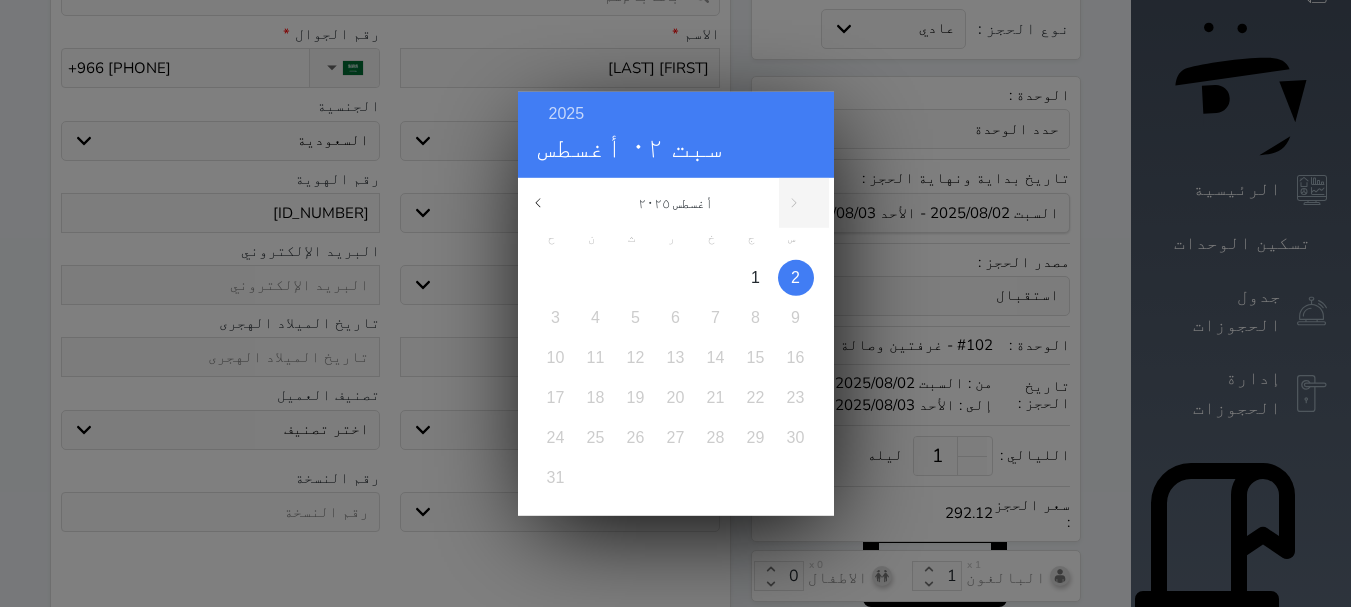 click on "2025   سبت ٠٢ أغسطس         أغسطس ٢٠٢٥
ح
ن
ث
ر
خ
ج
س
1   2   3   4   5   6   7   8   9   10   11   12   13   14   15   16   17   18   19   20   21   22   23   24   25   26   27   28   29   30   31
يناير
فبراير
مارس
أبريل
مايو
يونيو
يوليو
أغسطس
سبتمبر
أكتوبر" at bounding box center [675, 303] 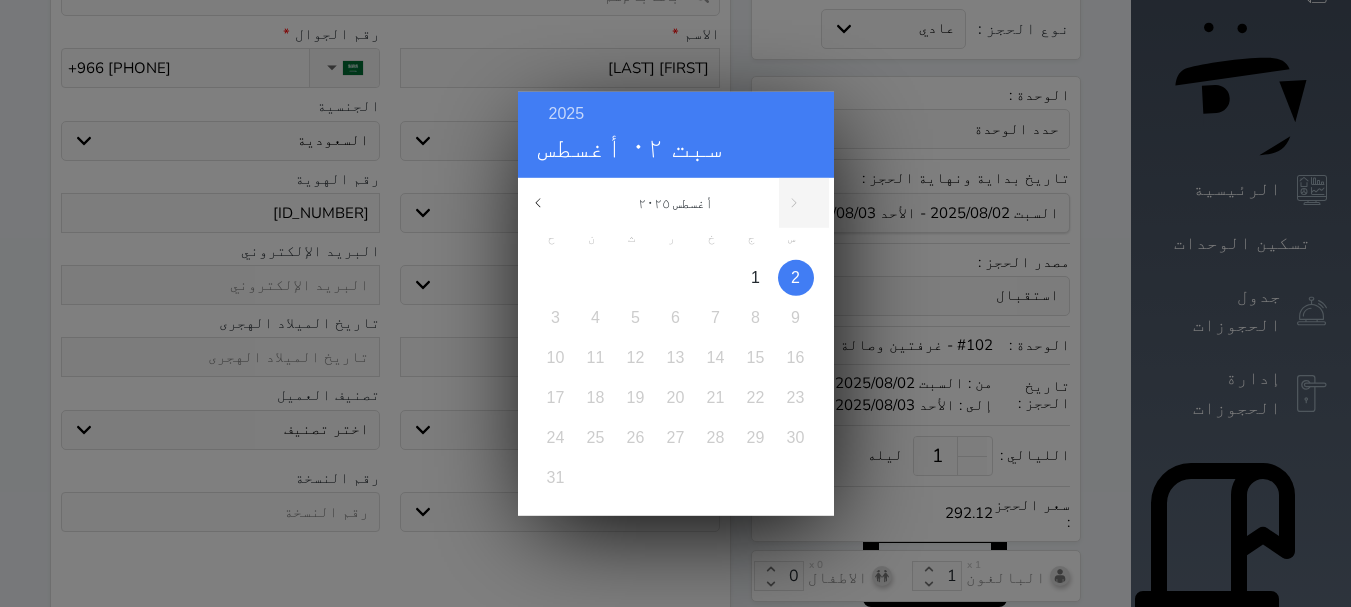 click on "2025   سبت ٠٢ أغسطس         أغسطس ٢٠٢٥
ح
ن
ث
ر
خ
ج
س
1   2   3   4   5   6   7   8   9   10   11   12   13   14   15   16   17   18   19   20   21   22   23   24   25   26   27   28   29   30   31
يناير
فبراير
مارس
أبريل
مايو
يونيو
يوليو
أغسطس
سبتمبر
أكتوبر" at bounding box center (675, 303) 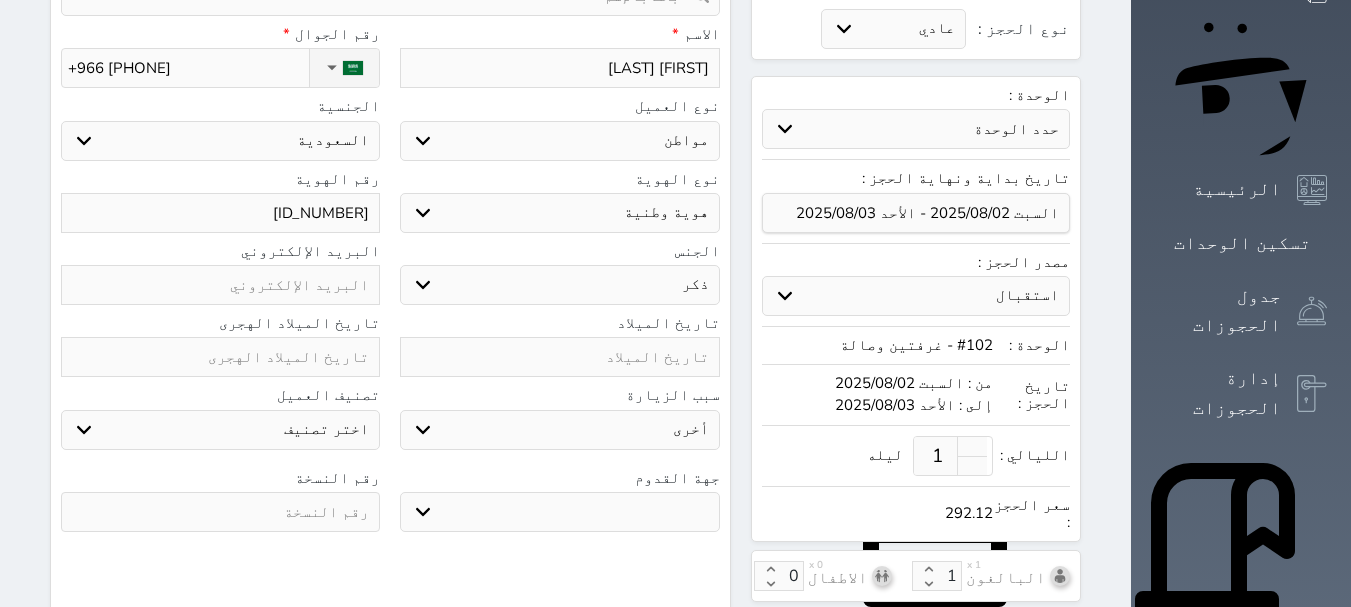 click at bounding box center (559, 357) 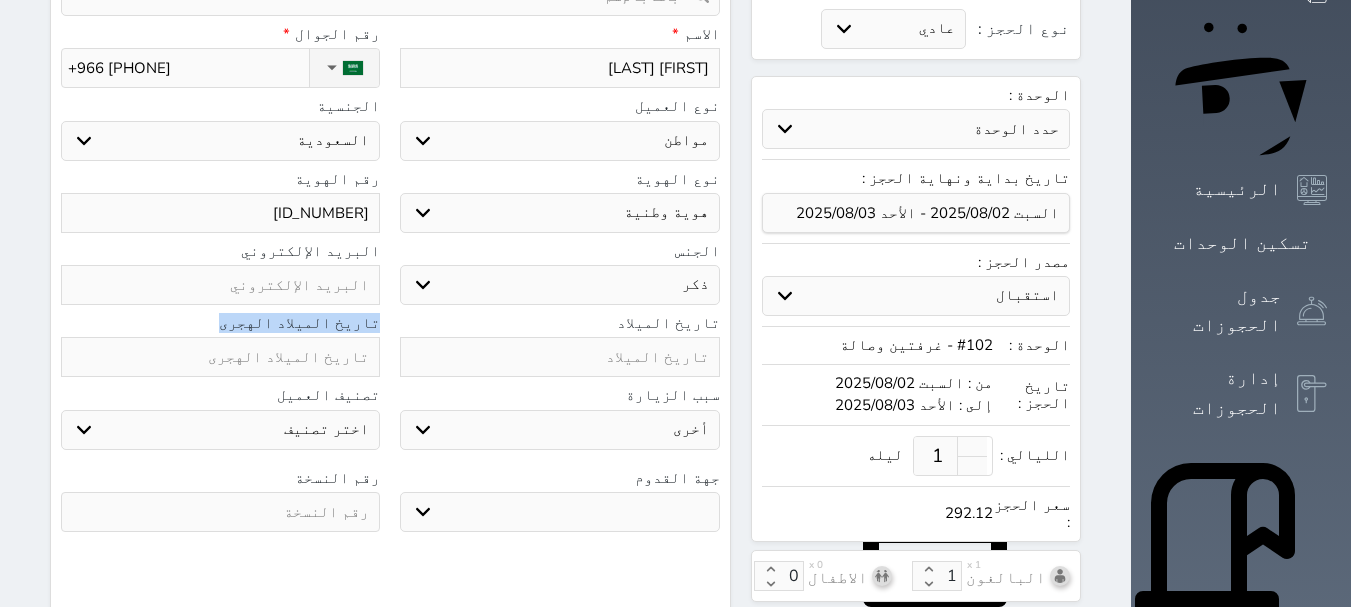 click on "2025   سبت ٠٢ أغسطس         أغسطس ٢٠٢٥
ح
ن
ث
ر
خ
ج
س
1   2   3   4   5   6   7   8   9   10   11   12   13   14   15   16   17   18   19   20   21   22   23   24   25   26   27   28   29   30   31
يناير
فبراير
مارس
أبريل
مايو
يونيو
يوليو
أغسطس
سبتمبر
أكتوبر" at bounding box center (675, 303) 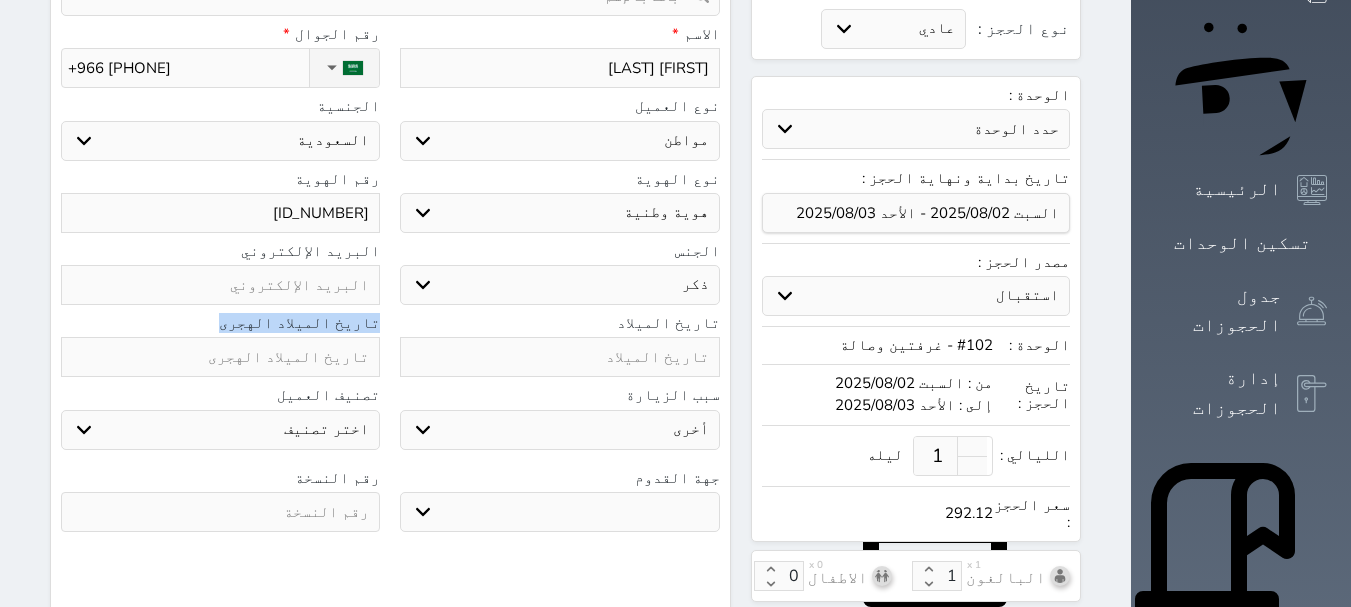 click at bounding box center [559, 357] 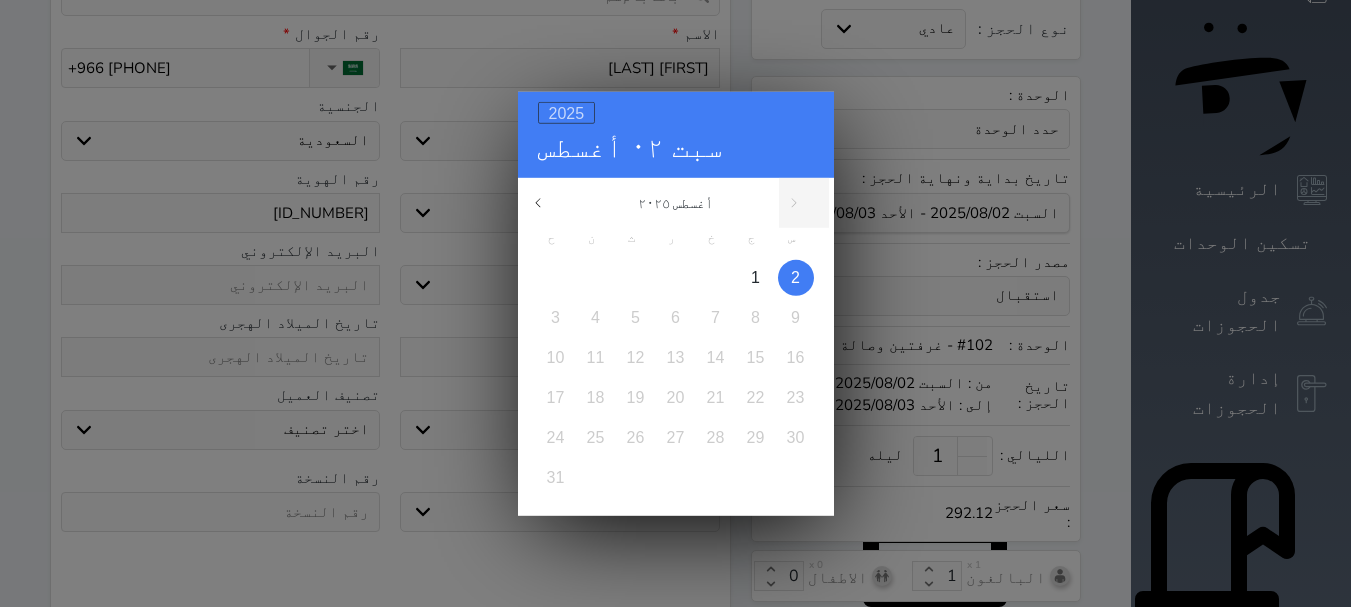 click on "2025" at bounding box center (567, 112) 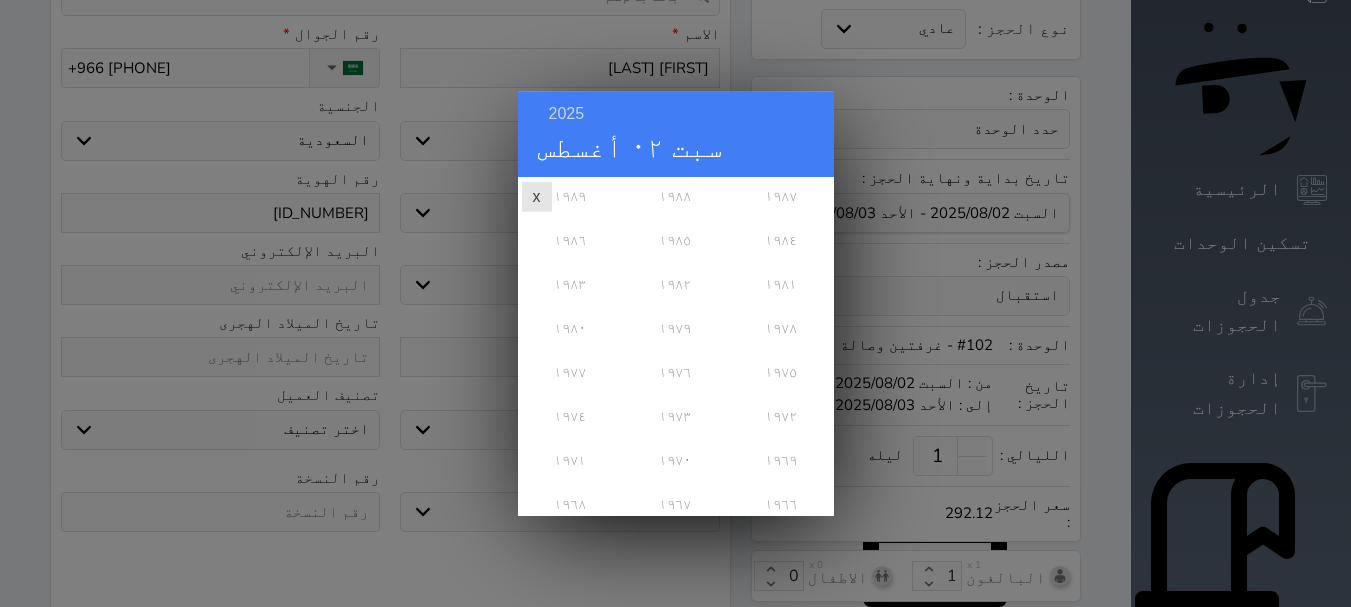 scroll, scrollTop: 568, scrollLeft: 0, axis: vertical 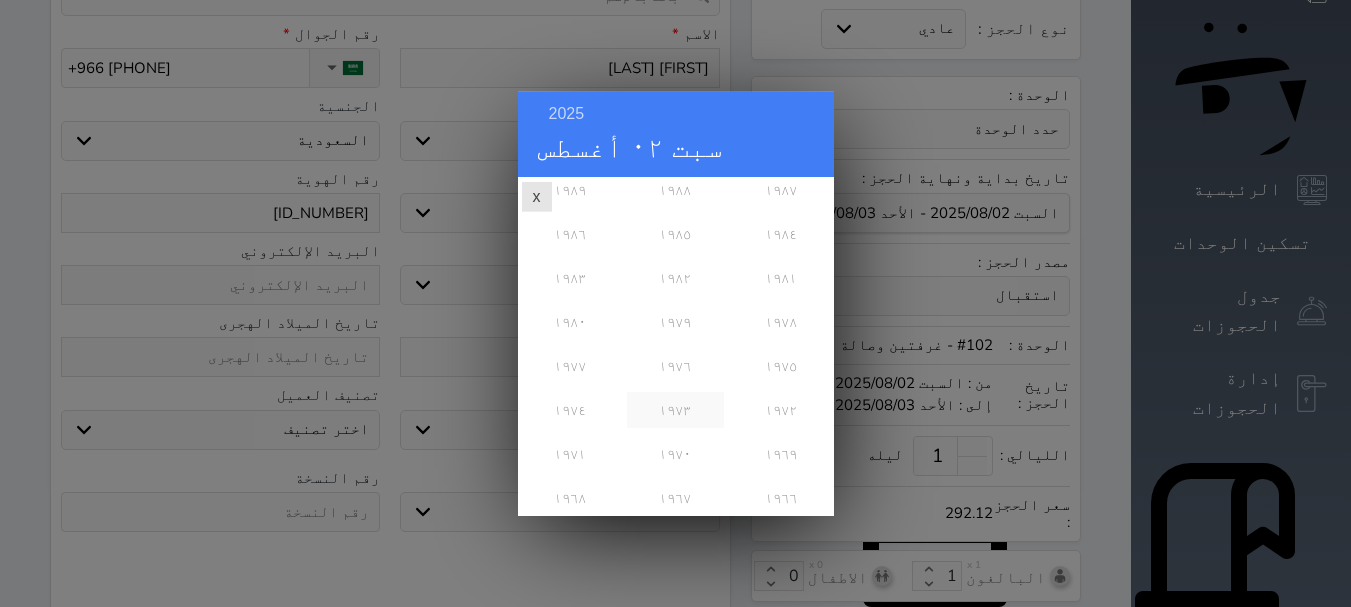 click on "١٩٧٣" at bounding box center [675, 409] 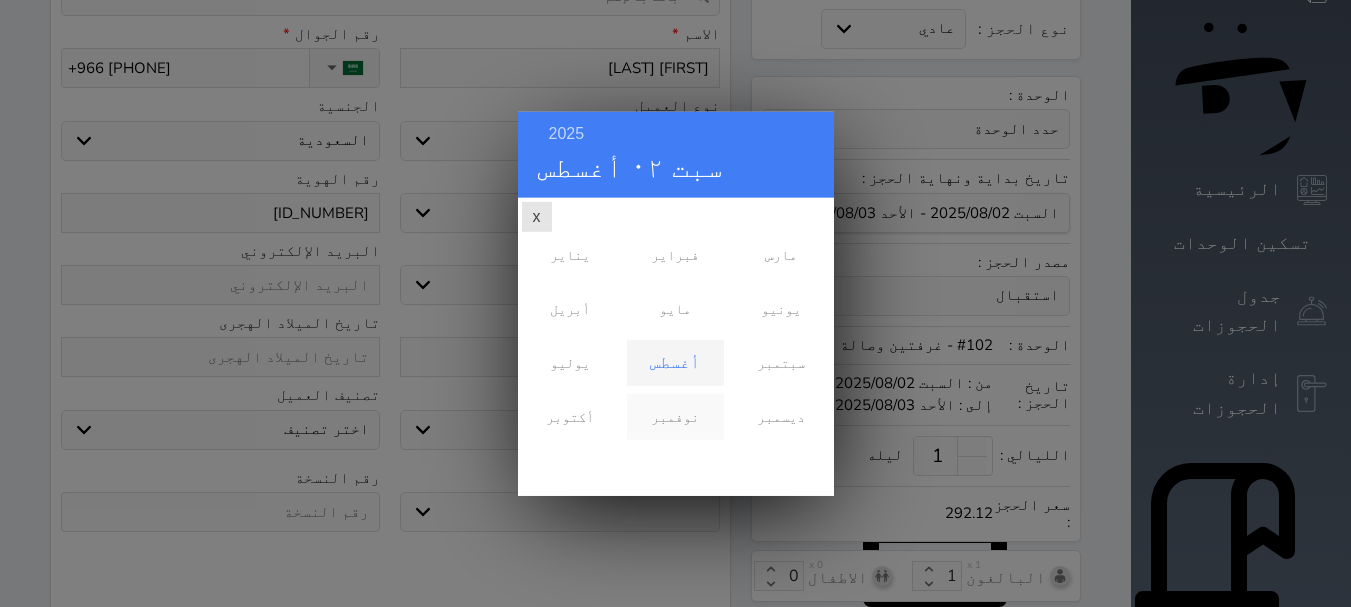 scroll, scrollTop: 0, scrollLeft: 0, axis: both 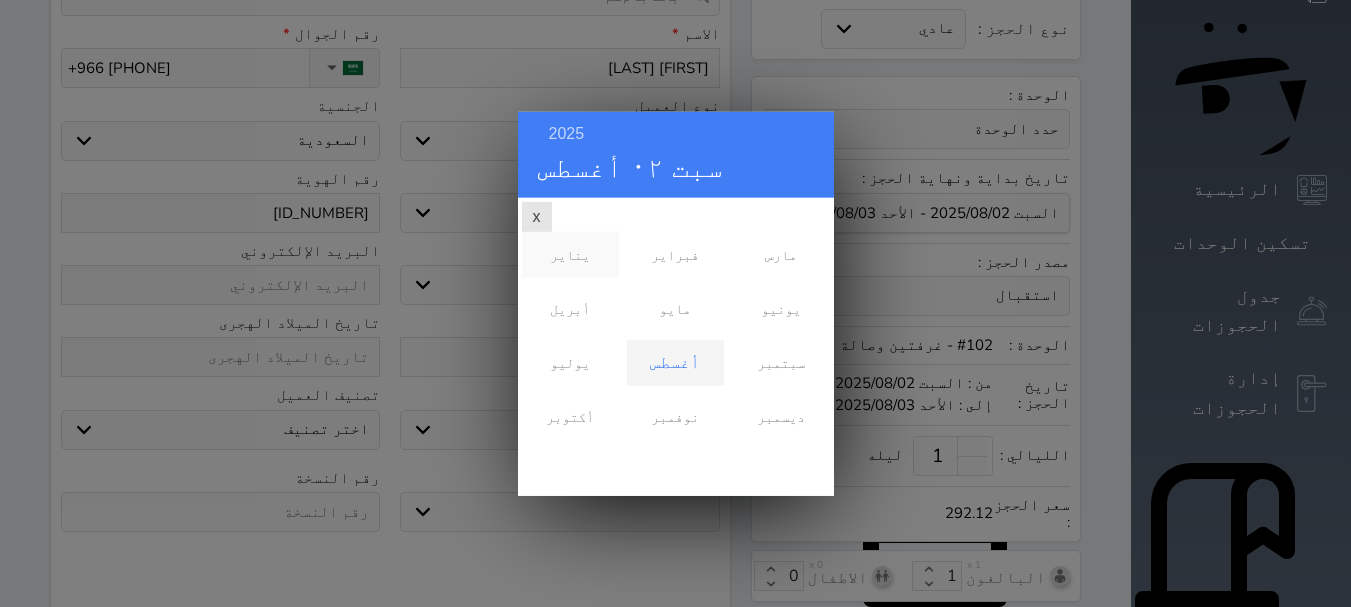 click on "يناير" at bounding box center (570, 254) 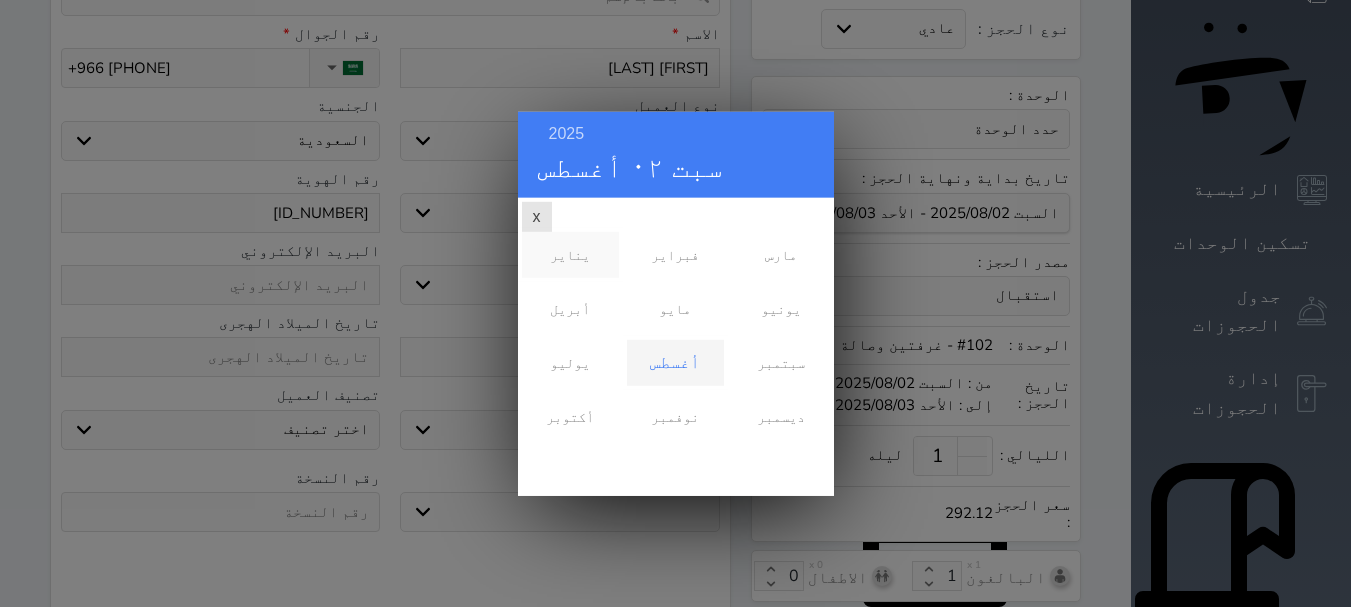 click on "يناير" at bounding box center (570, 254) 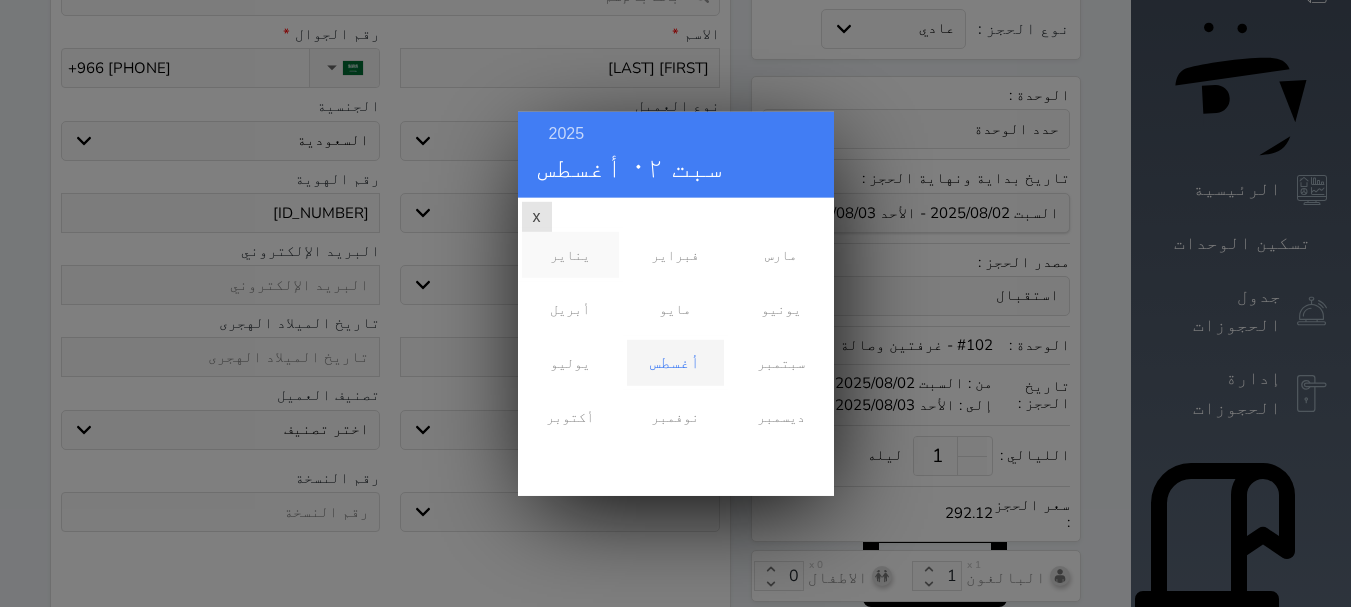 type on "1447-2-8" 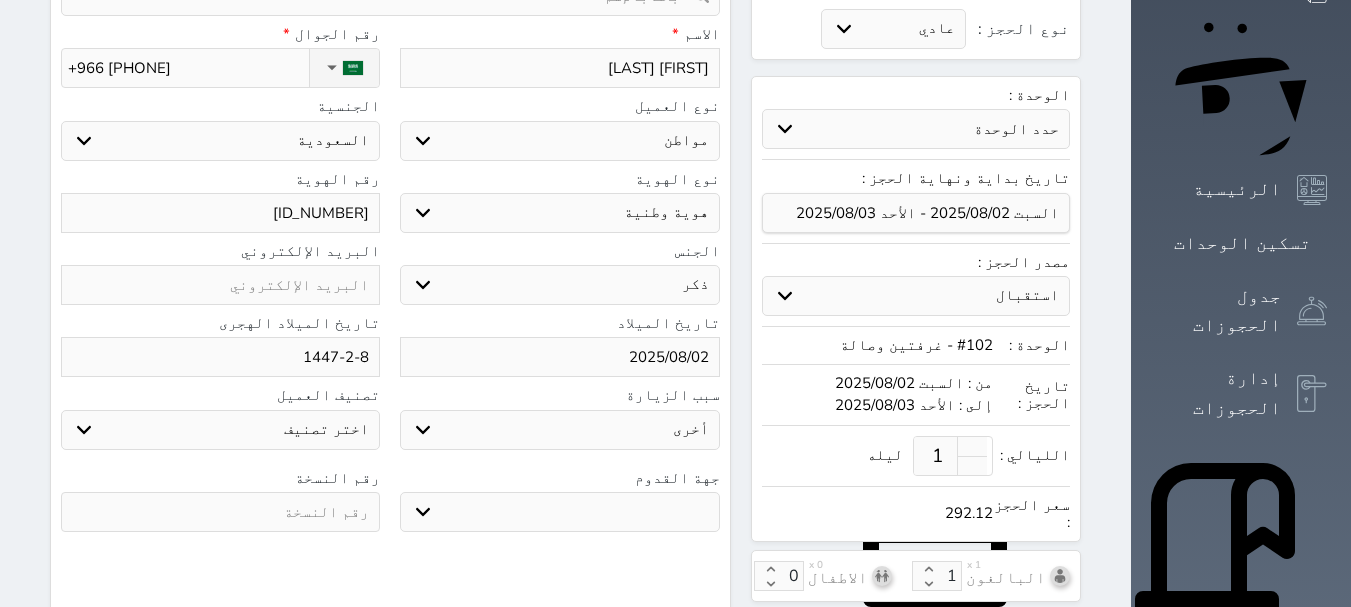 click on "2025/08/02" at bounding box center [559, 357] 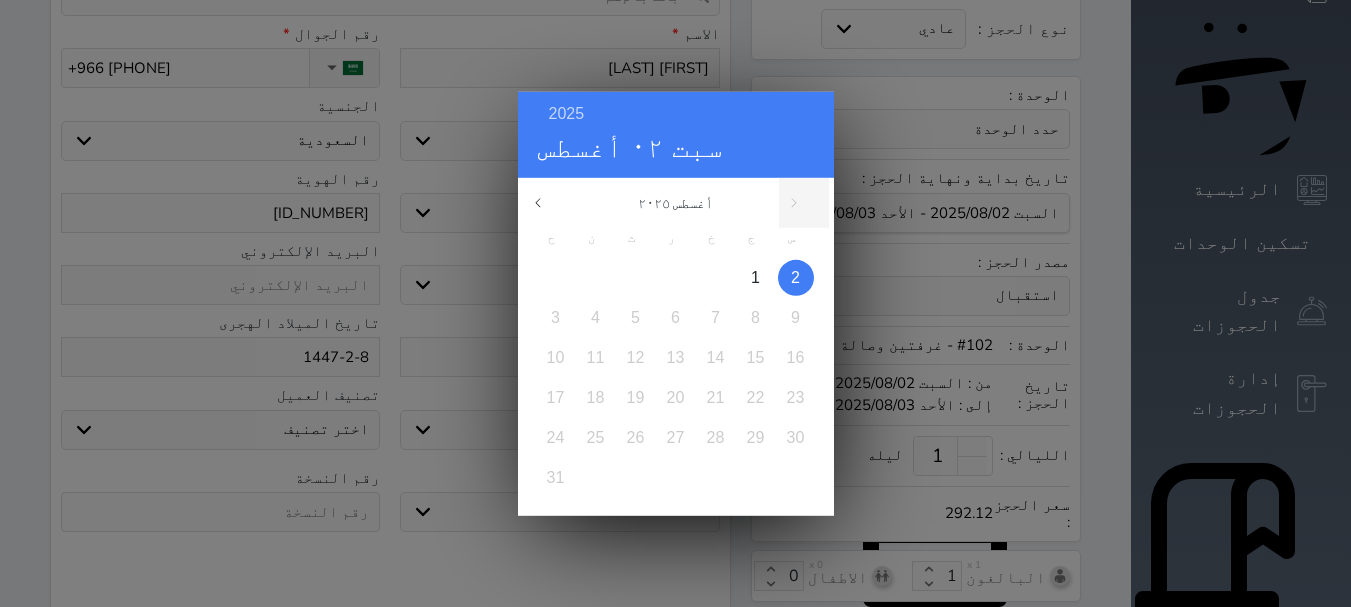 click on "7" at bounding box center (716, 317) 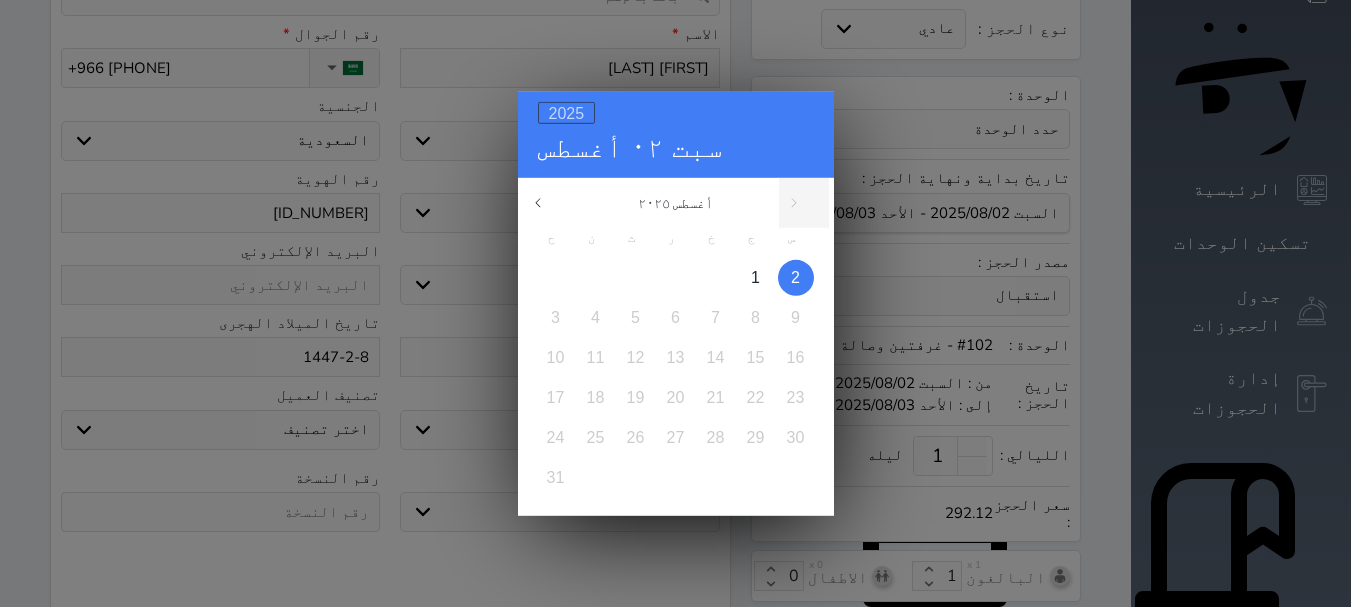 click on "2025" at bounding box center [567, 112] 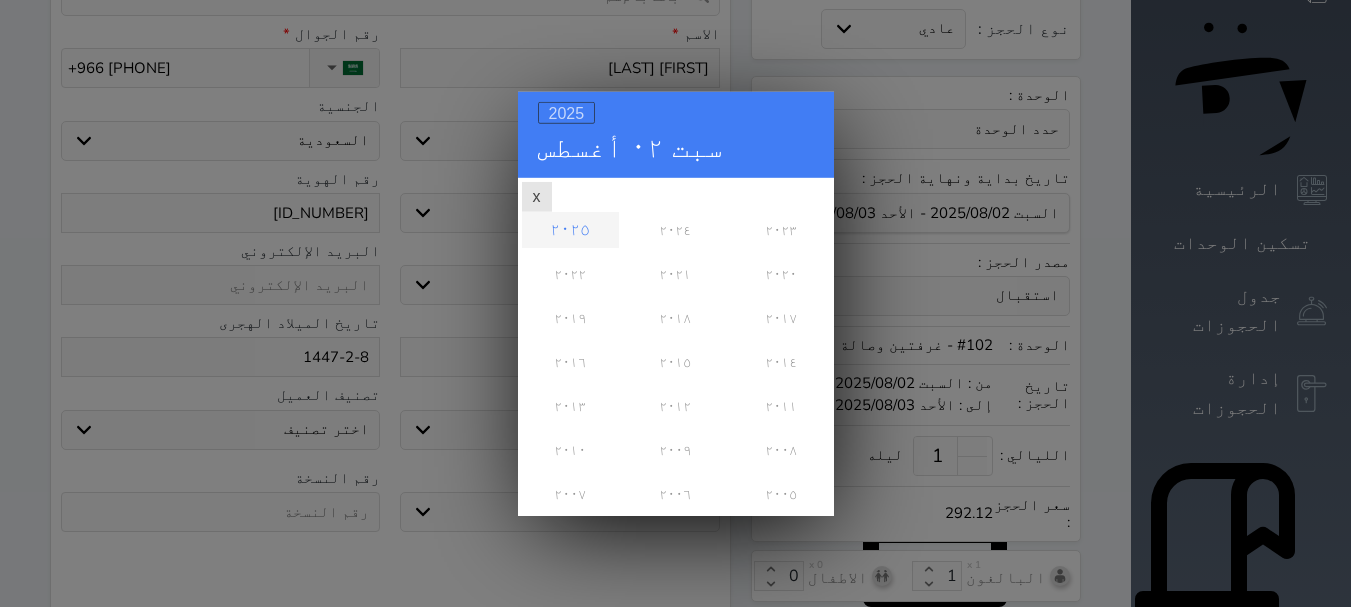 scroll, scrollTop: 0, scrollLeft: 0, axis: both 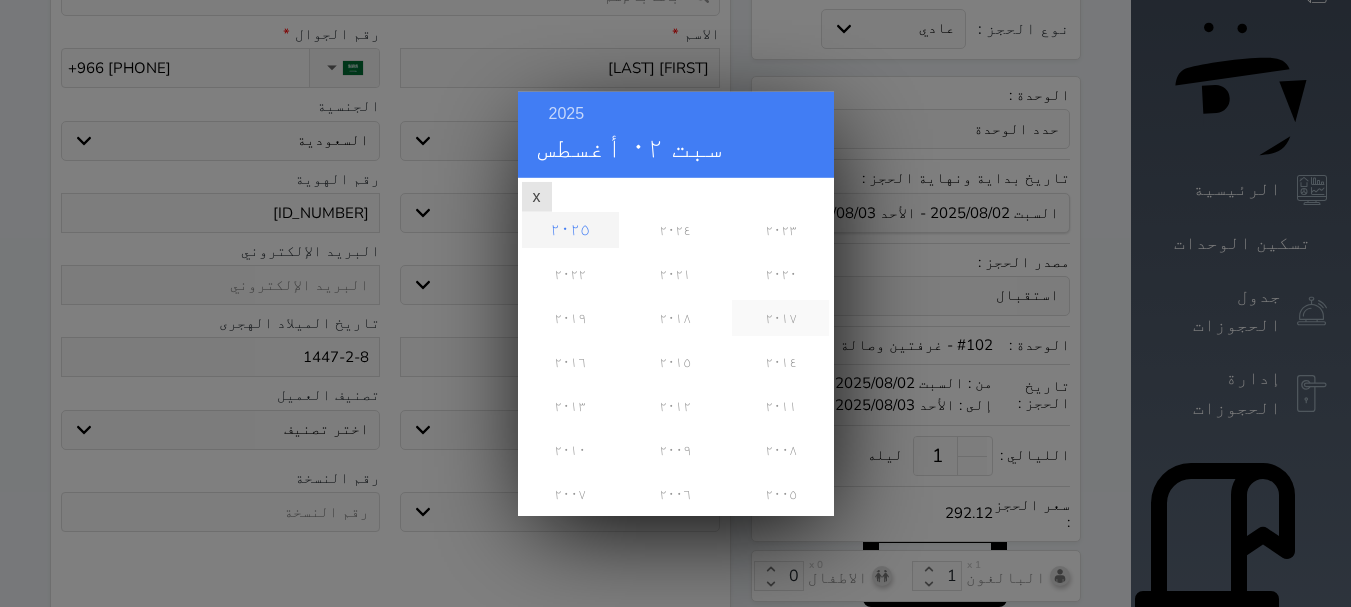 click on "٢٠١٧" at bounding box center (780, 317) 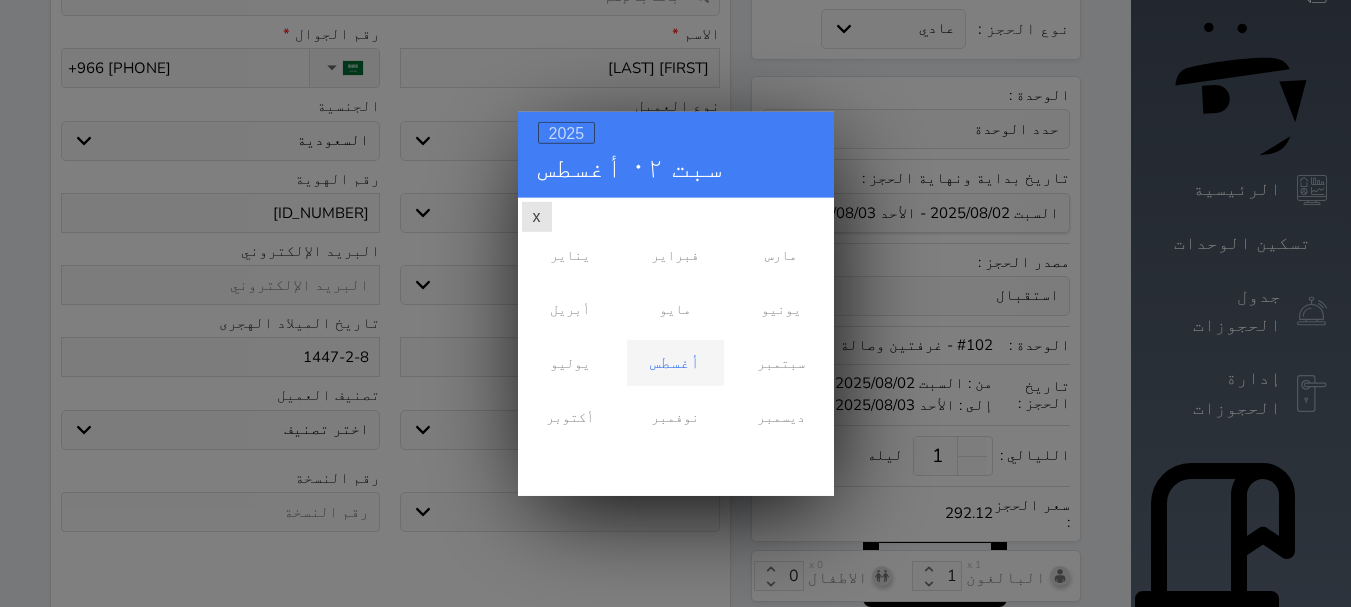 click on "2025" at bounding box center (567, 132) 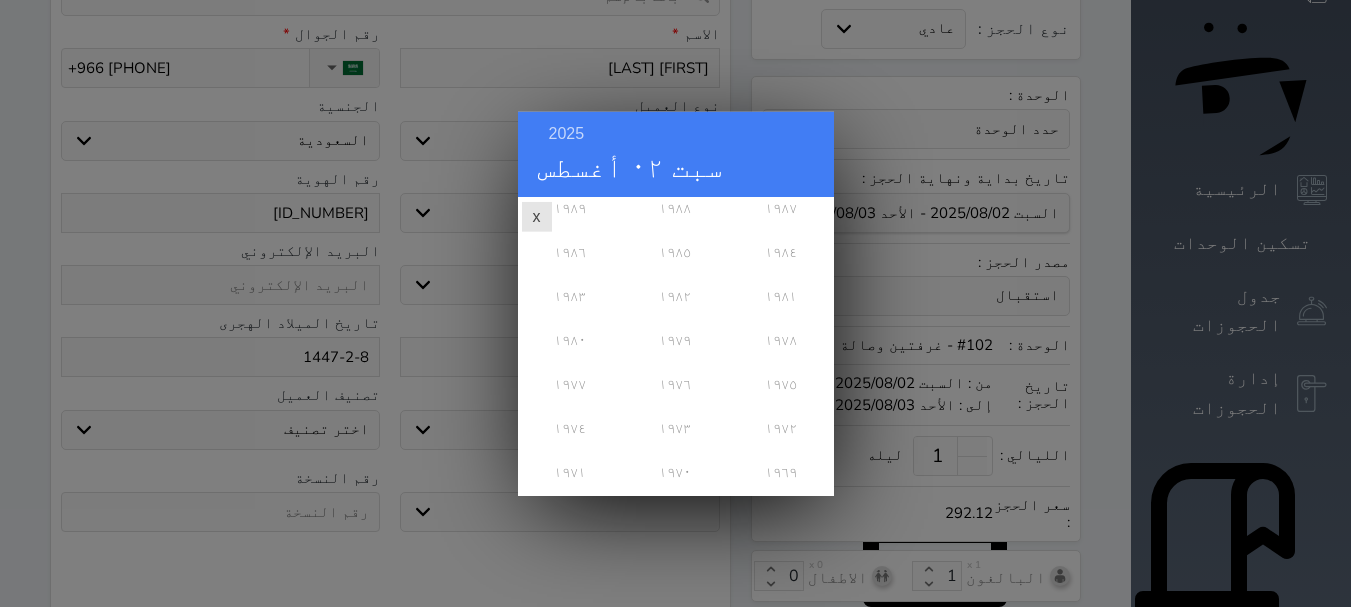 scroll, scrollTop: 577, scrollLeft: 0, axis: vertical 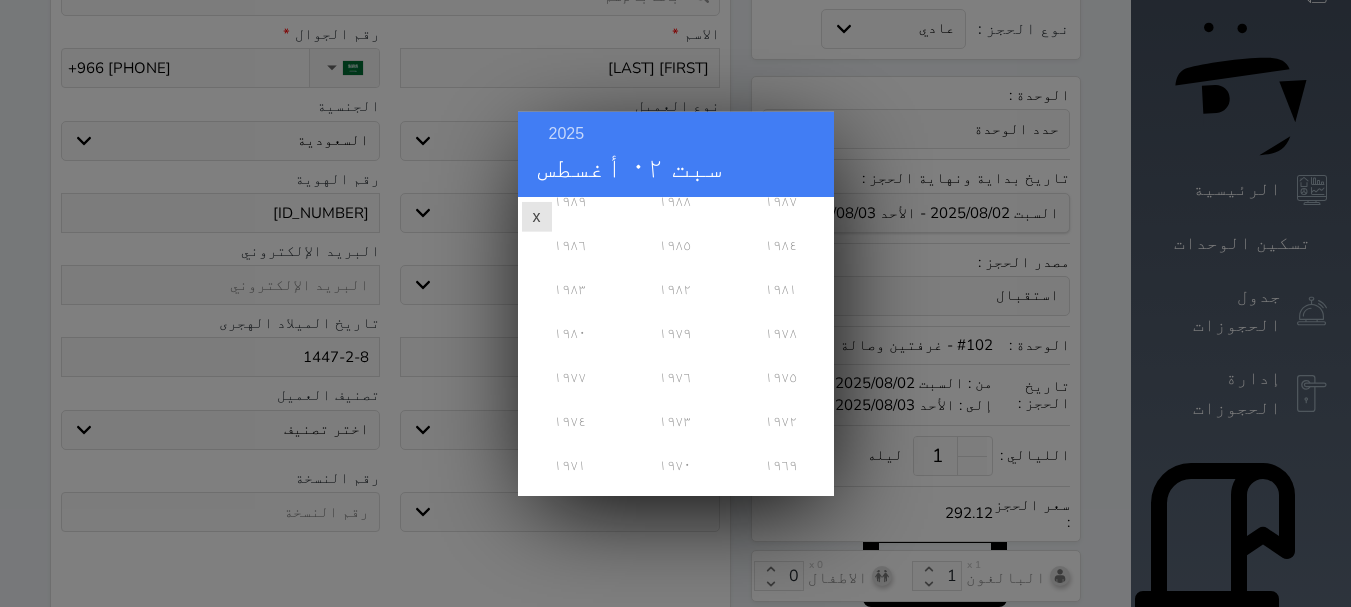 click on "١٩٧٥" at bounding box center (780, 376) 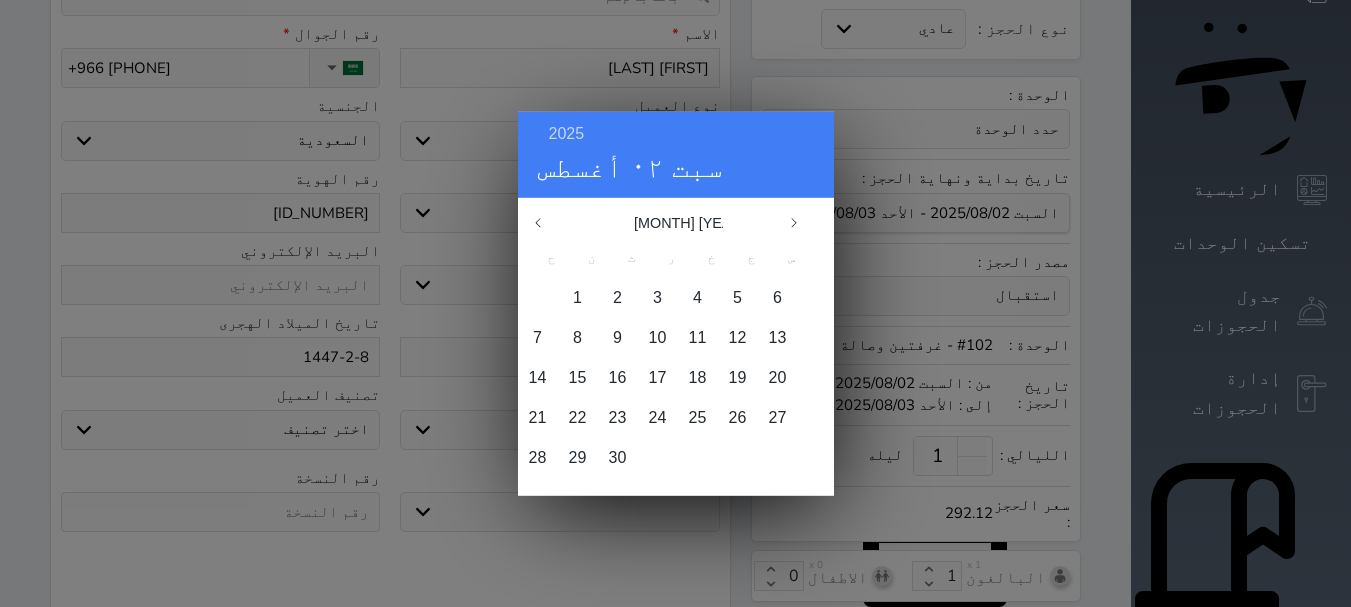 scroll, scrollTop: 0, scrollLeft: 0, axis: both 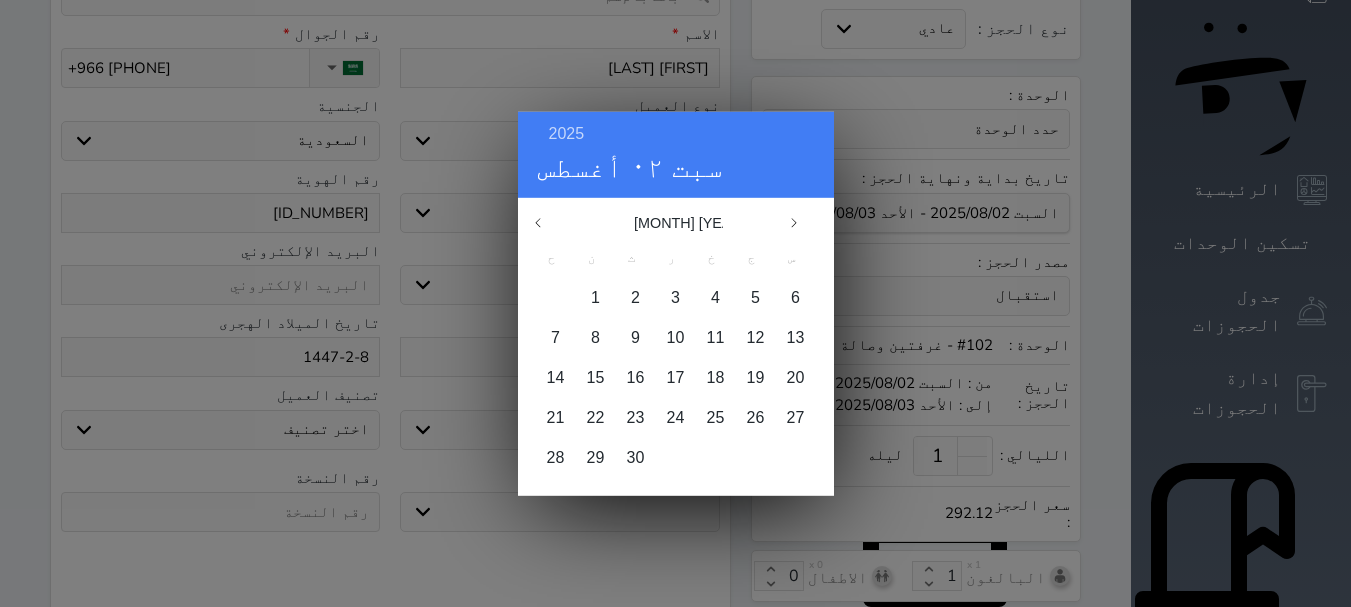 click 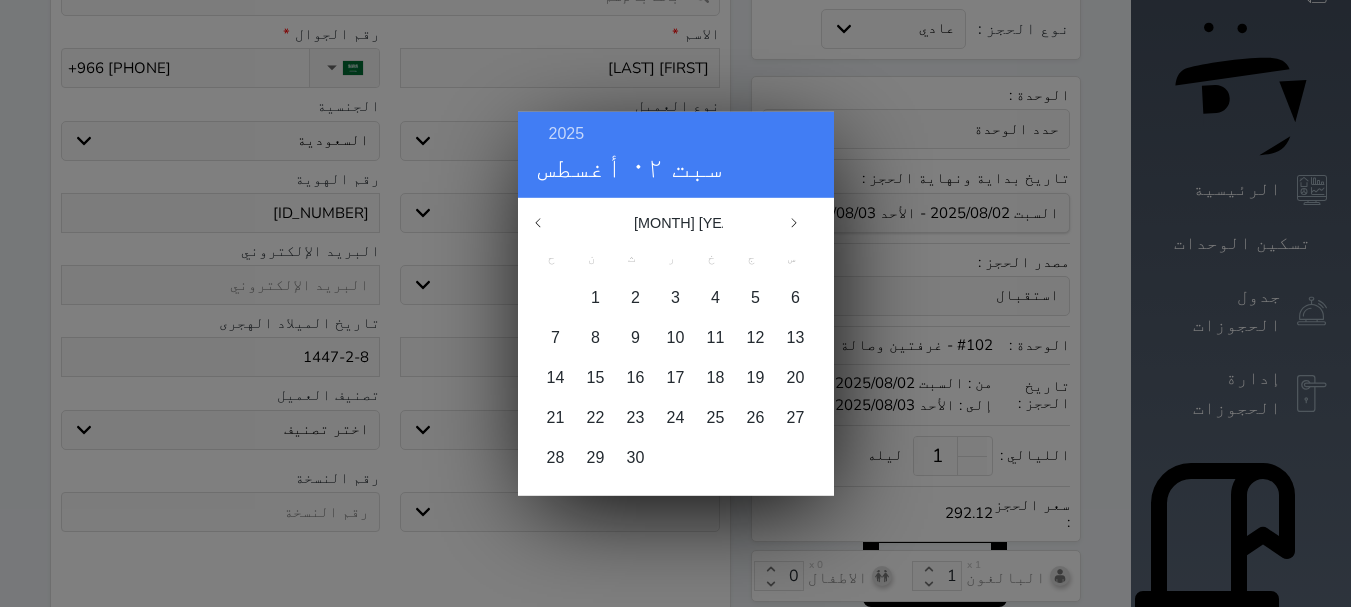 click on "يناير
فبراير
مارس
أبريل
مايو
يونيو
يوليو
أغسطس
سبتمبر
أكتوبر
نوفمبر
ديسمبر" at bounding box center (0, 0) 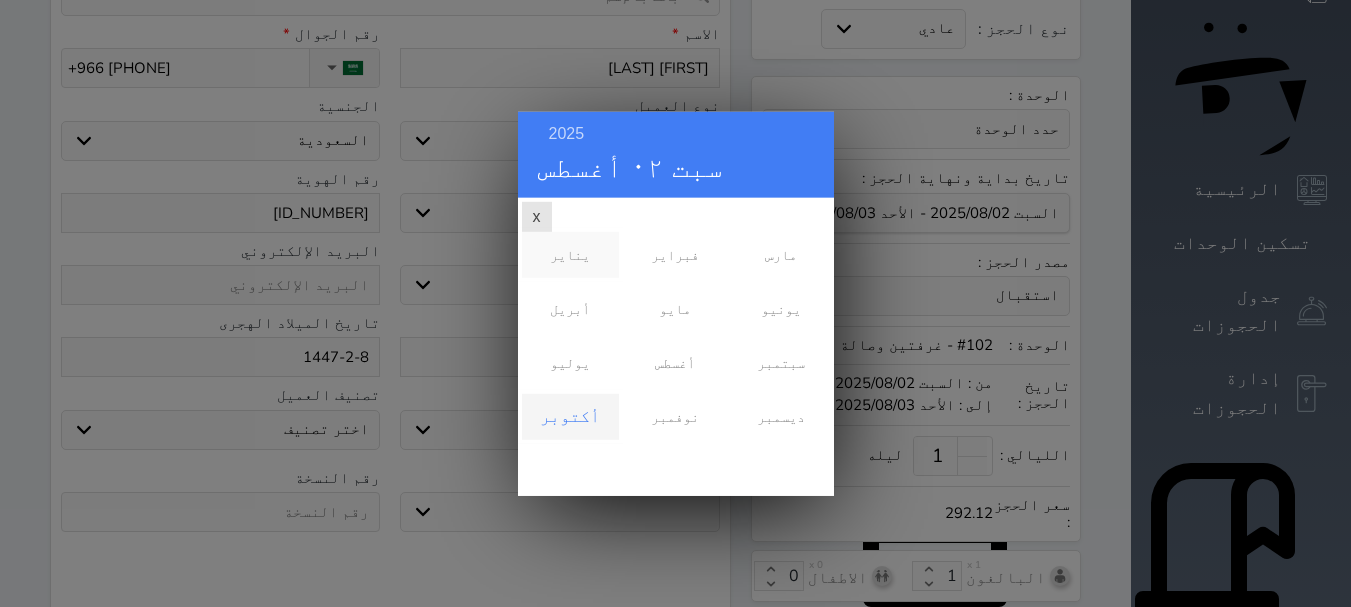 click on "يناير" at bounding box center (570, 254) 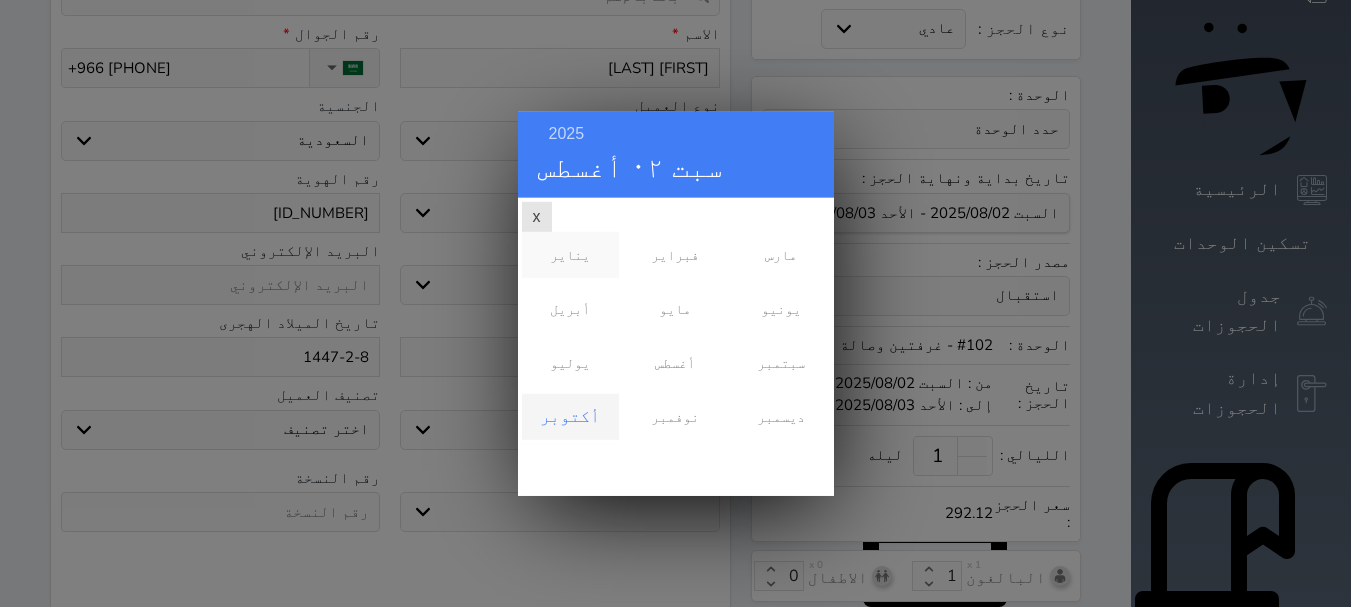 click on "يناير" at bounding box center [570, 254] 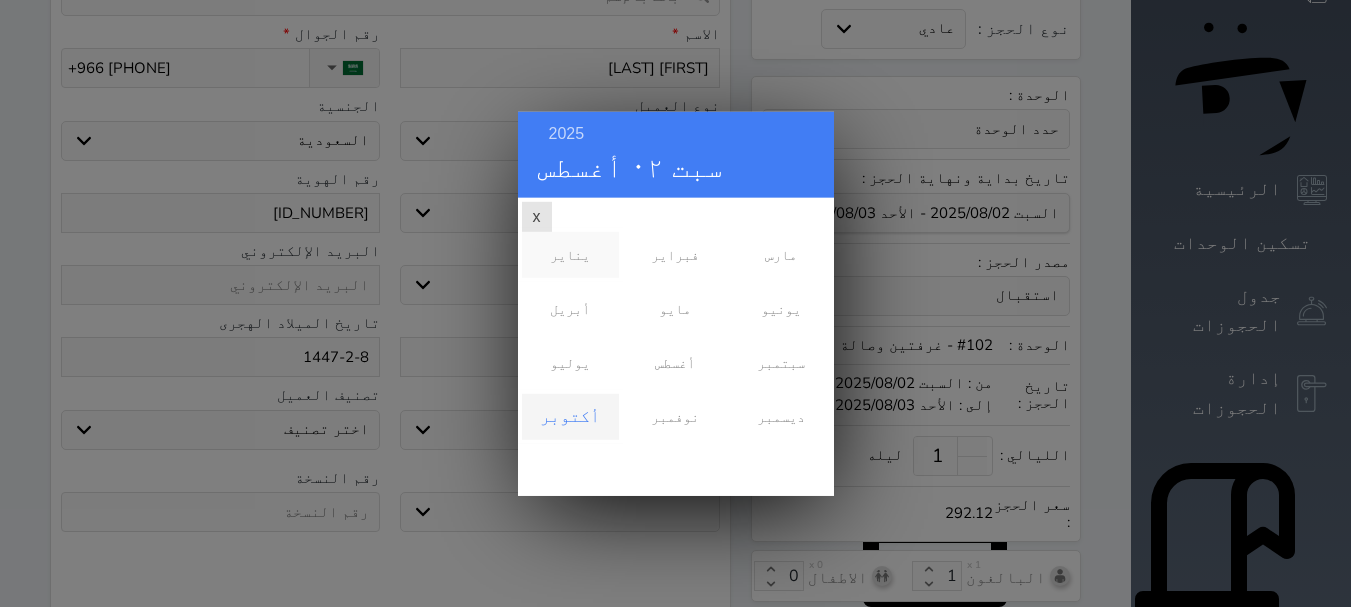 click on "يناير" at bounding box center [570, 254] 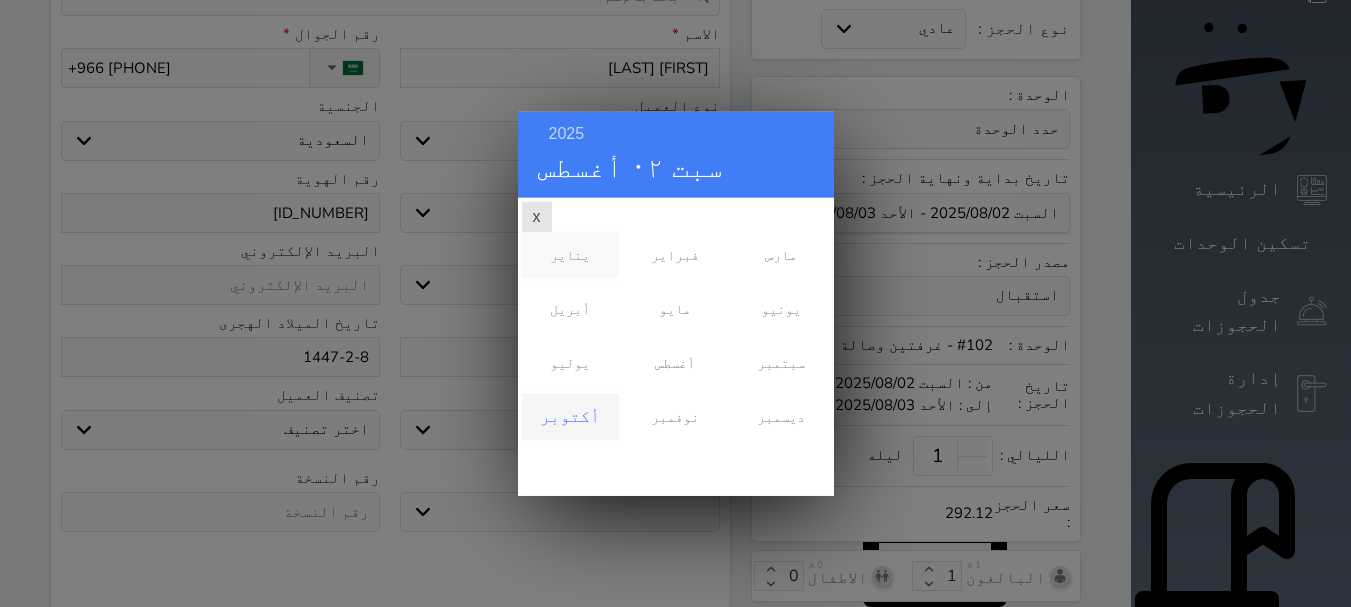select 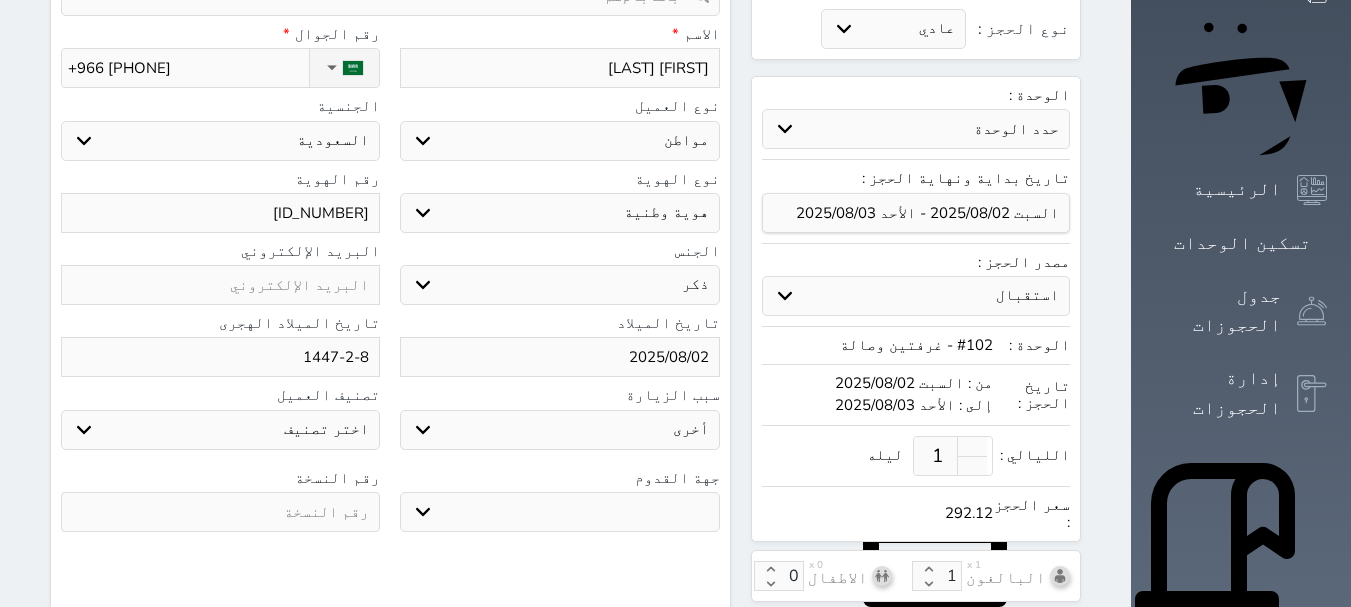 click on "2025/08/02" at bounding box center (559, 357) 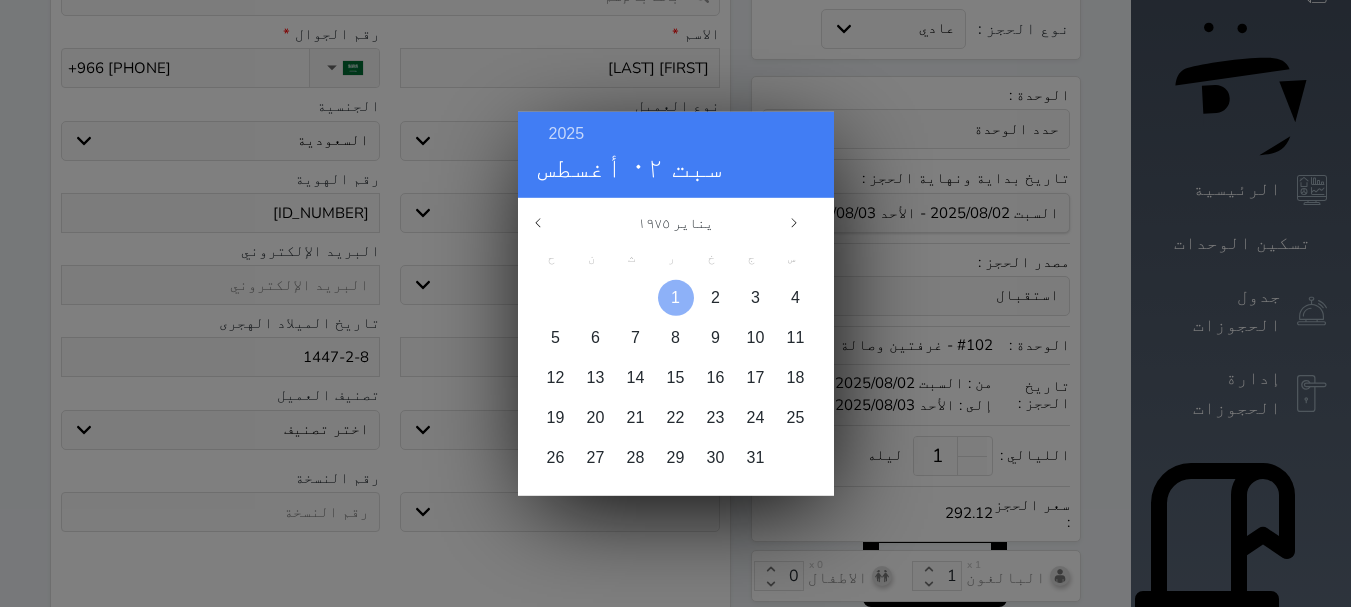 click on "1" at bounding box center (675, 296) 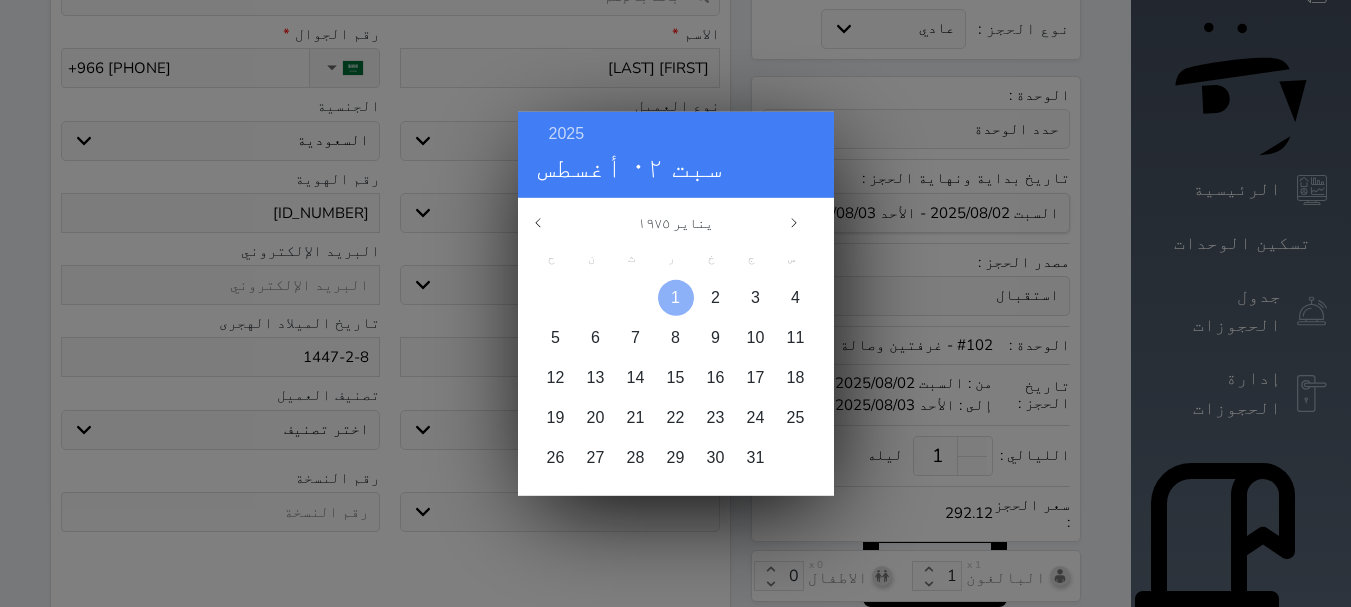 type on "1975/01/01" 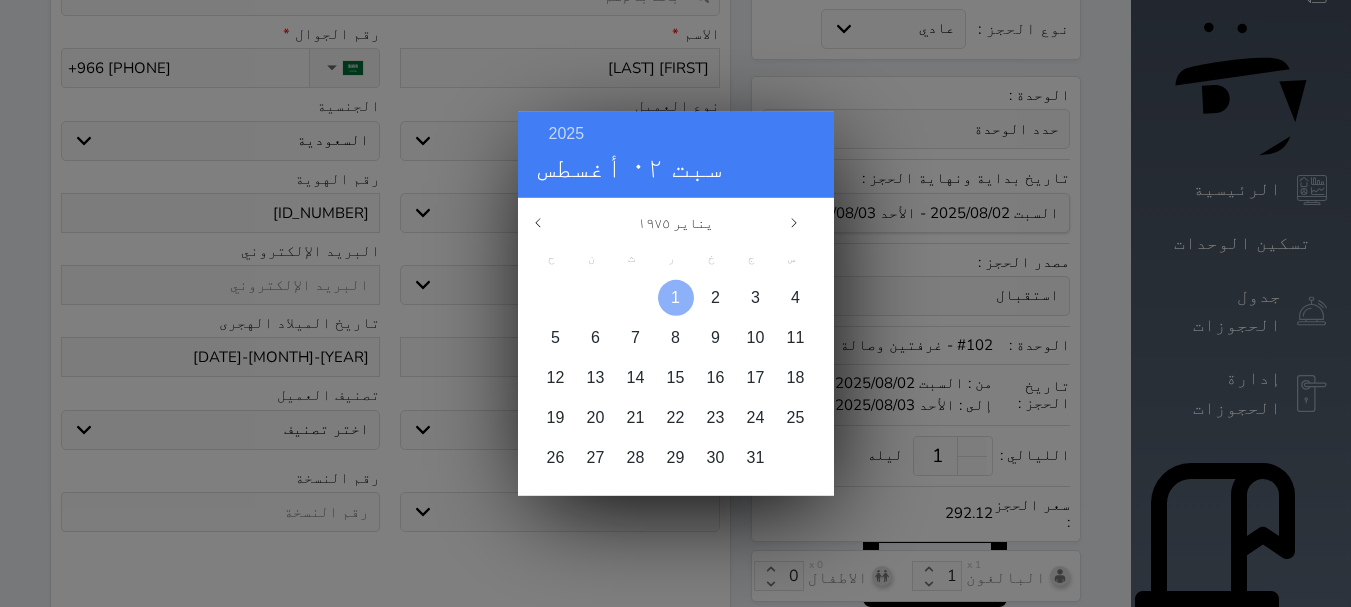click on "1" at bounding box center [675, 296] 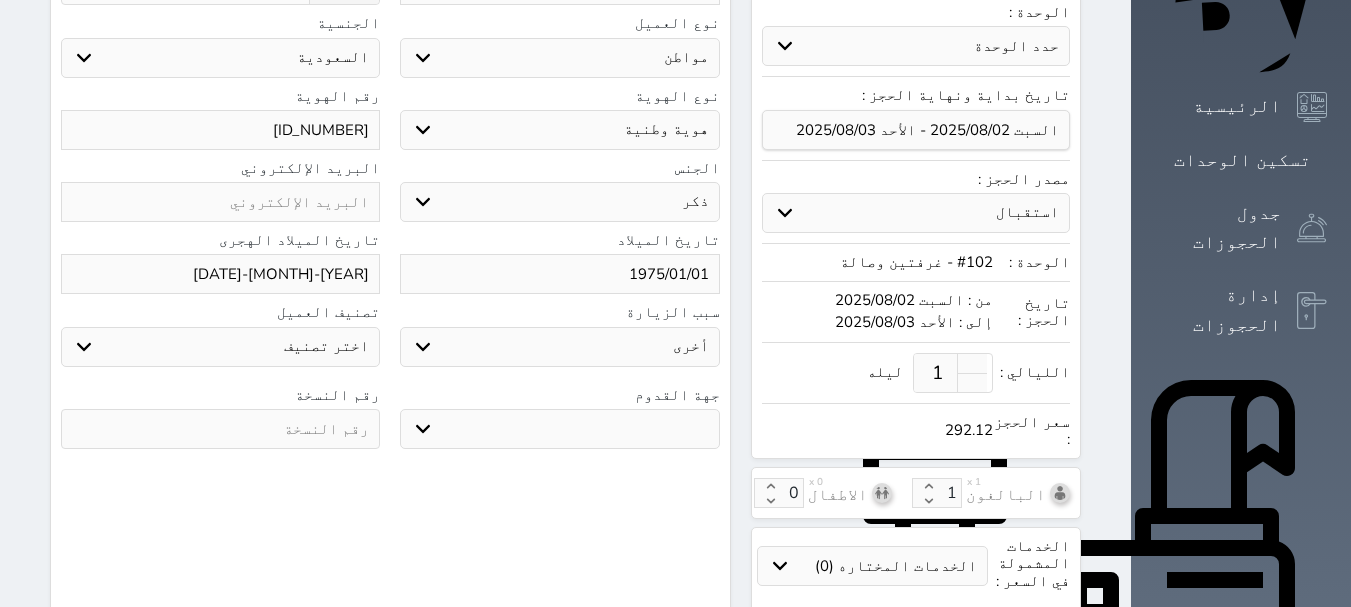 scroll, scrollTop: 296, scrollLeft: 0, axis: vertical 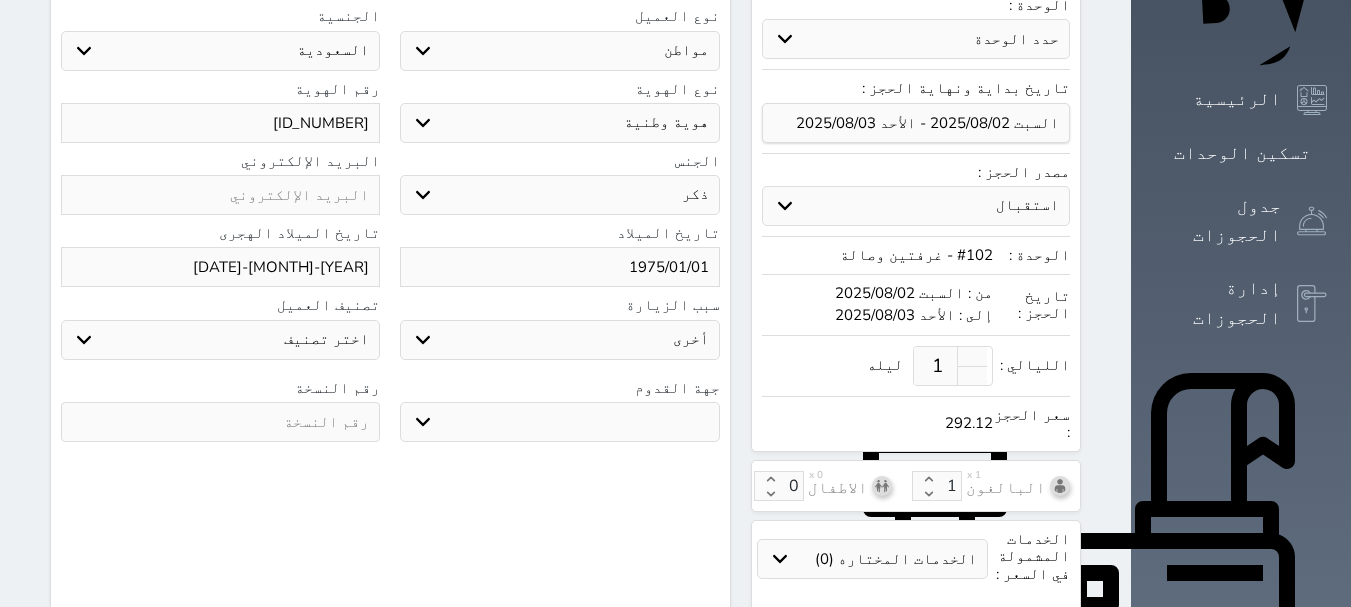 drag, startPoint x: 1356, startPoint y: 249, endPoint x: 1345, endPoint y: 288, distance: 40.5216 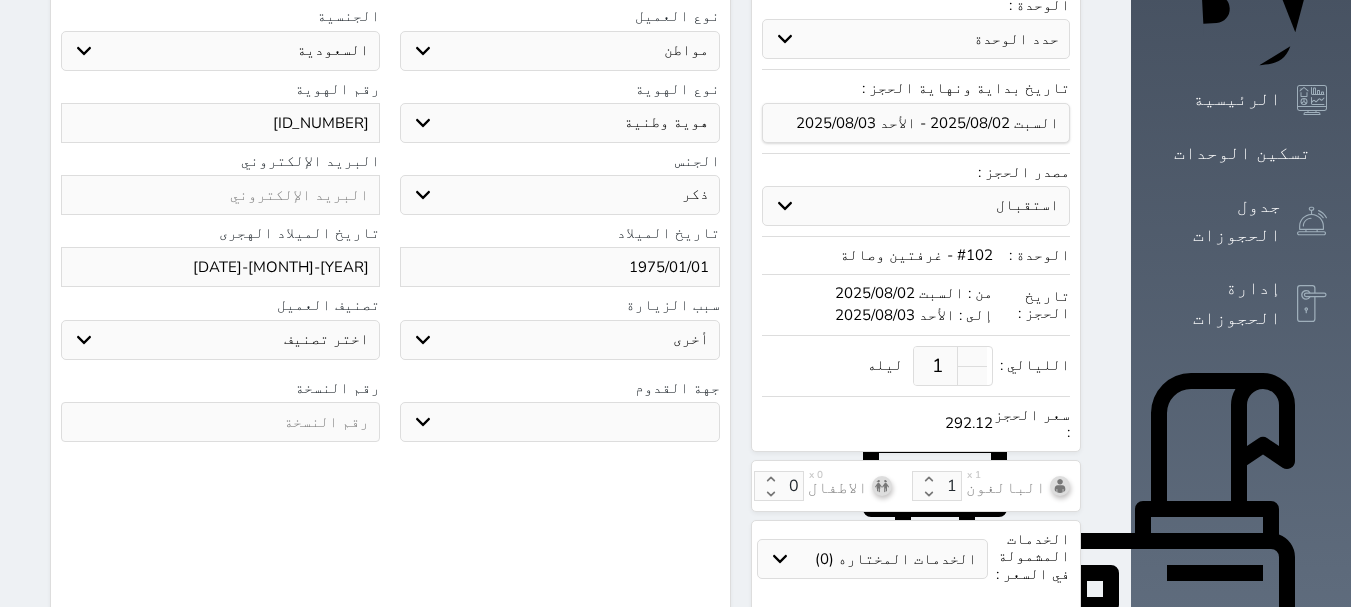 type on "1" 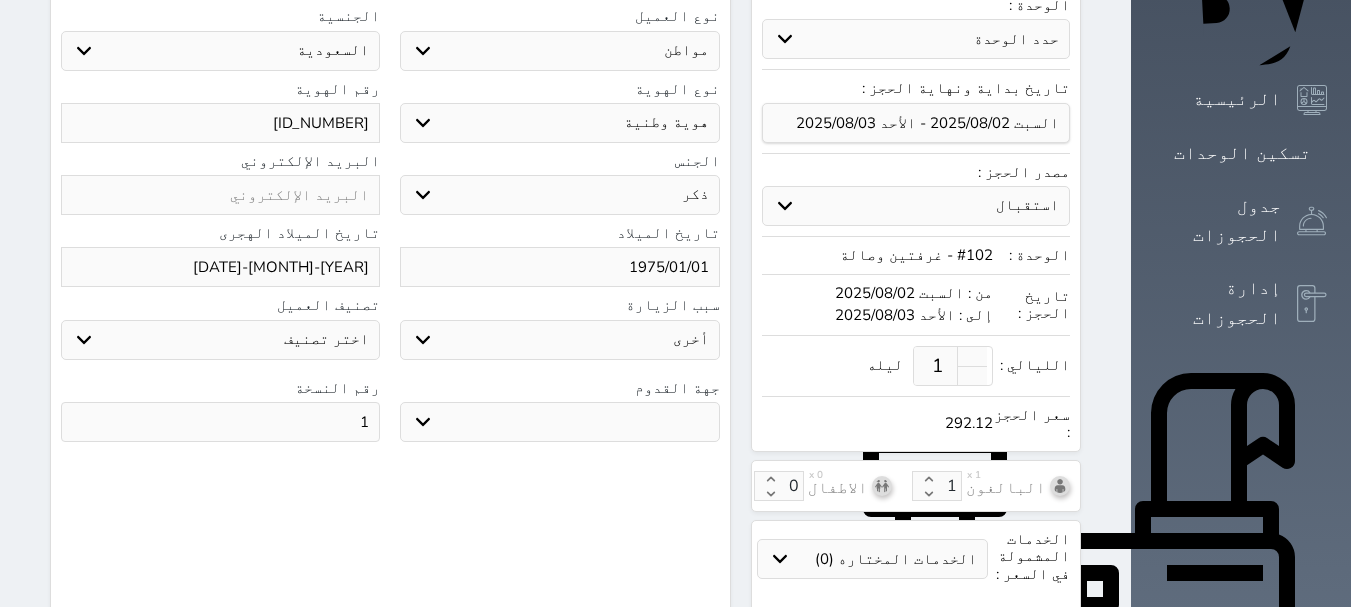 select 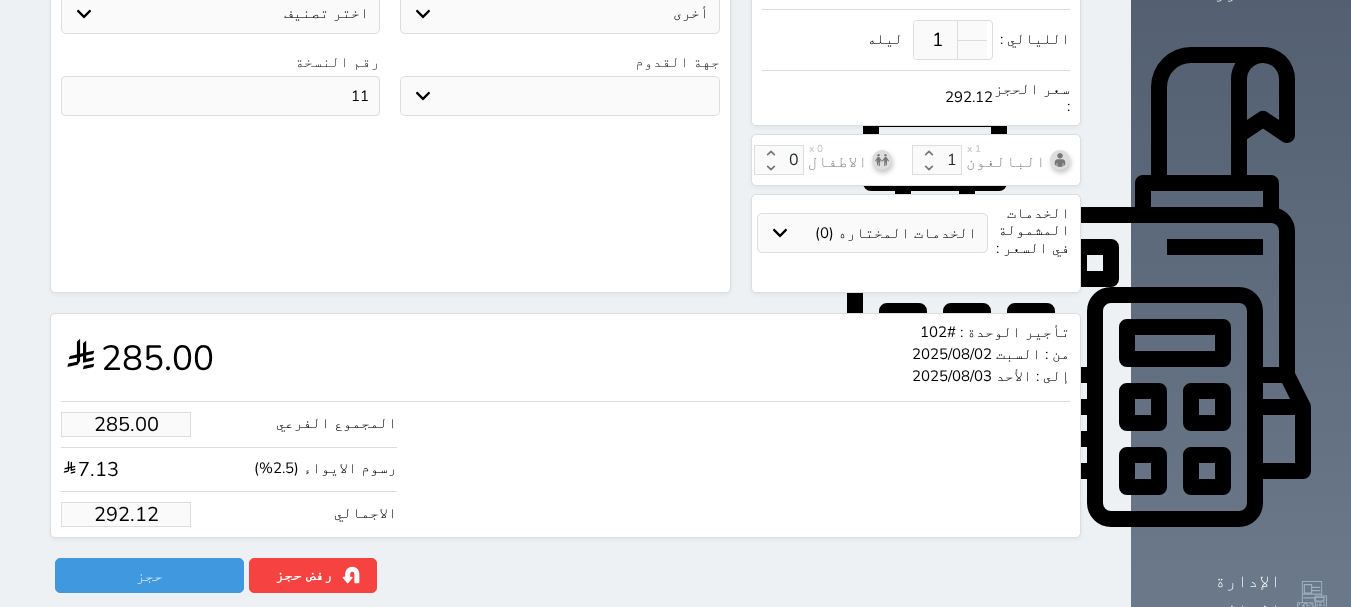 scroll, scrollTop: 702, scrollLeft: 0, axis: vertical 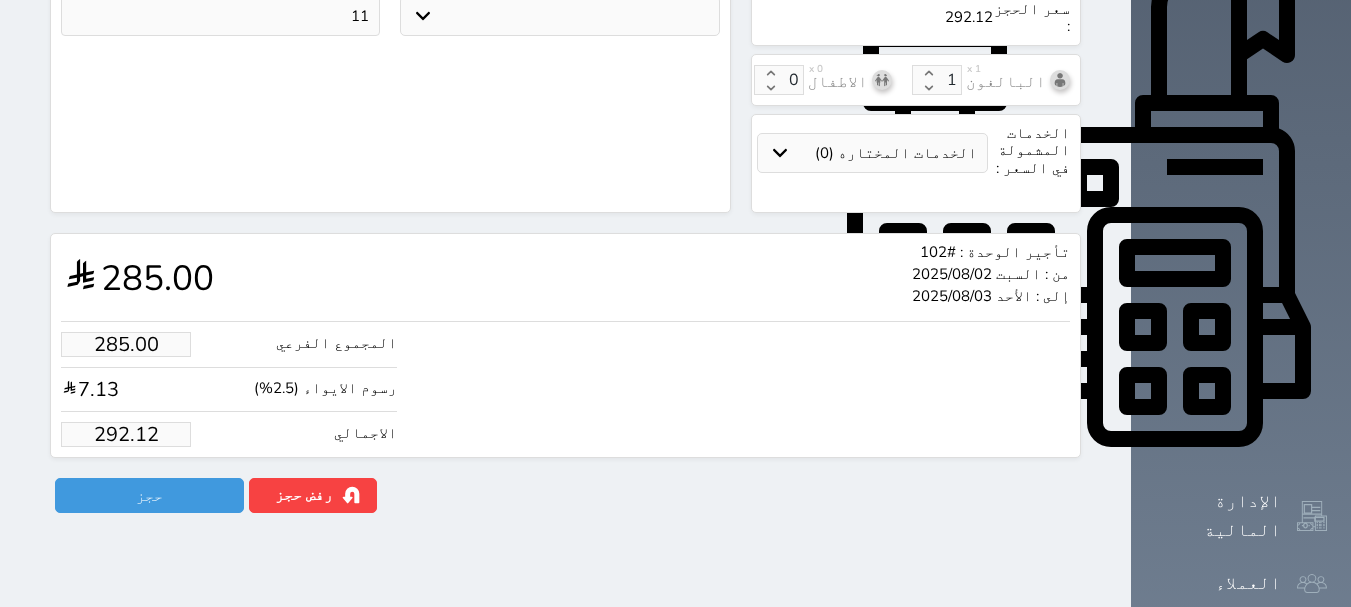type on "11" 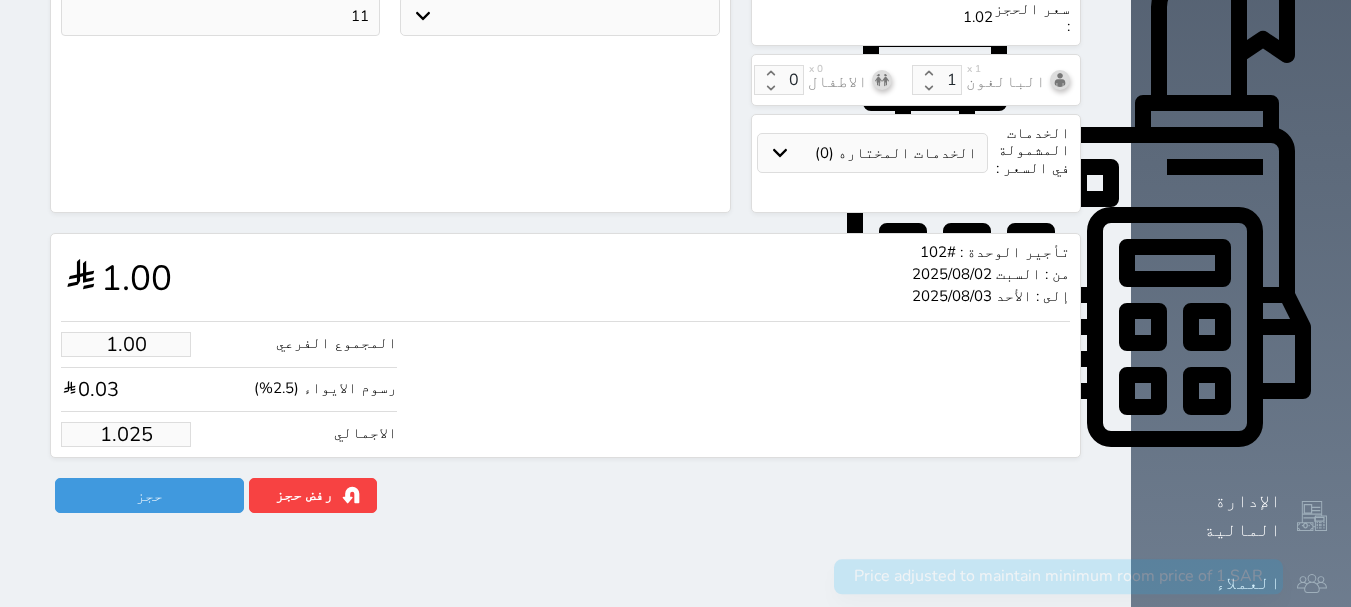 select 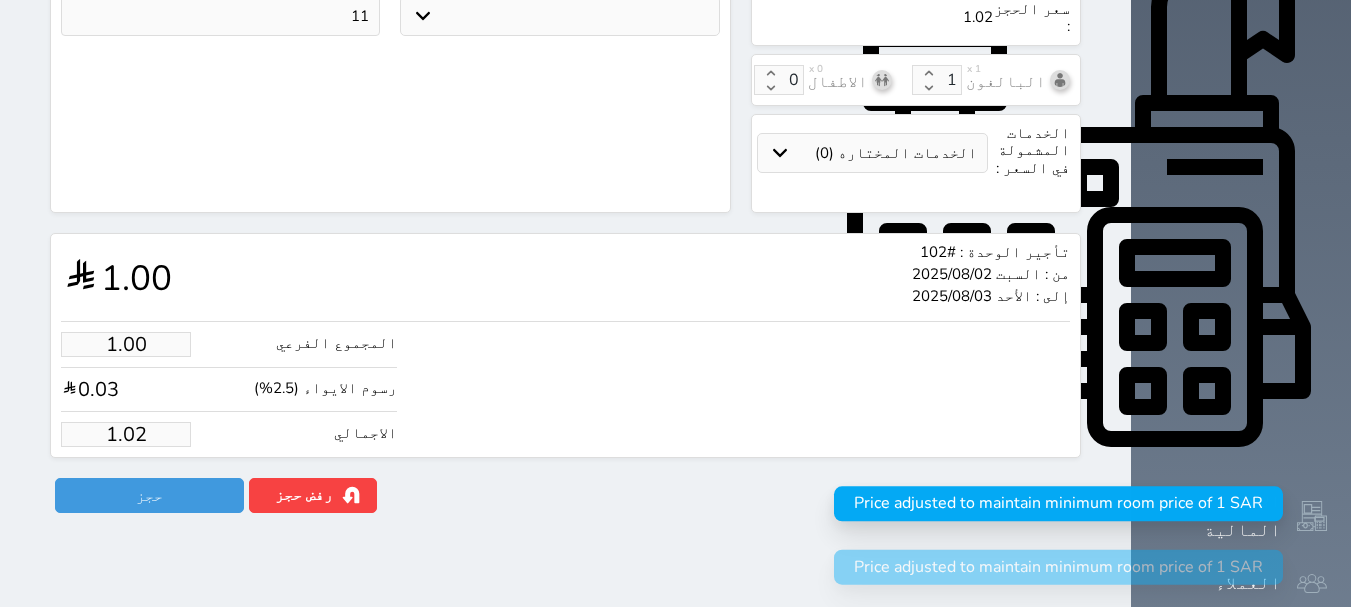 select 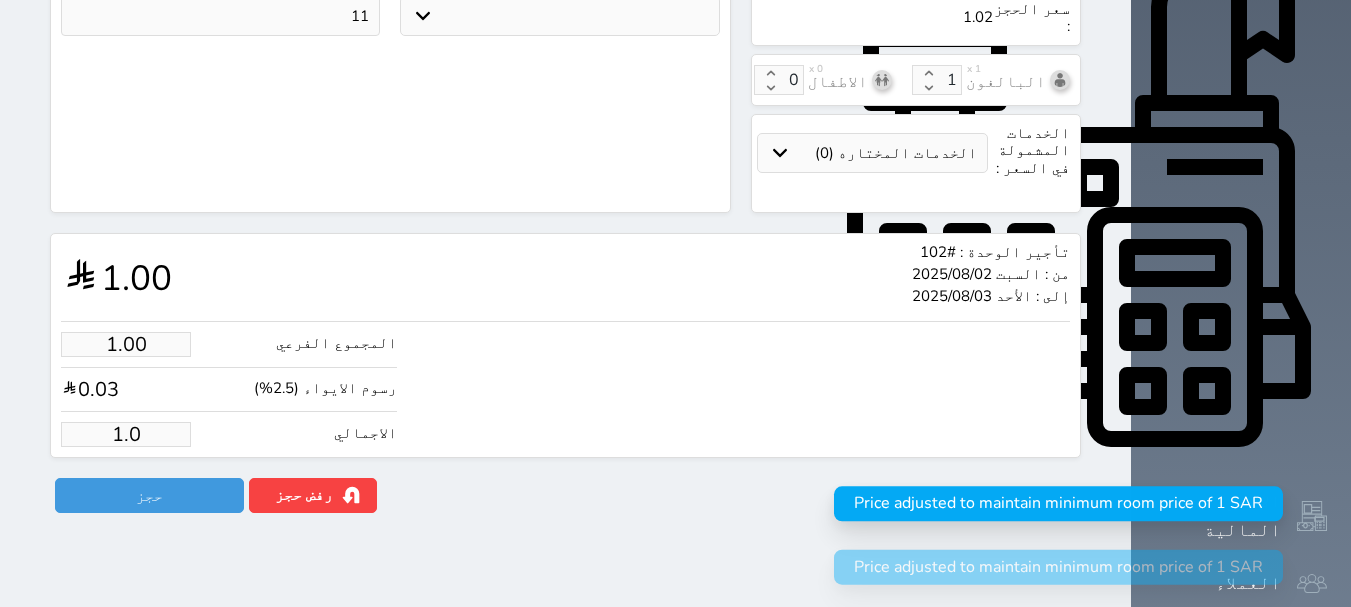 select 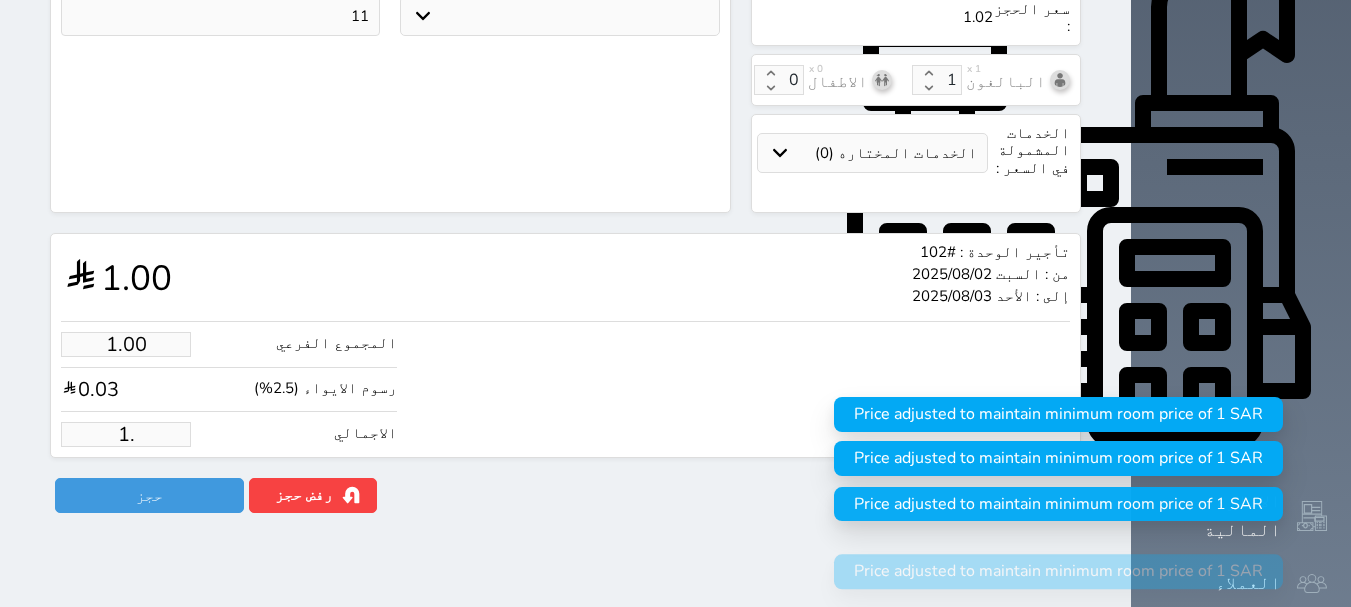 select 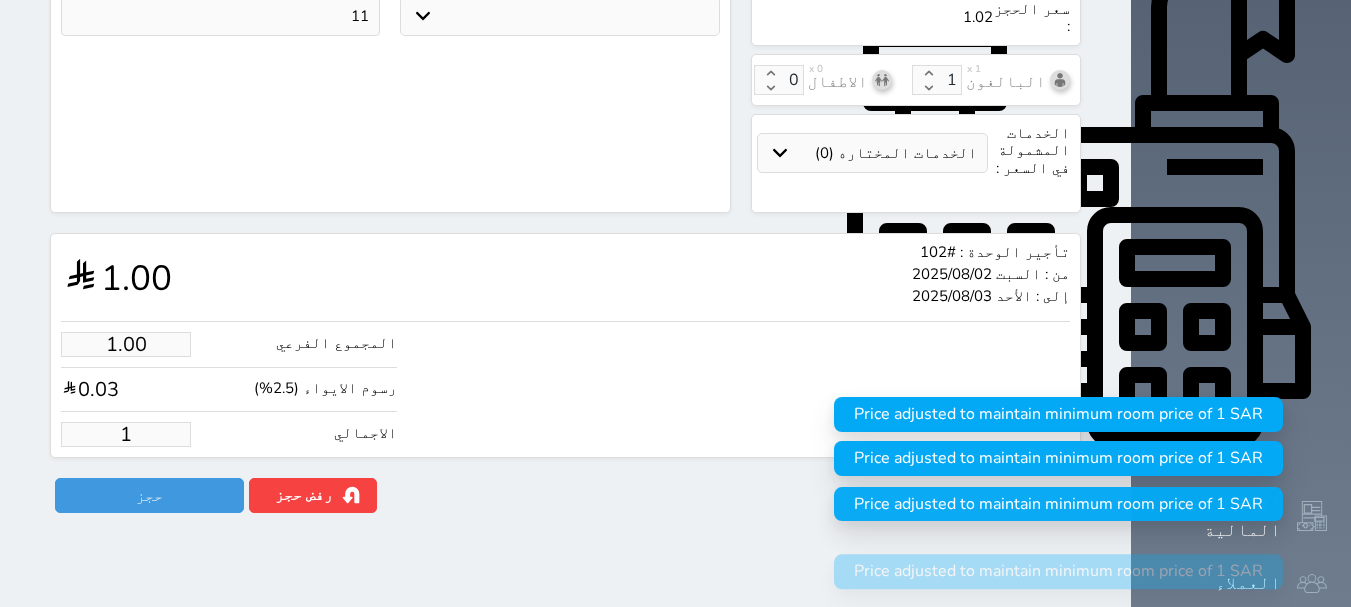 select 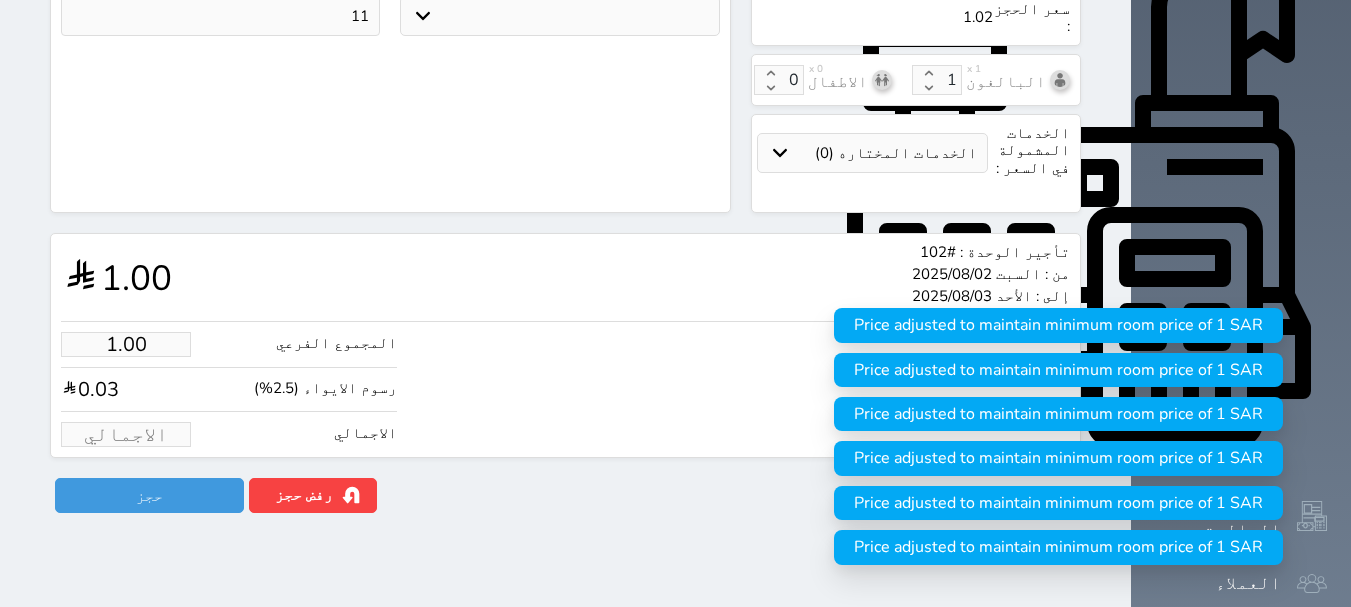 select 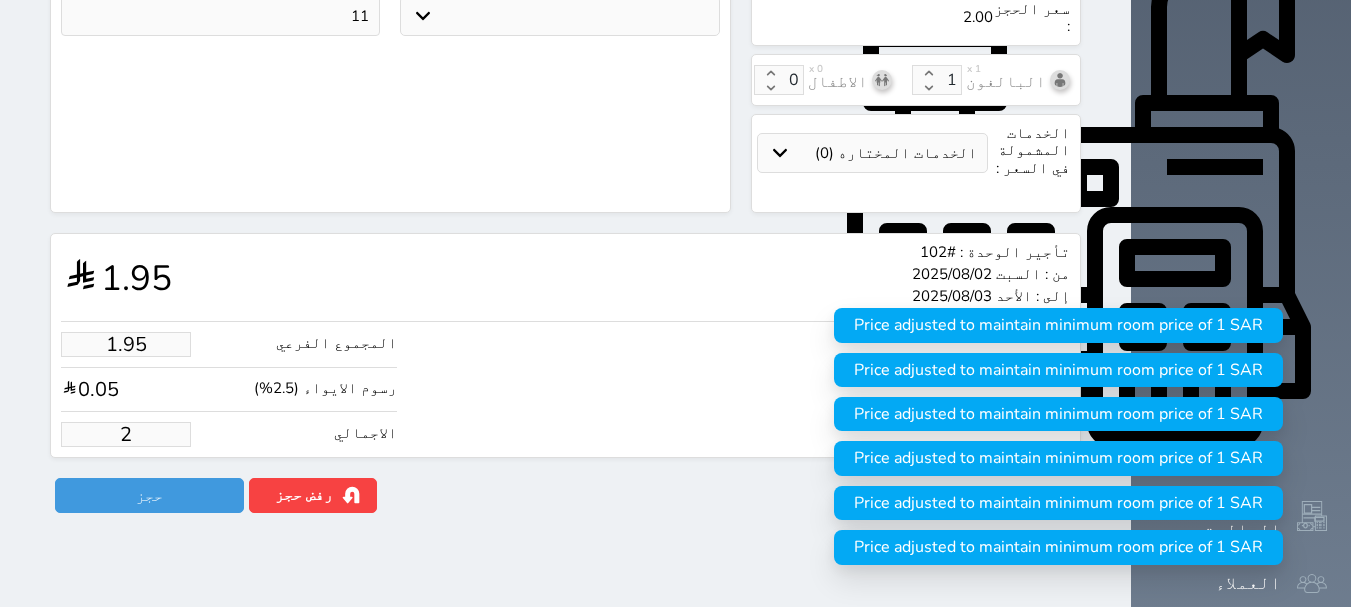 select 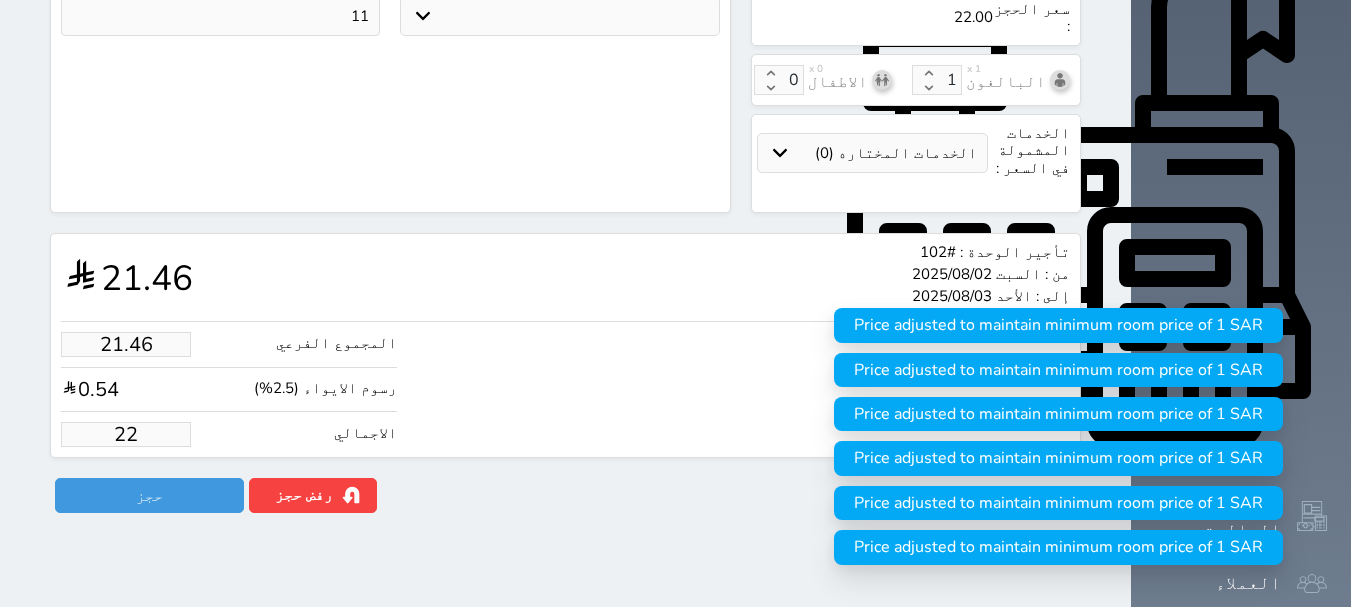select 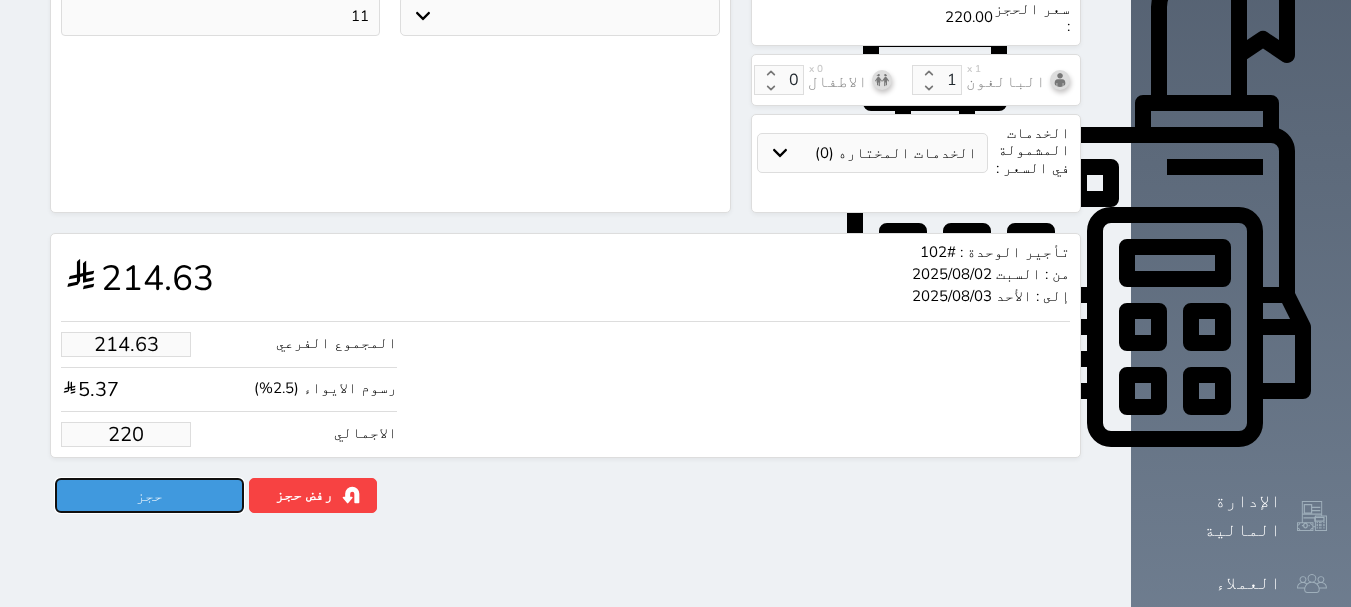 type on "220.00" 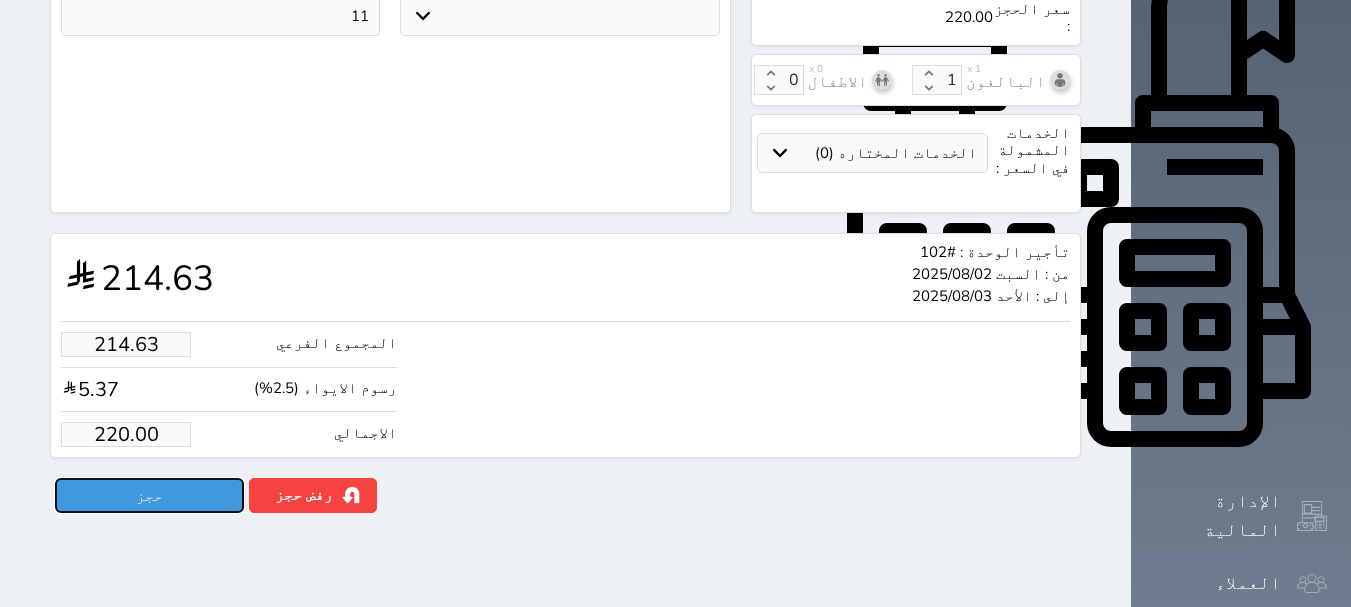 click on "حجز" at bounding box center (149, 495) 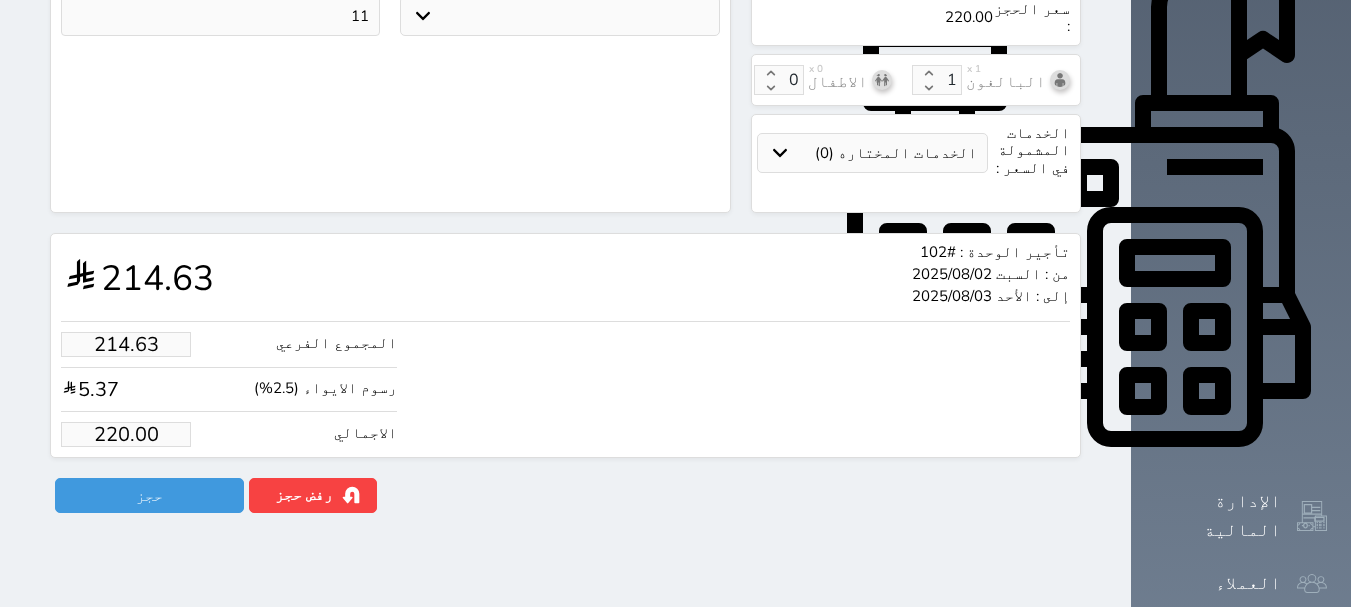 click at bounding box center [0, 0] 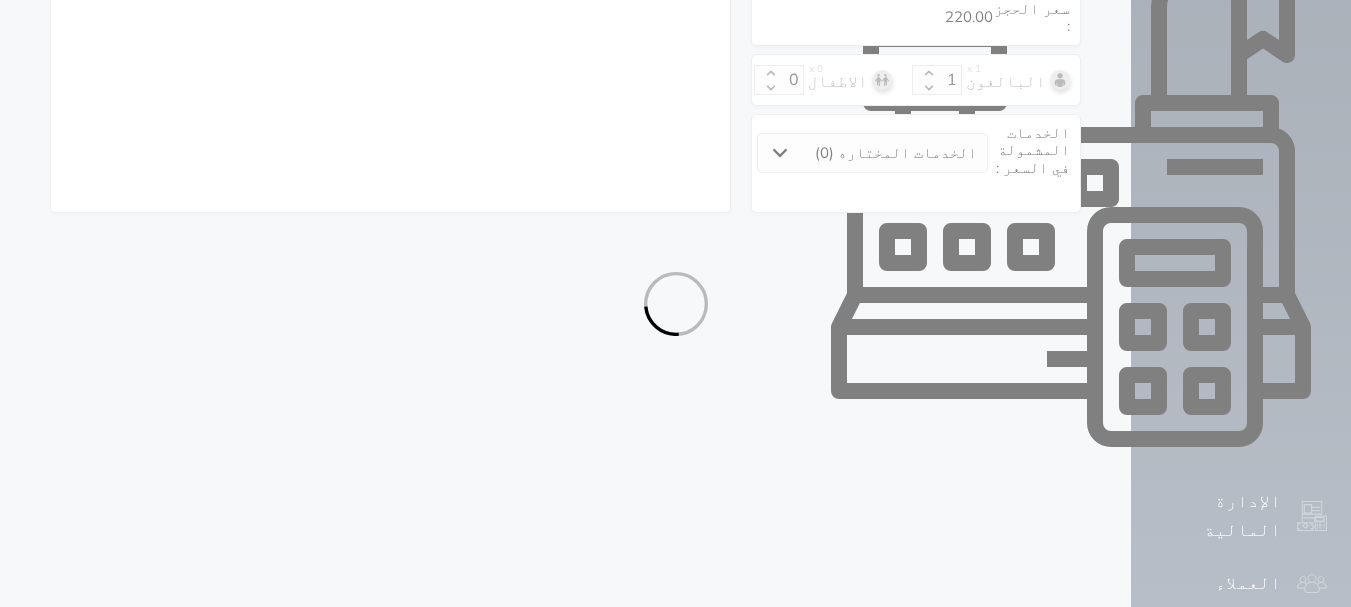select on "1" 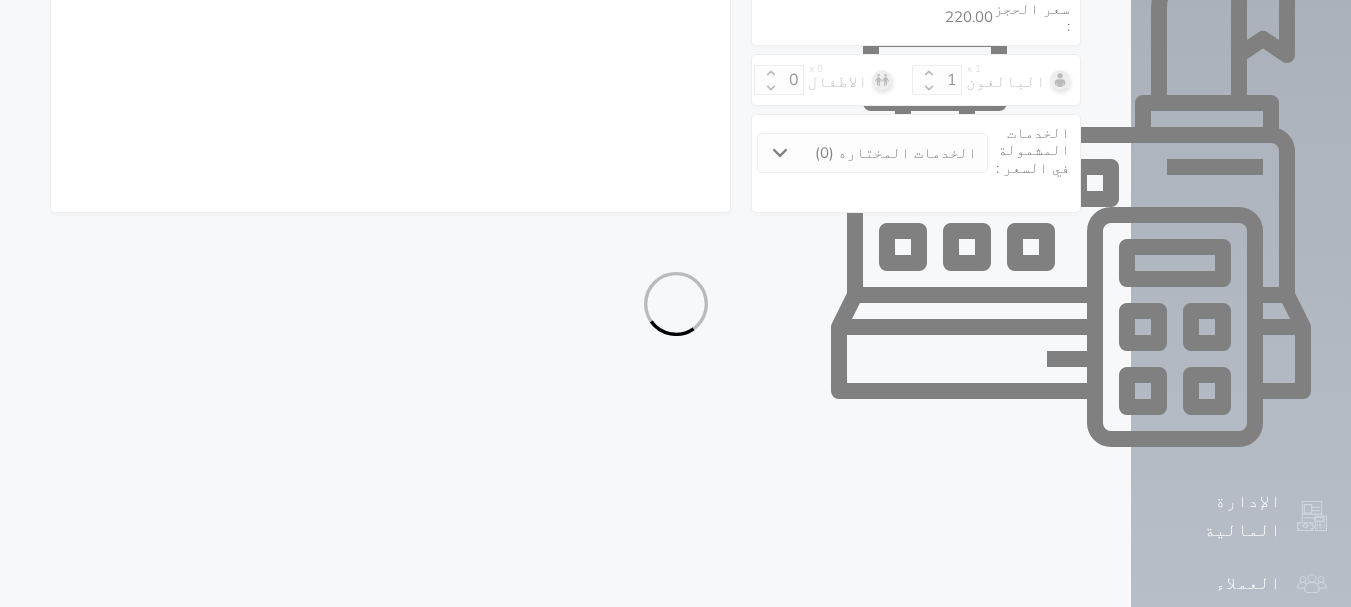 select on "113" 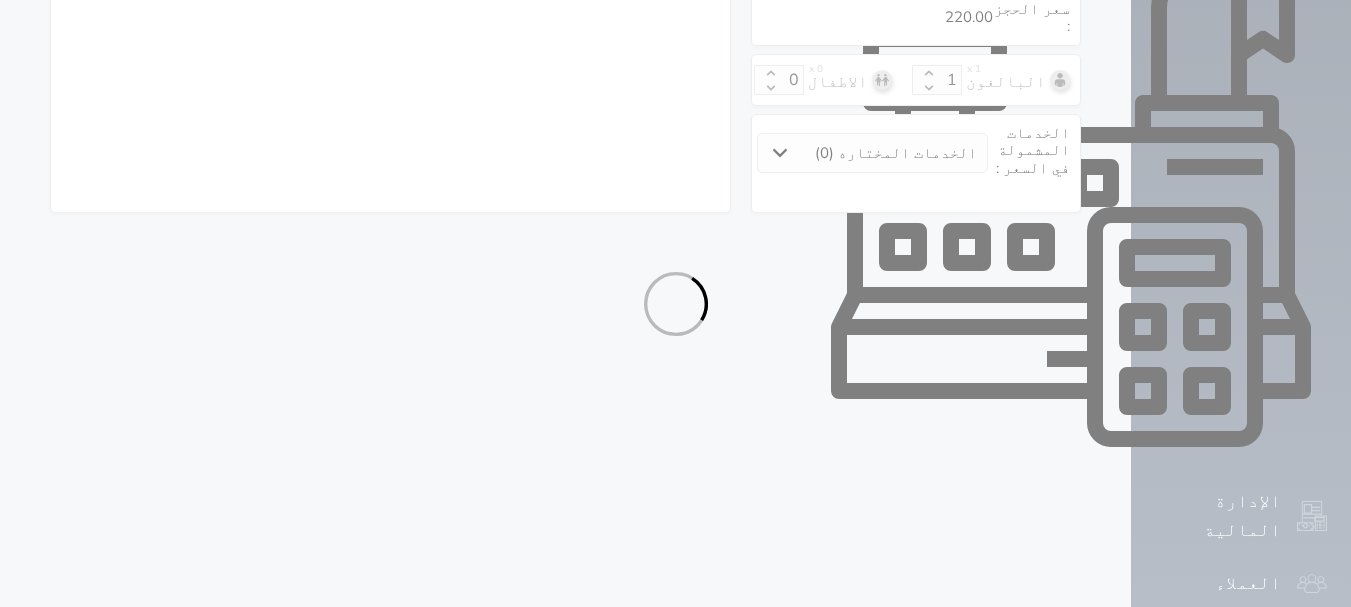 select on "1" 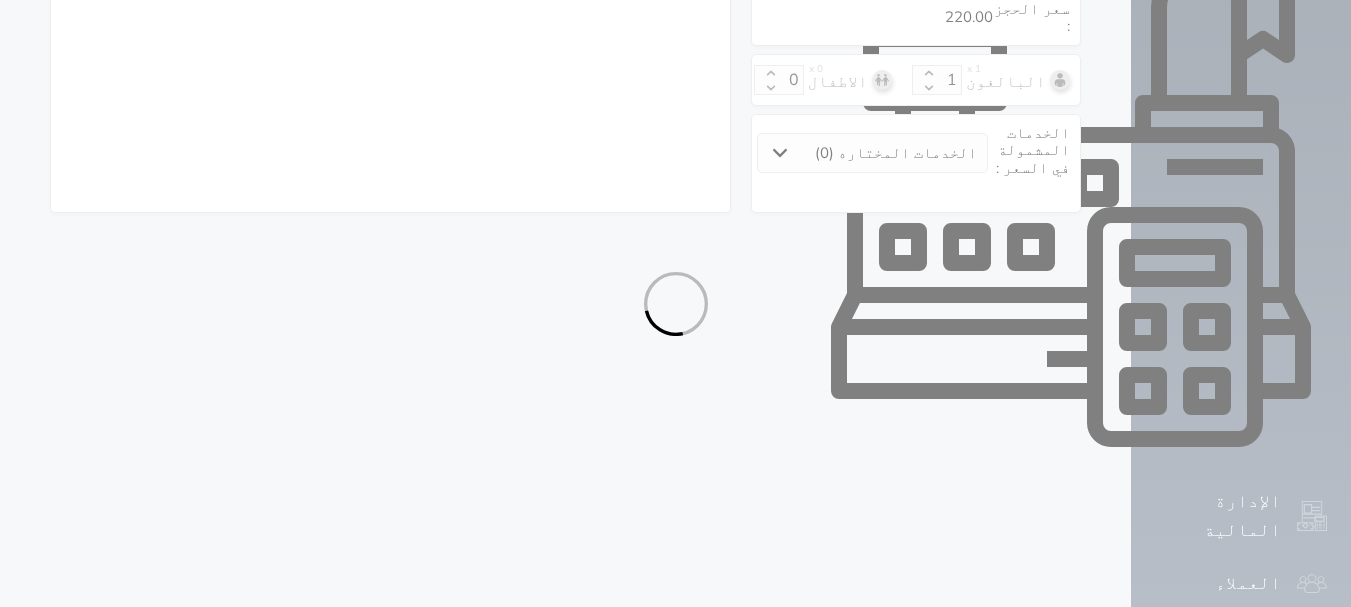 select on "7" 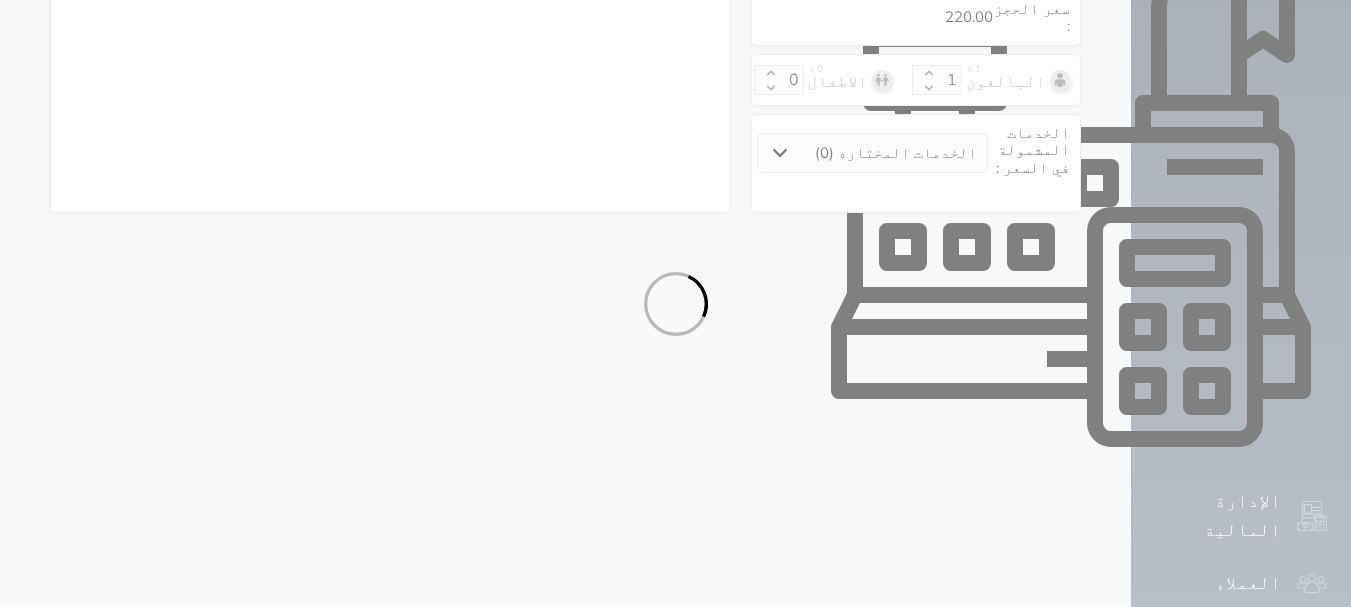 select 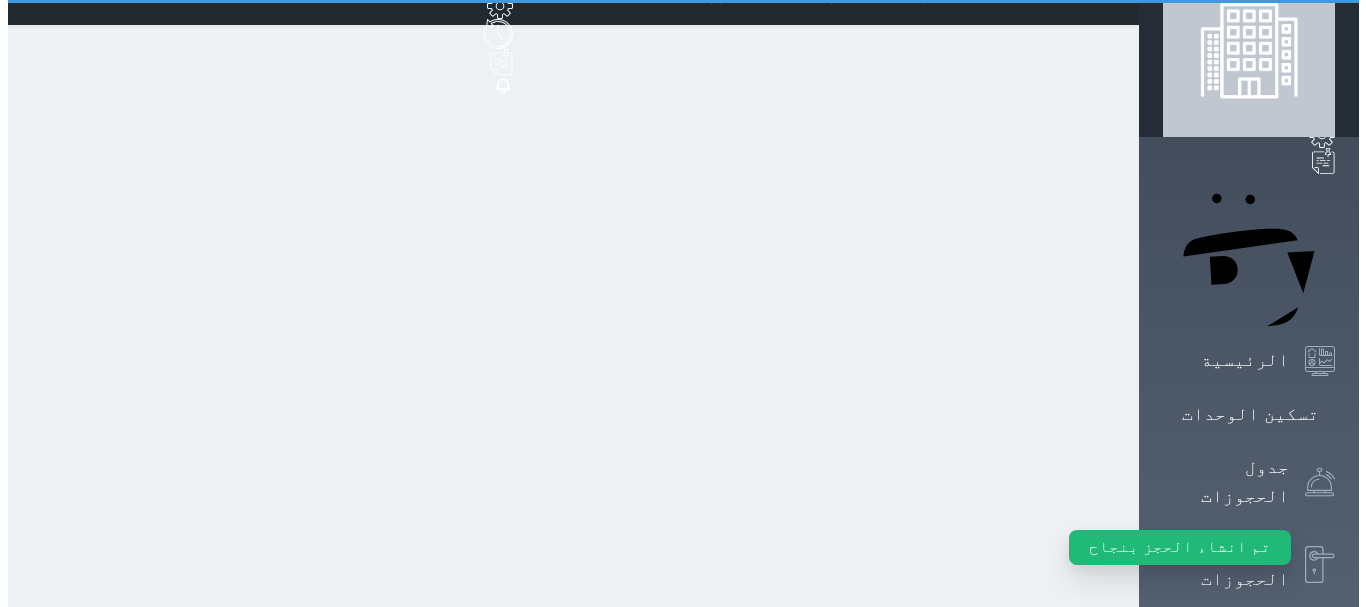 scroll, scrollTop: 0, scrollLeft: 0, axis: both 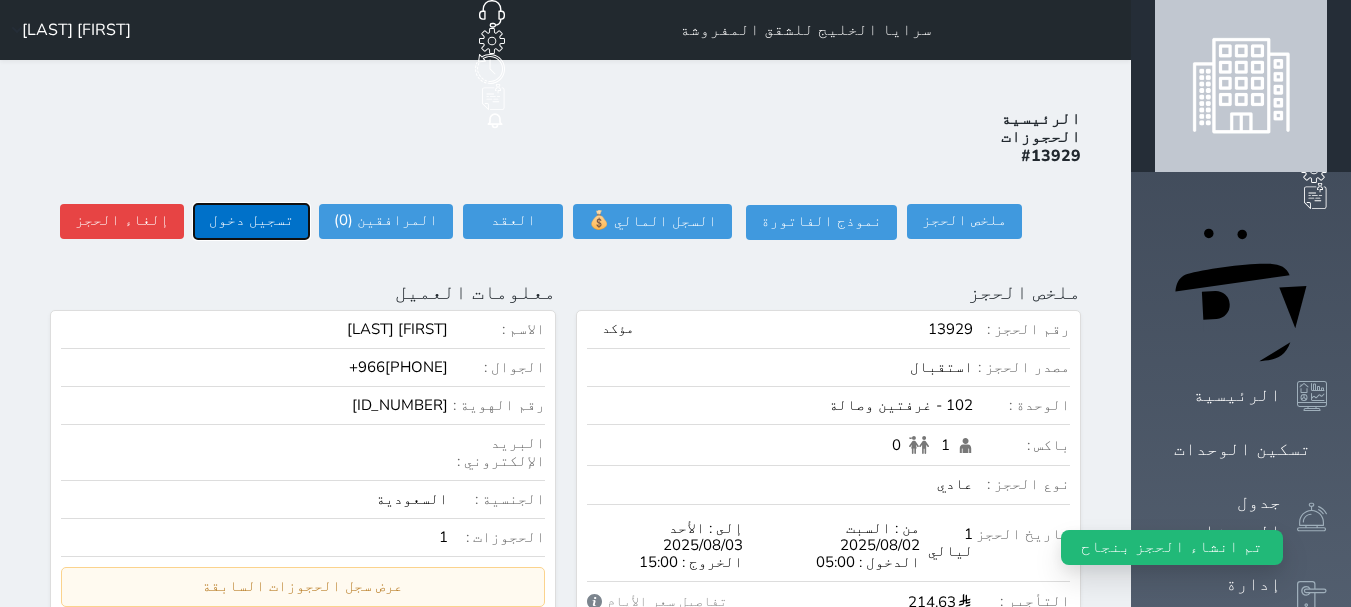 click on "تسجيل دخول" at bounding box center [251, 221] 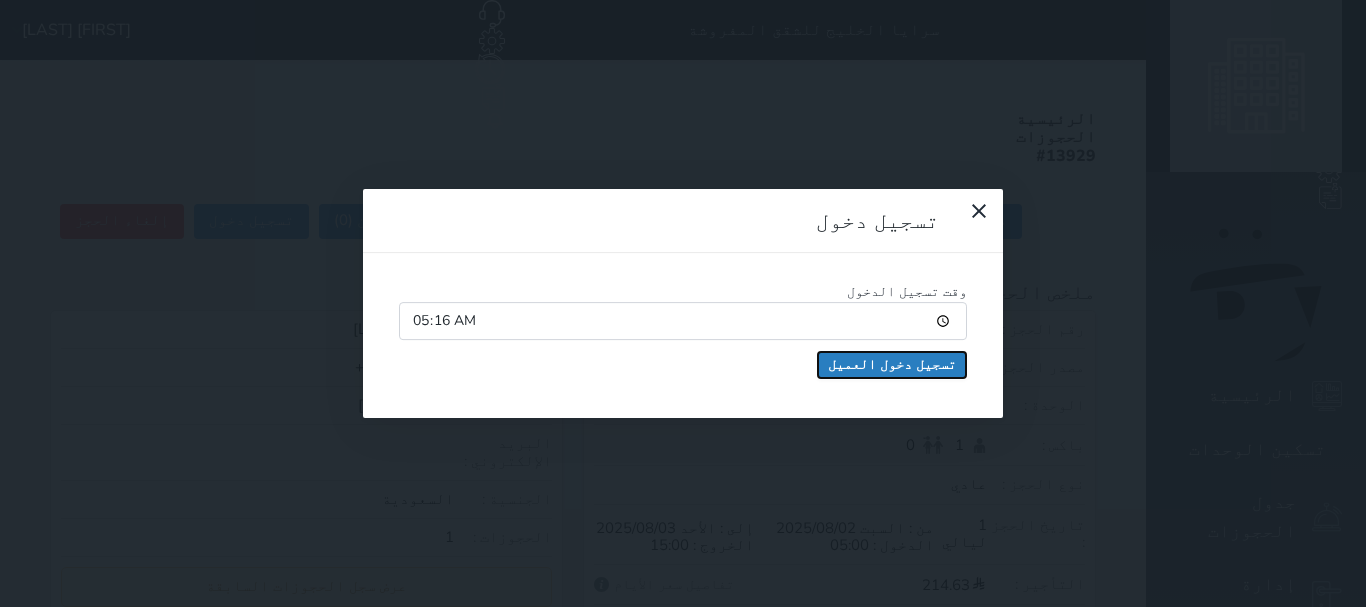 click on "تسجيل دخول العميل" at bounding box center [892, 365] 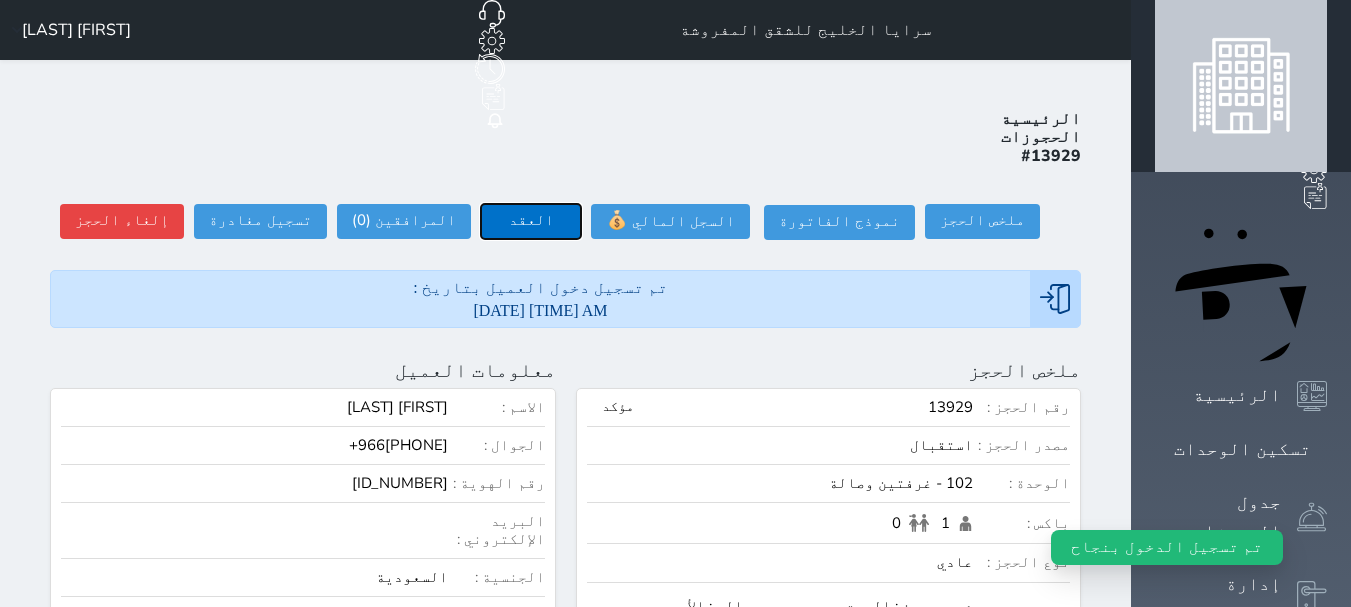 click on "العقد" at bounding box center [531, 221] 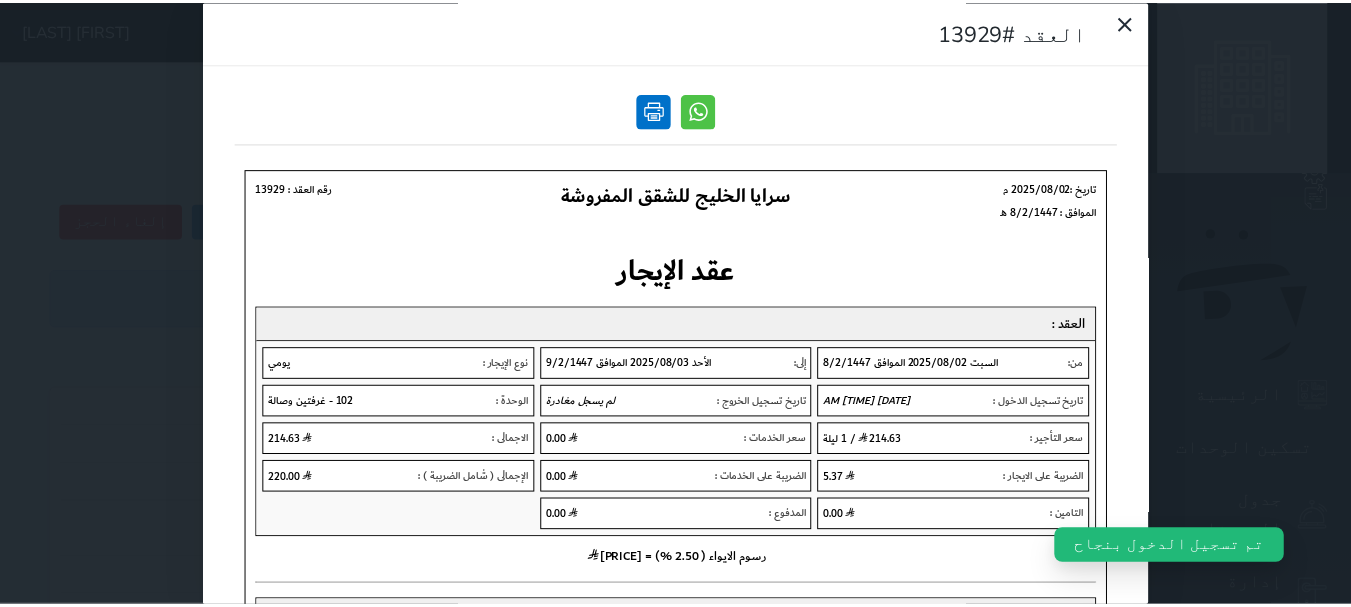 scroll, scrollTop: 0, scrollLeft: 0, axis: both 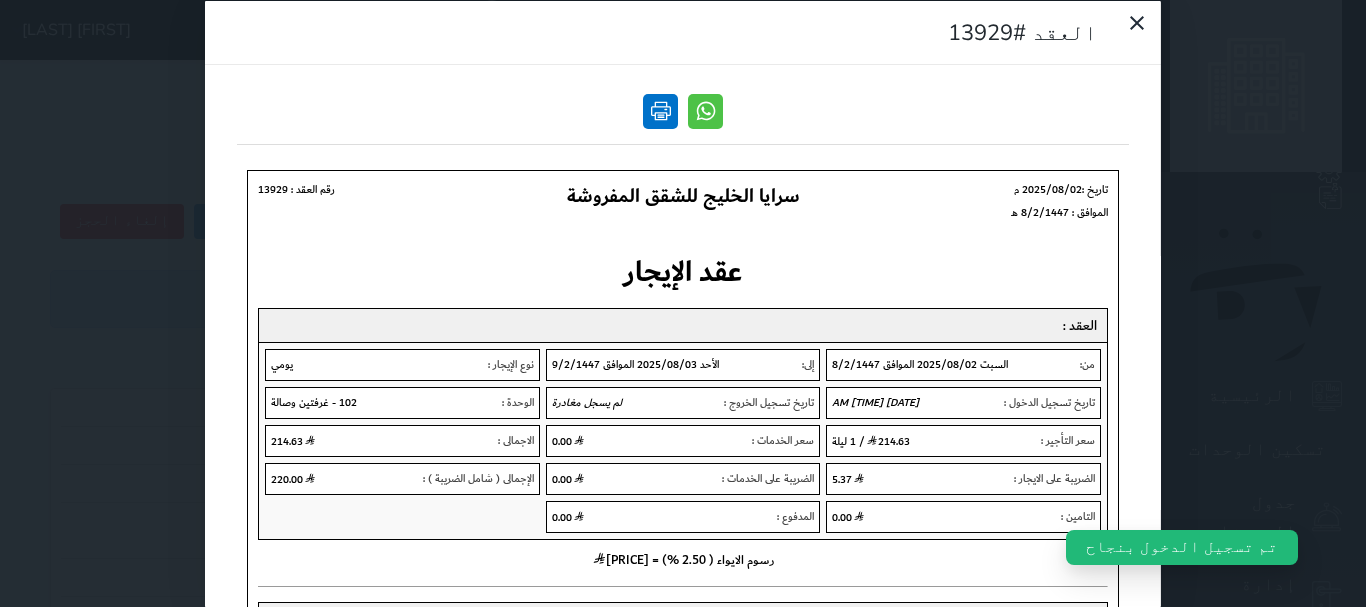 click at bounding box center (660, 110) 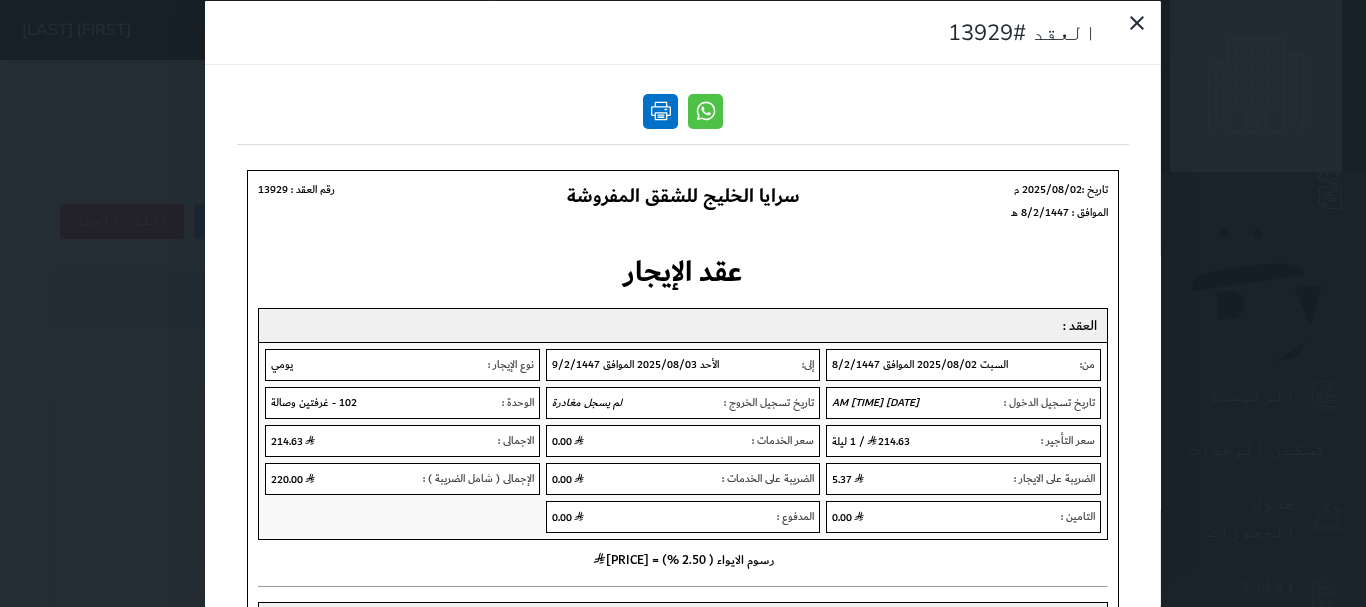 click at bounding box center [660, 110] 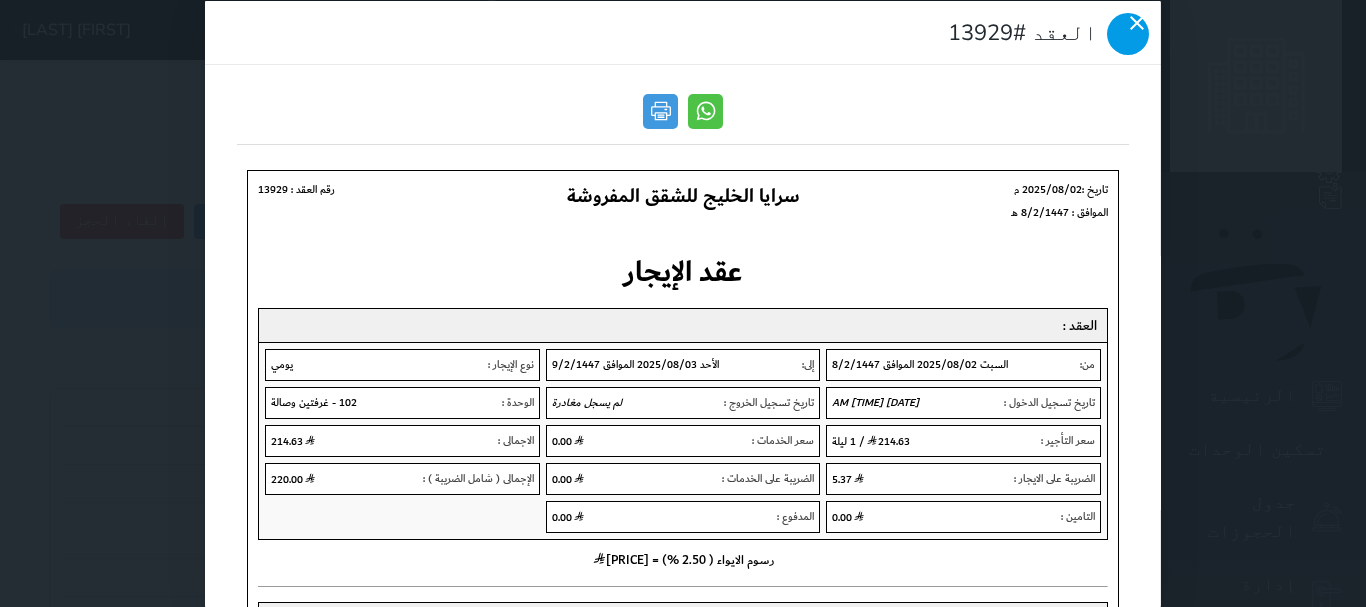 click 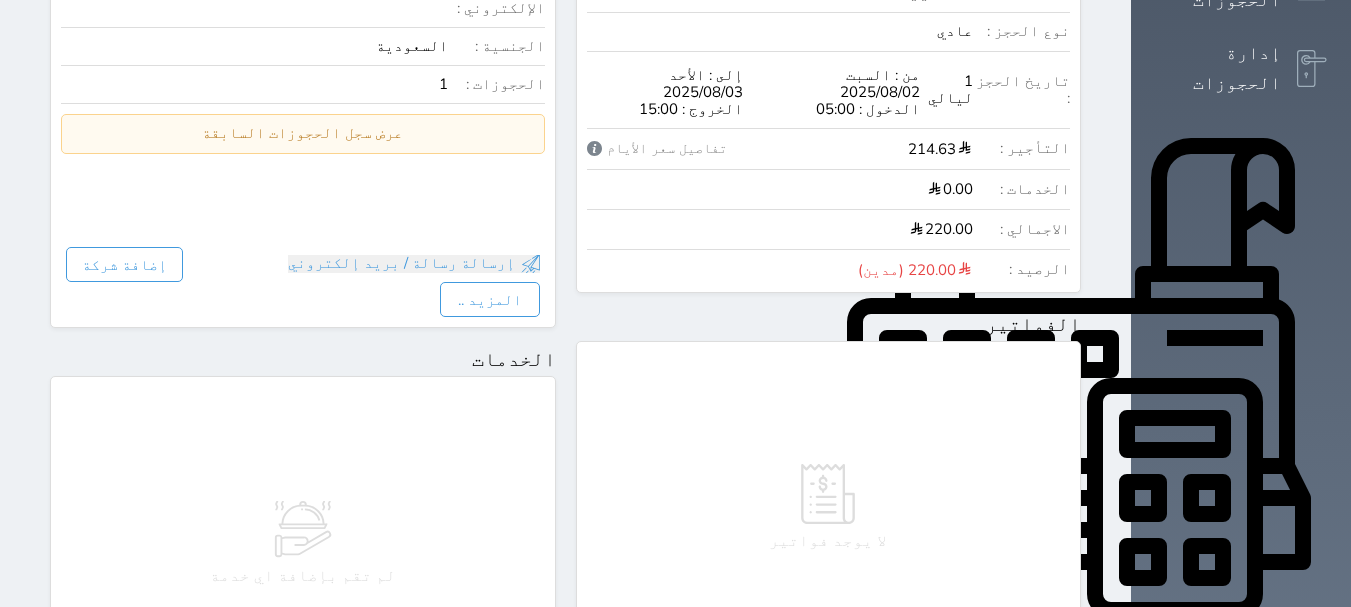 scroll, scrollTop: 1062, scrollLeft: 0, axis: vertical 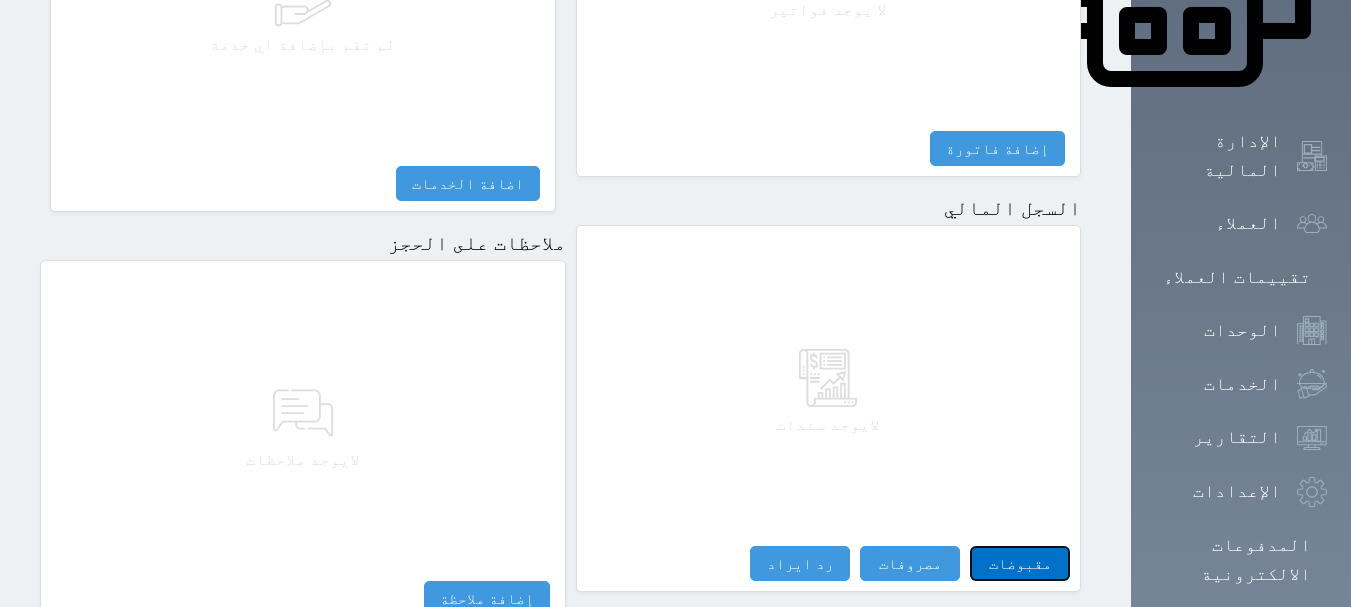 click on "مقبوضات" at bounding box center (1020, 563) 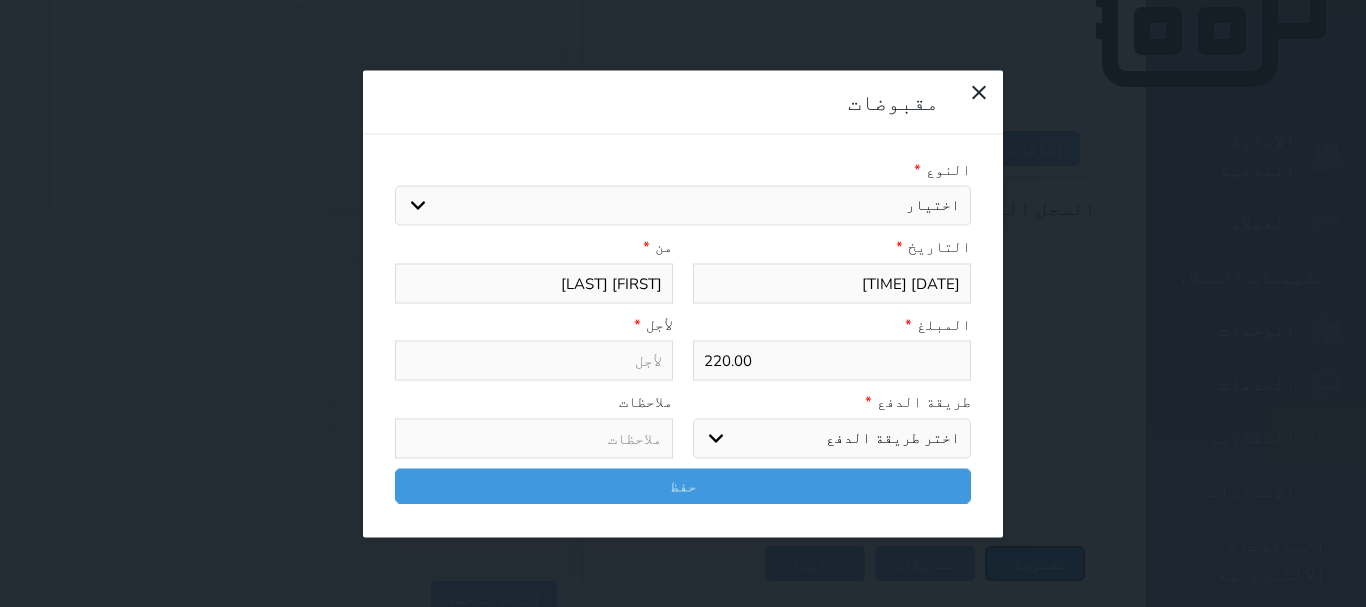 select 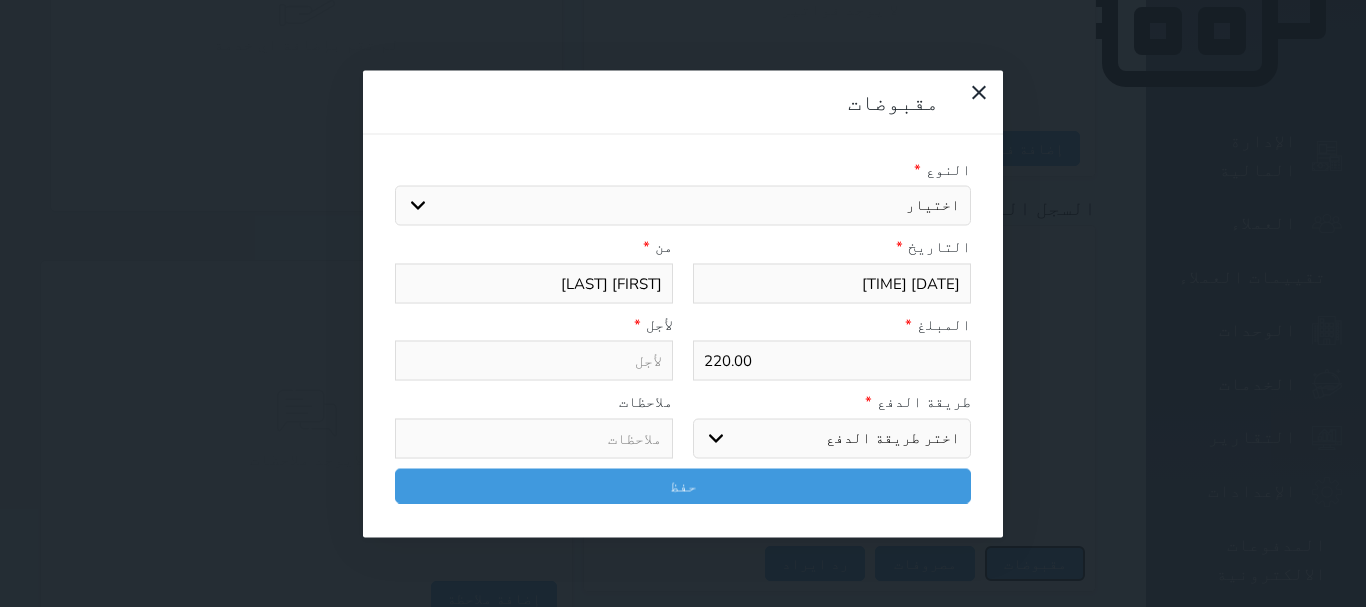 select 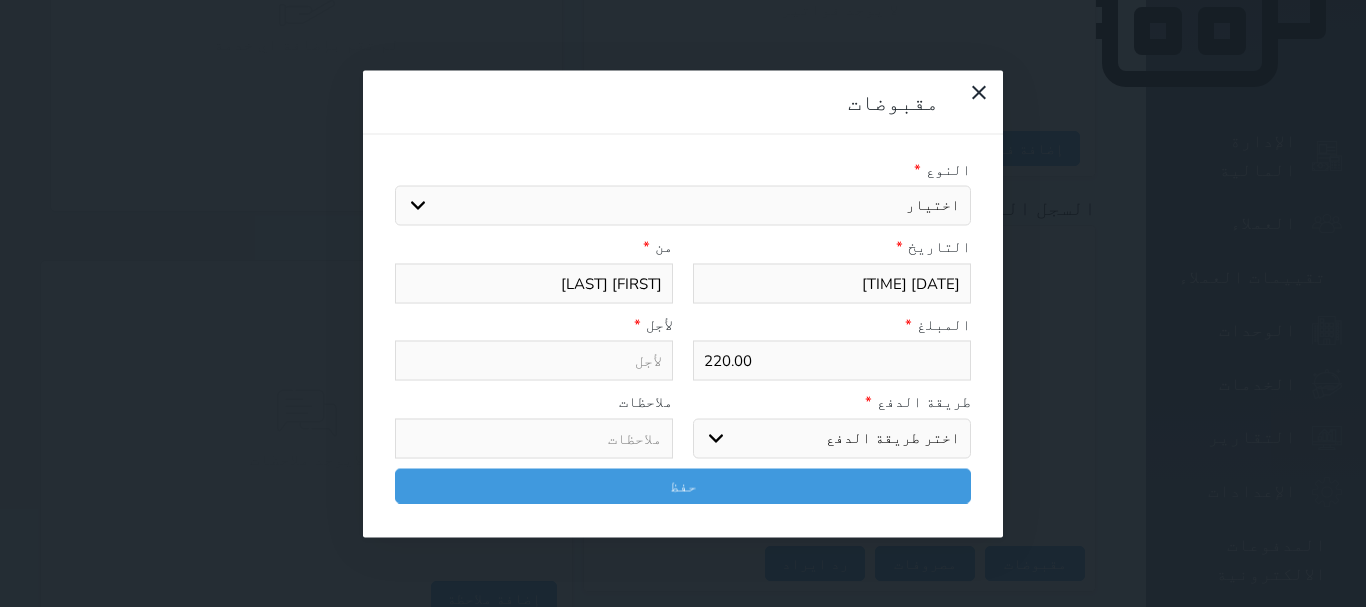 click on "اختيار   مقبوضات عامة قيمة إيجار فواتير تامين عربون لا ينطبق آخر مغسلة واي فاي - الإنترنت مواقف السيارات طعام الأغذية والمشروبات مشروبات المشروبات الباردة المشروبات الساخنة الإفطار غداء عشاء مخبز و كعك حمام سباحة الصالة الرياضية سبا و خدمات الجمال اختيار وإسقاط (خدمات النقل) ميني بار كابل - تلفزيون سرير إضافي تصفيف الشعر التسوق خدمات الجولات السياحية المنظمة خدمات الدليل السياحي" at bounding box center [683, 206] 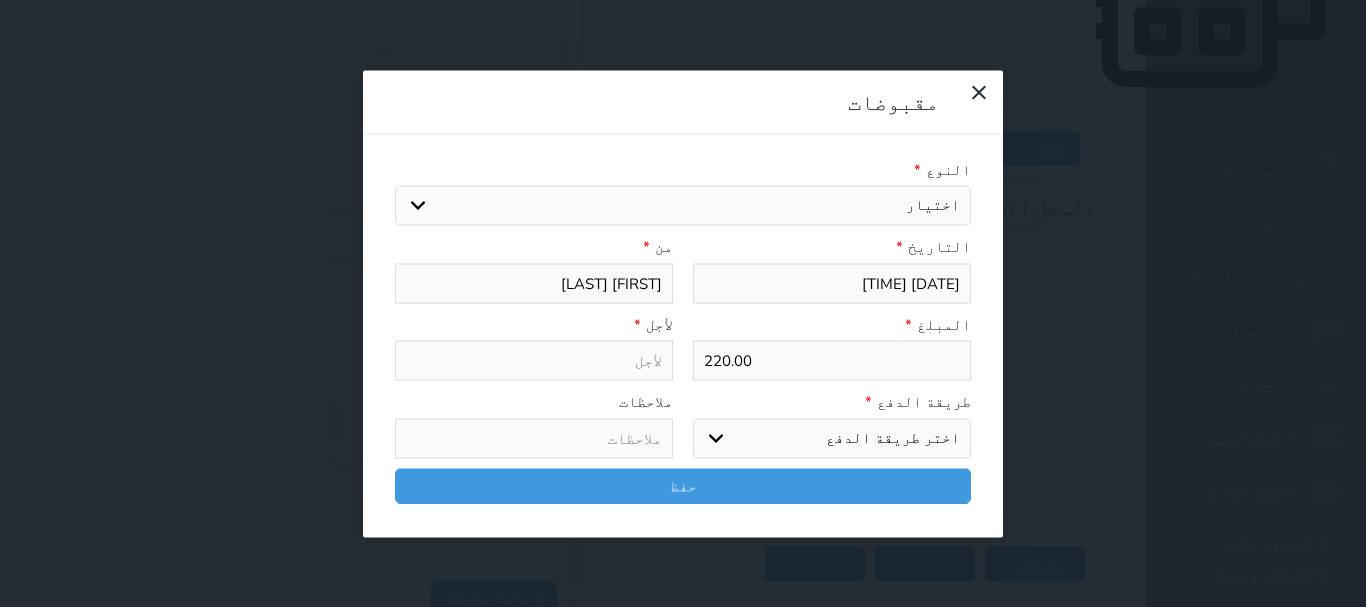 select on "15956" 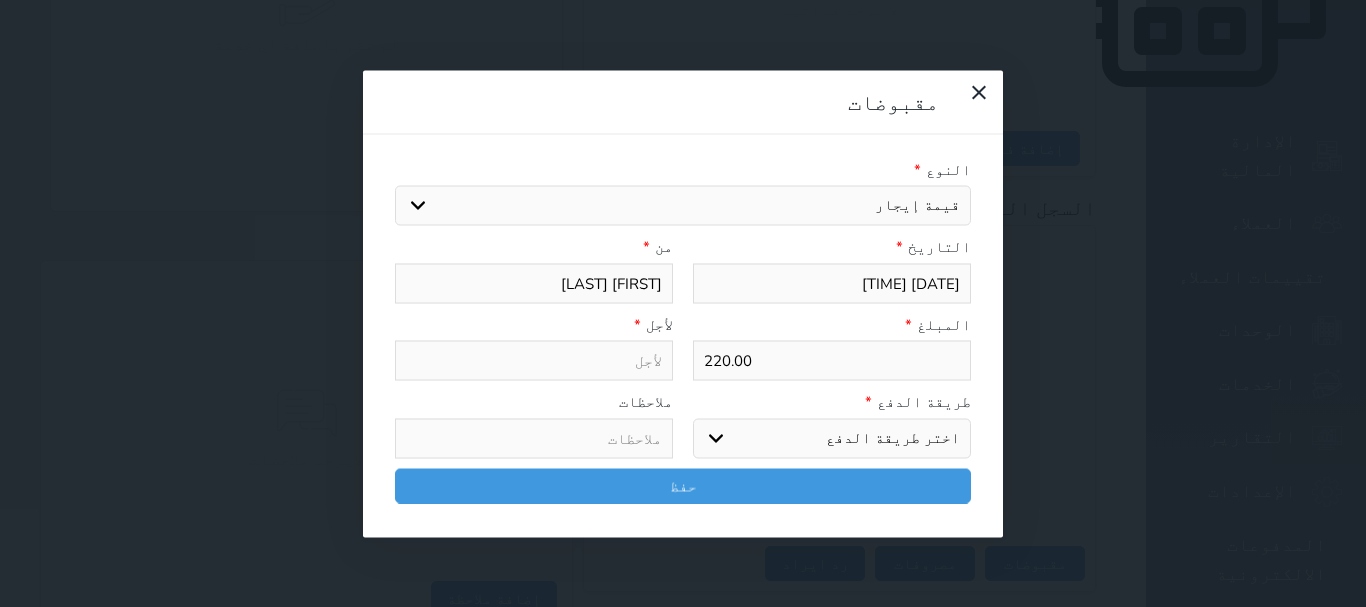 click on "اختيار   مقبوضات عامة قيمة إيجار فواتير تامين عربون لا ينطبق آخر مغسلة واي فاي - الإنترنت مواقف السيارات طعام الأغذية والمشروبات مشروبات المشروبات الباردة المشروبات الساخنة الإفطار غداء عشاء مخبز و كعك حمام سباحة الصالة الرياضية سبا و خدمات الجمال اختيار وإسقاط (خدمات النقل) ميني بار كابل - تلفزيون سرير إضافي تصفيف الشعر التسوق خدمات الجولات السياحية المنظمة خدمات الدليل السياحي" at bounding box center [683, 206] 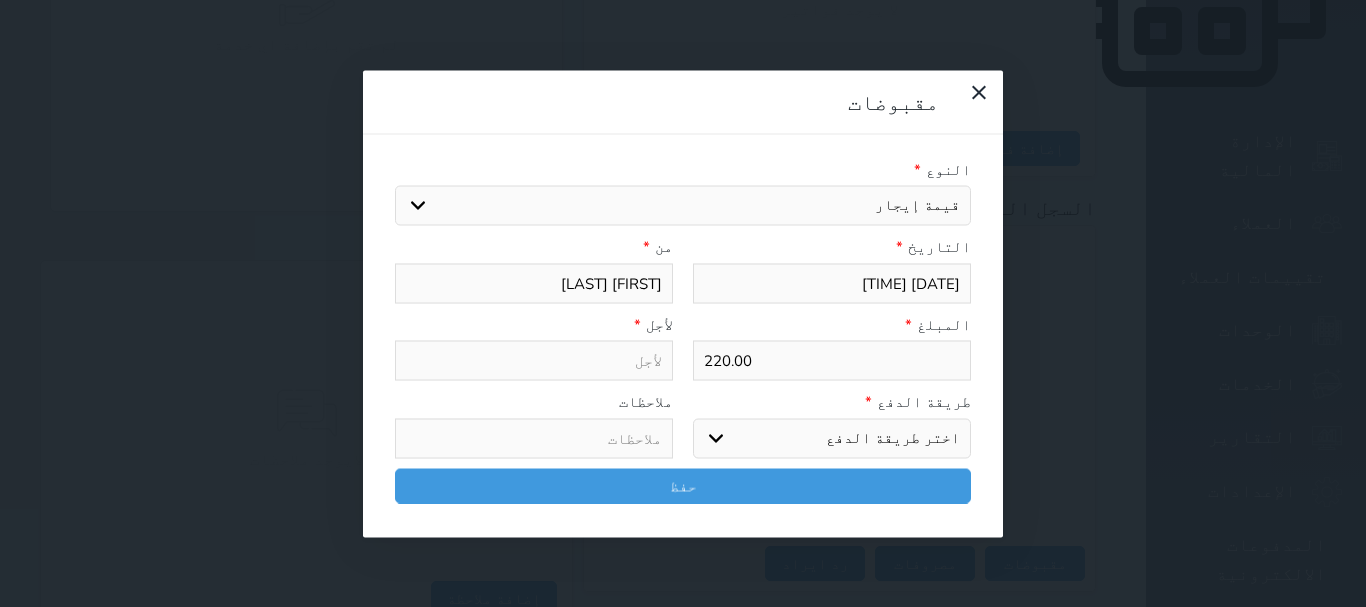 type on "قيمة إيجار - الوحدة - 102" 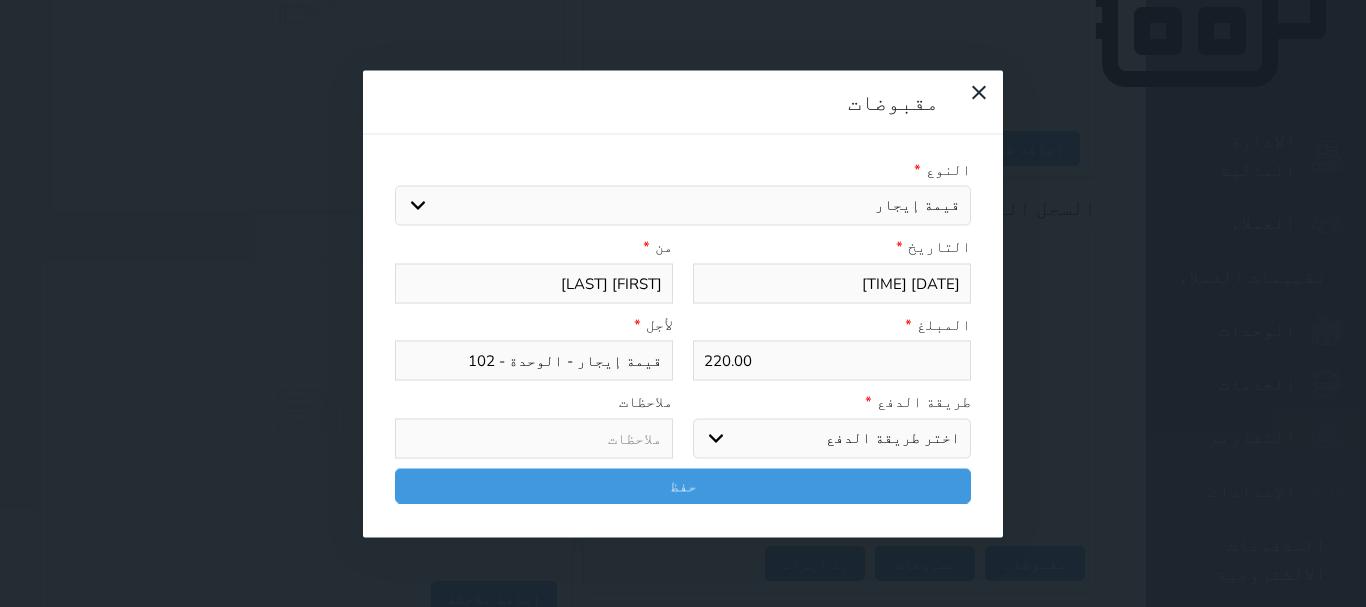 click on "اختر طريقة الدفع   دفع نقدى   تحويل بنكى   مدى   بطاقة ائتمان   آجل" at bounding box center (832, 438) 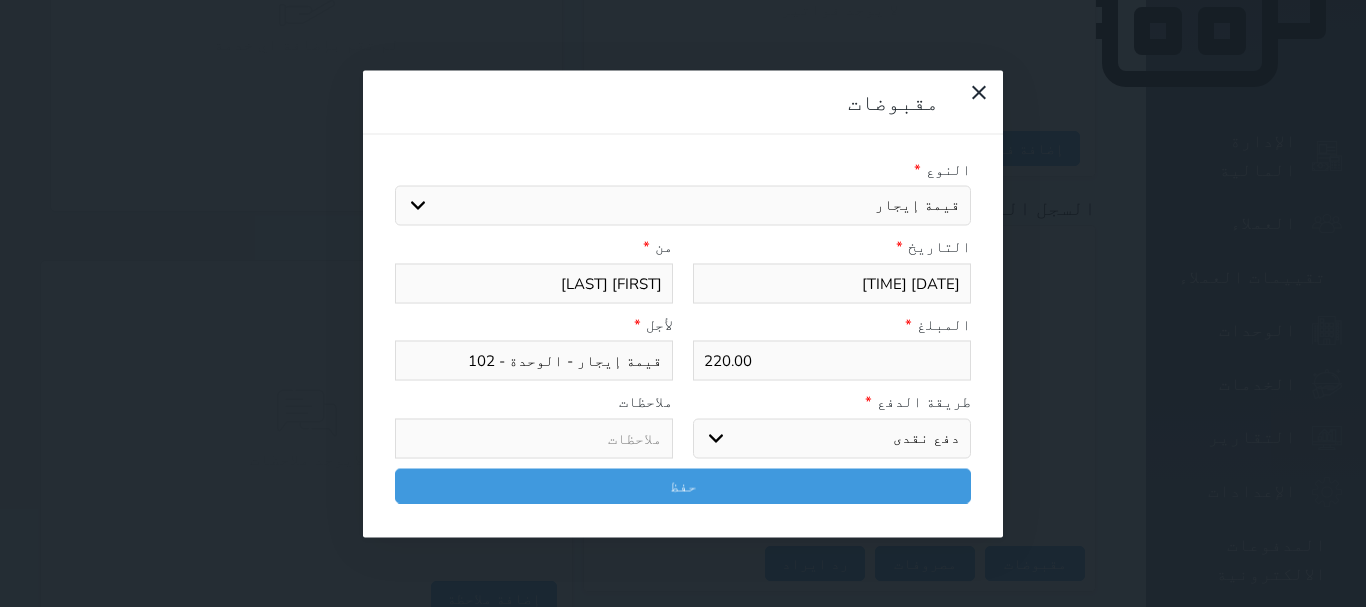 click on "اختر طريقة الدفع   دفع نقدى   تحويل بنكى   مدى   بطاقة ائتمان   آجل" at bounding box center [832, 438] 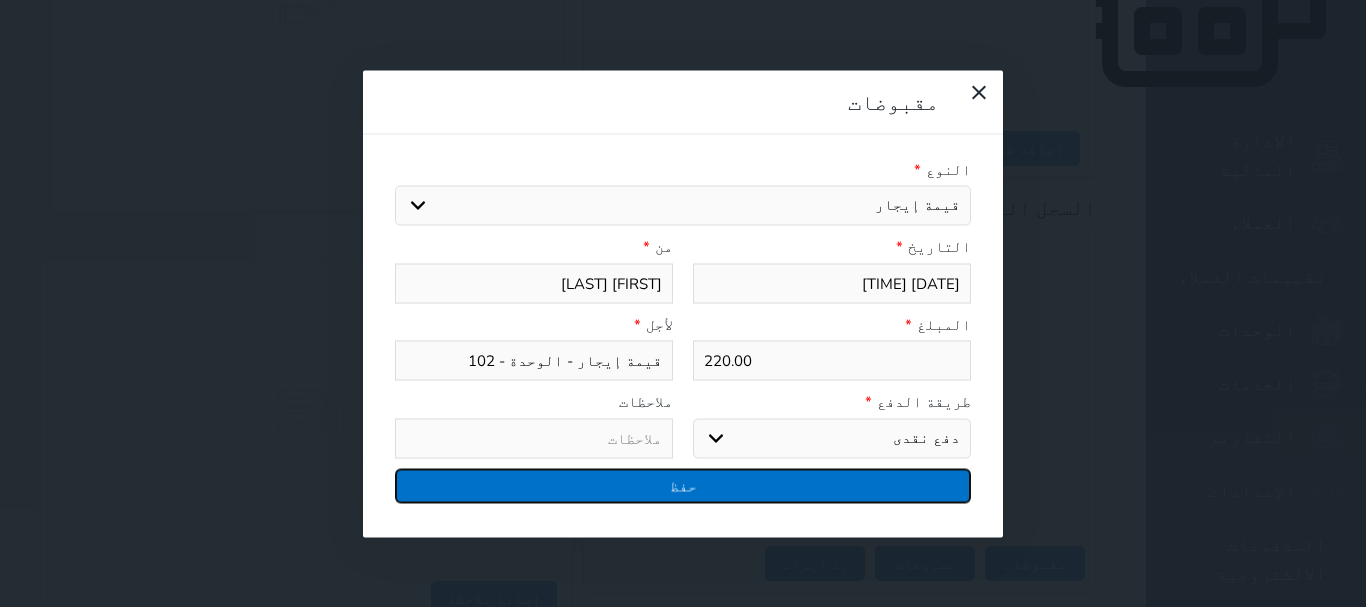 click on "حفظ" at bounding box center (683, 485) 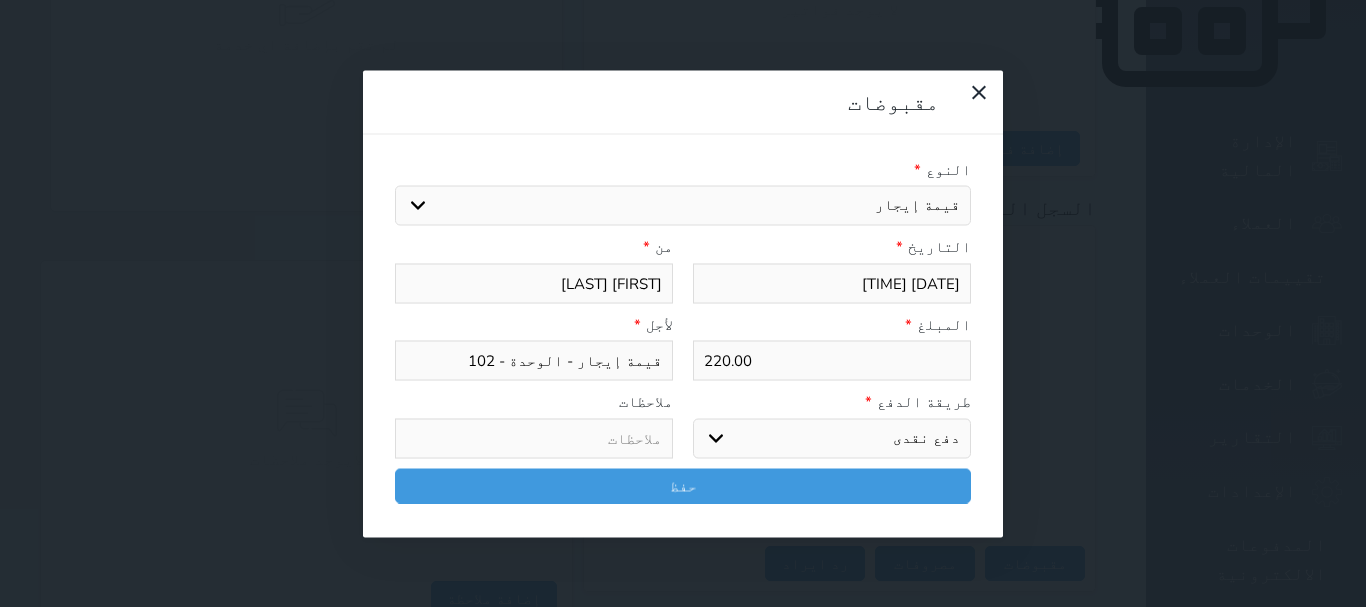 click at bounding box center [0, 0] 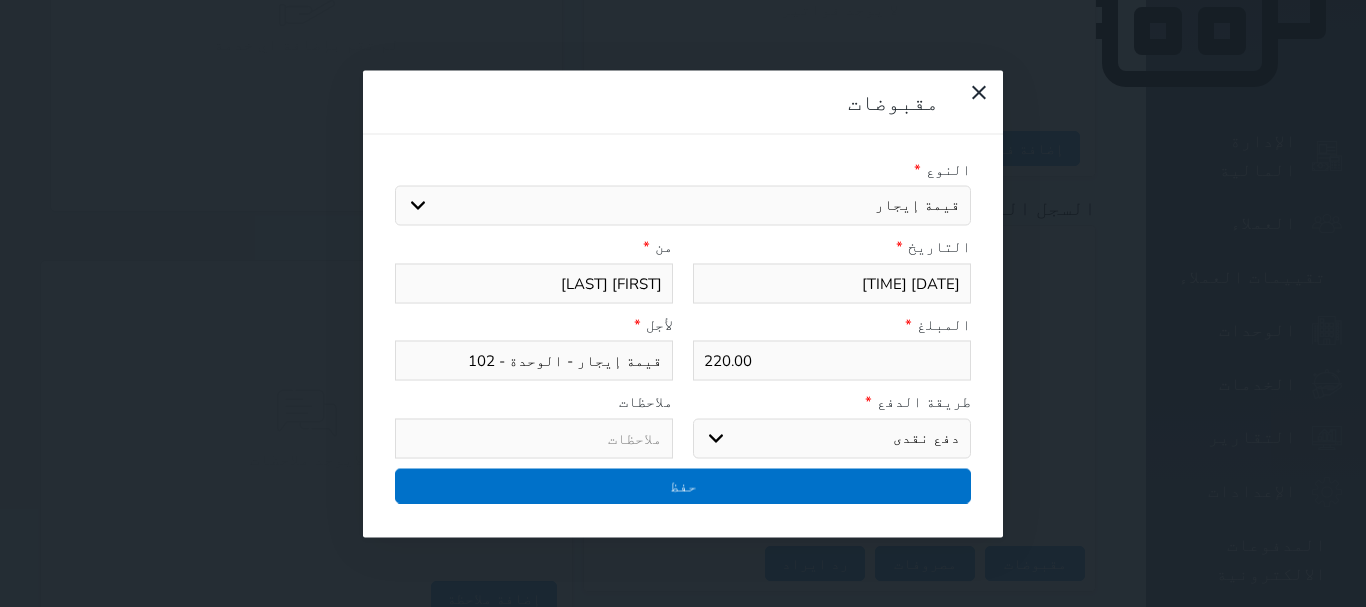 select 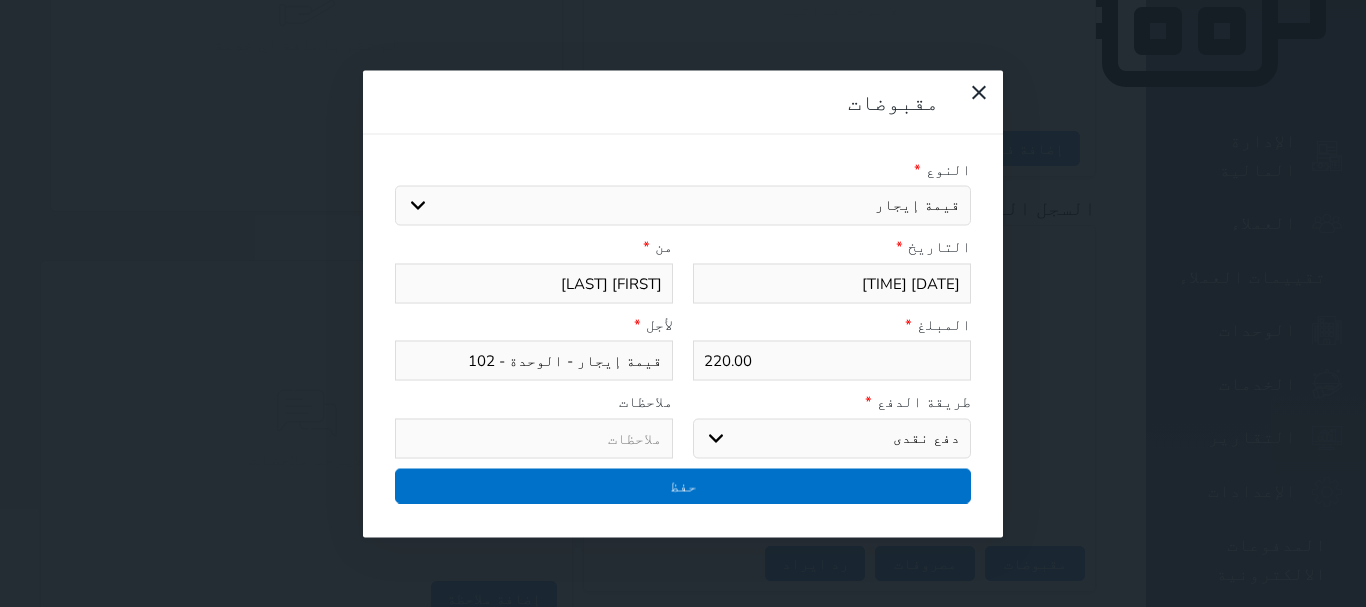 select 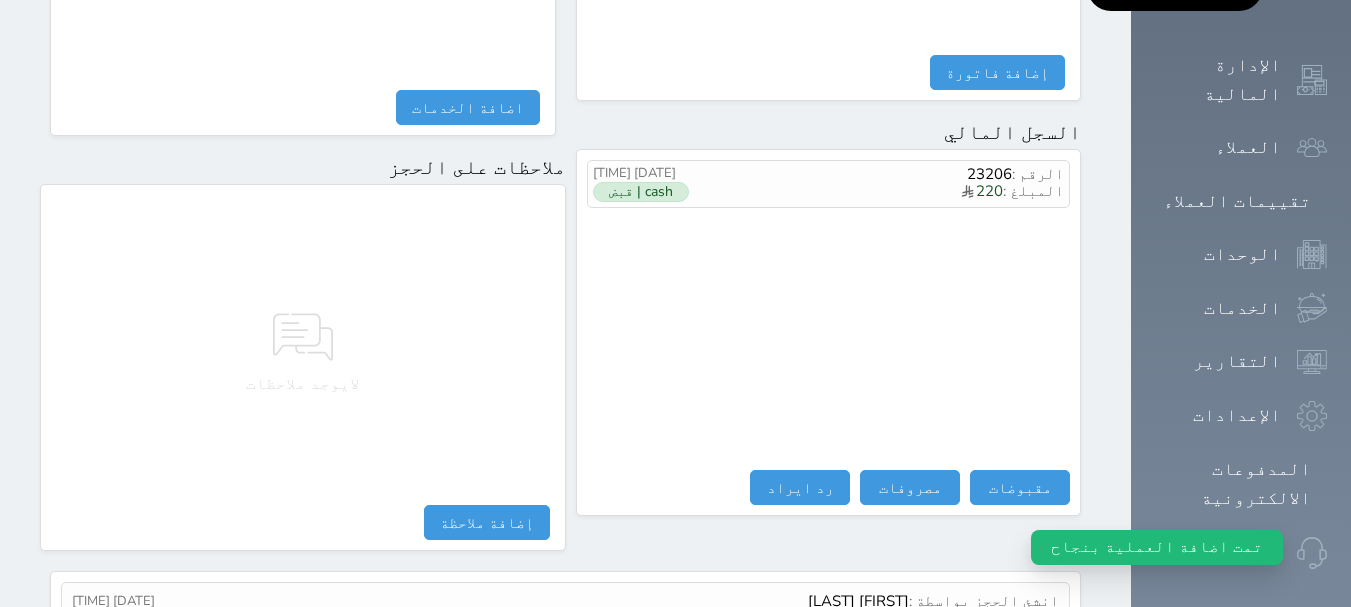 scroll, scrollTop: 1174, scrollLeft: 0, axis: vertical 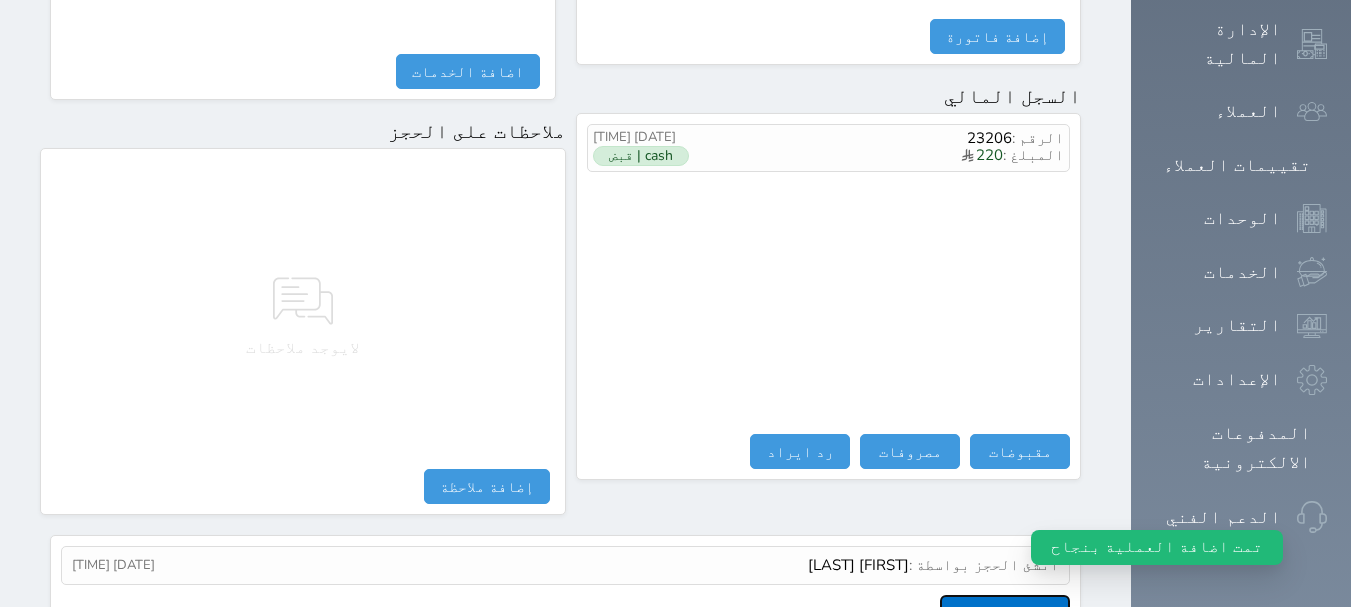 click on "عرض سجل شموس" at bounding box center (1005, 612) 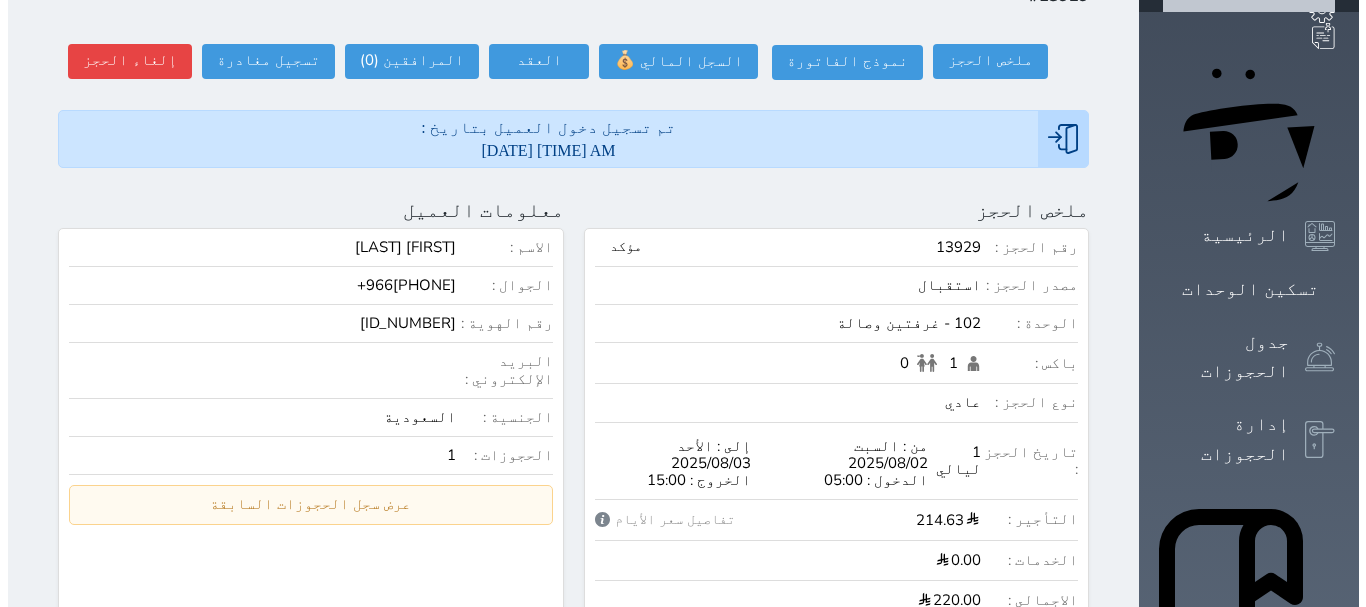 scroll, scrollTop: 0, scrollLeft: 0, axis: both 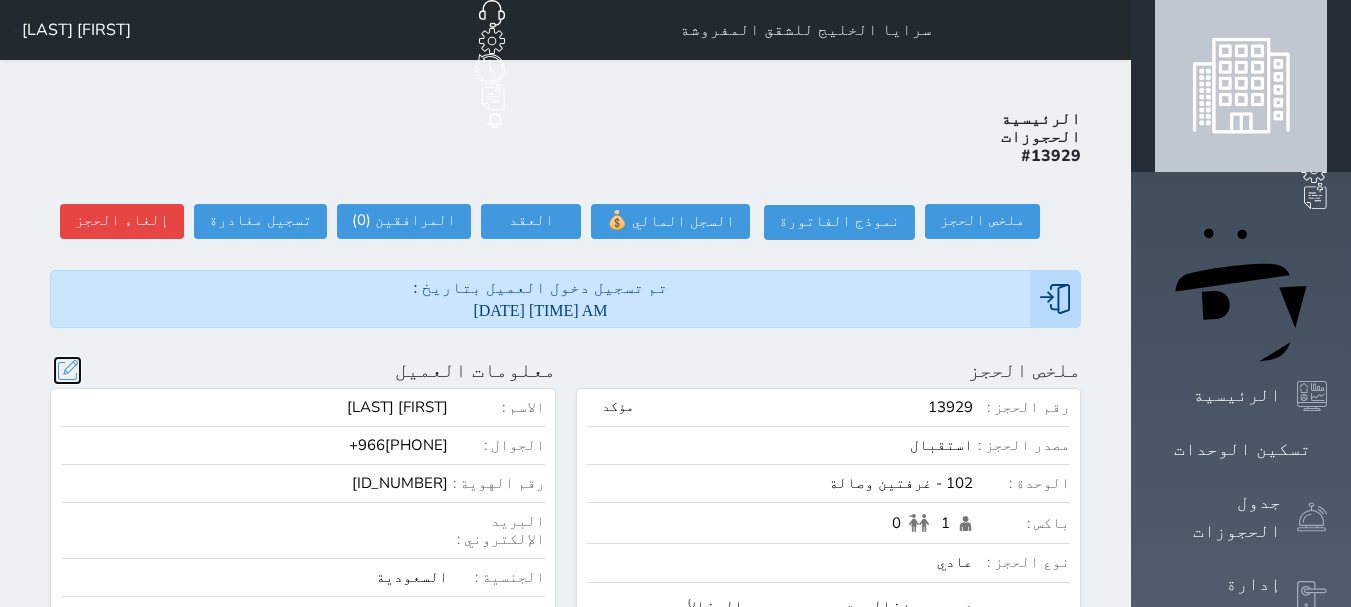 click at bounding box center [67, 370] 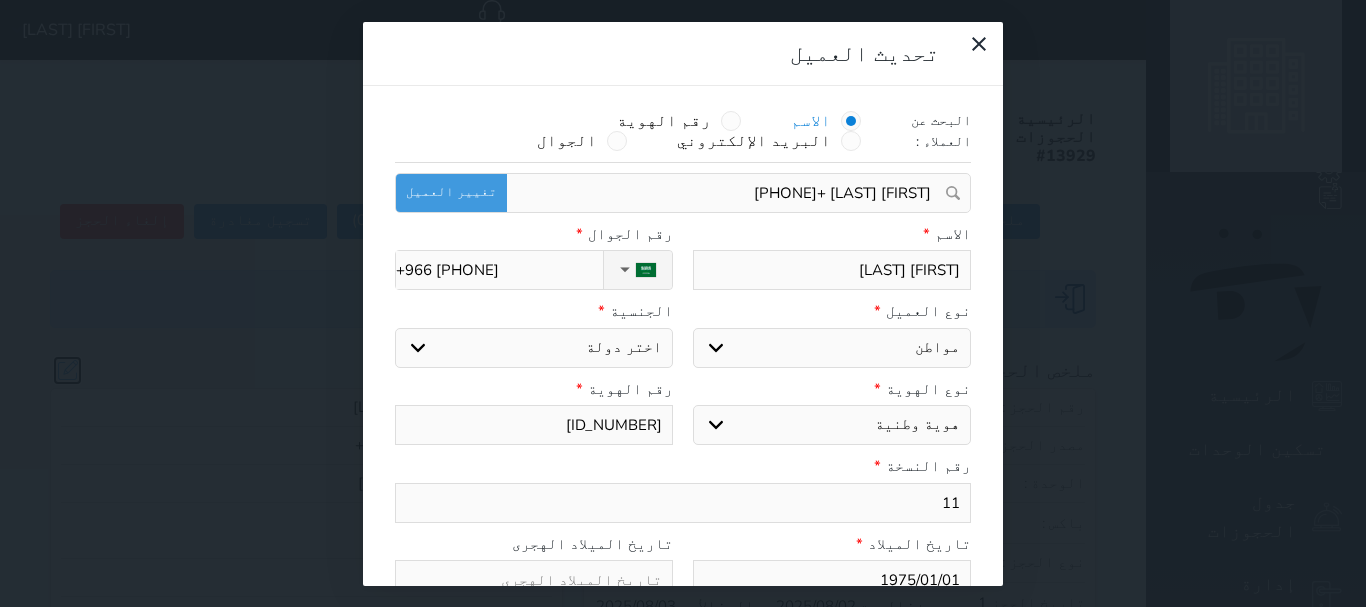 select 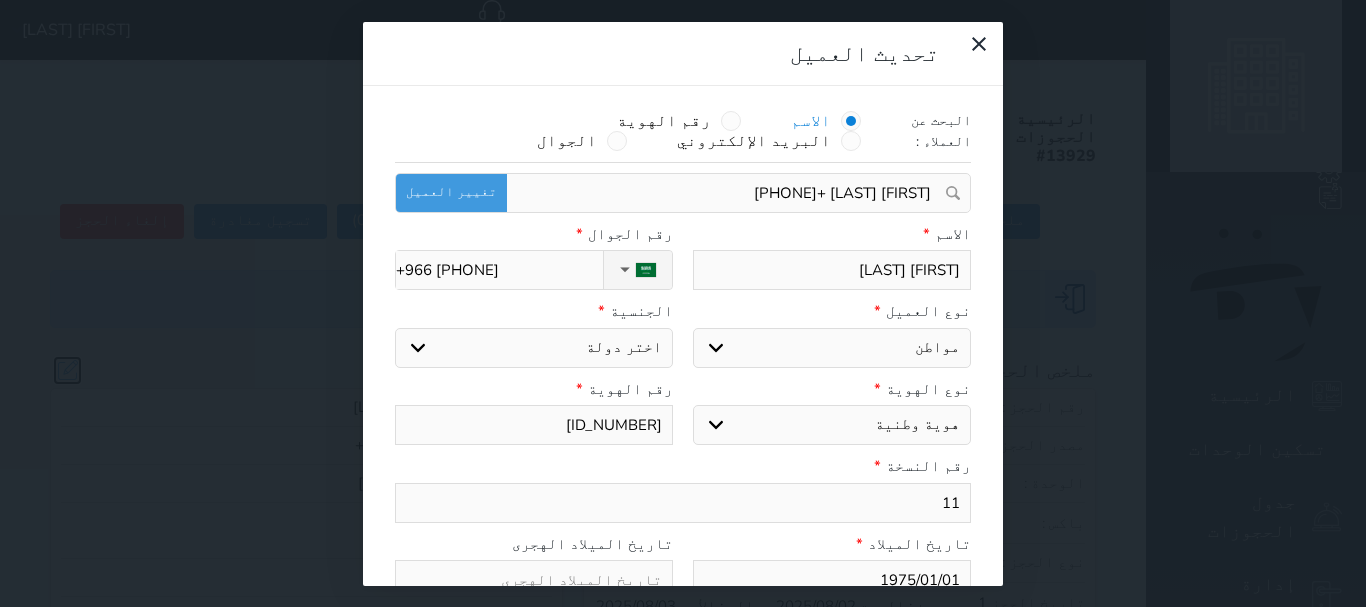 select on "113" 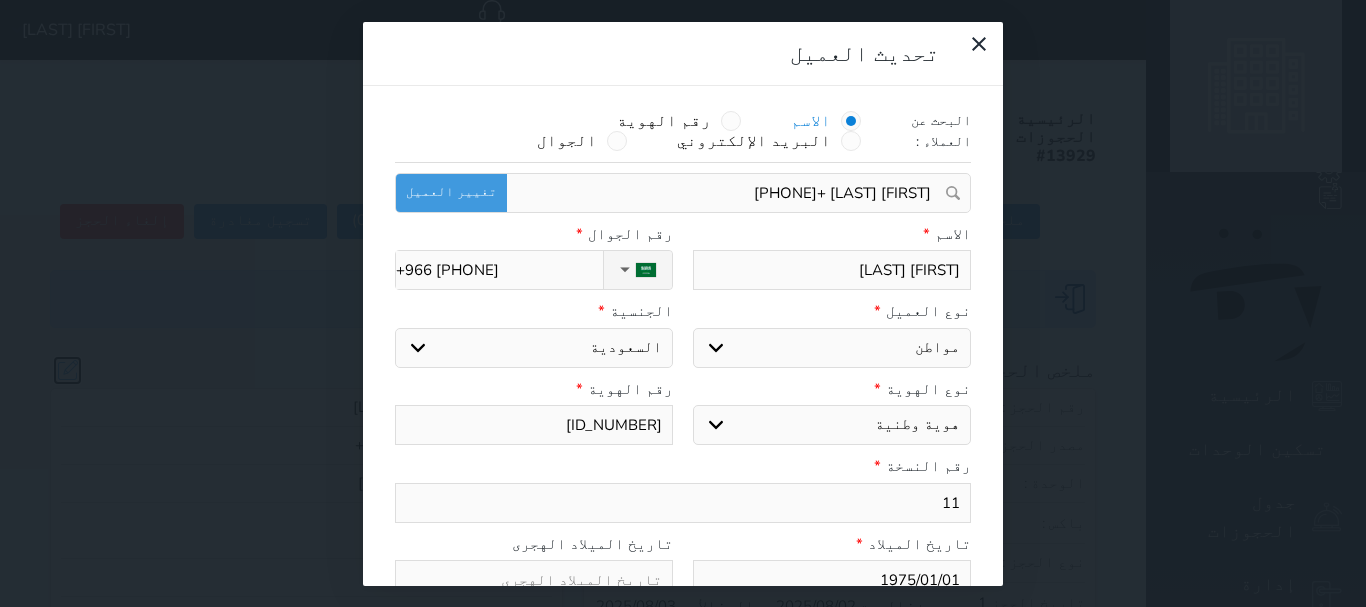 select 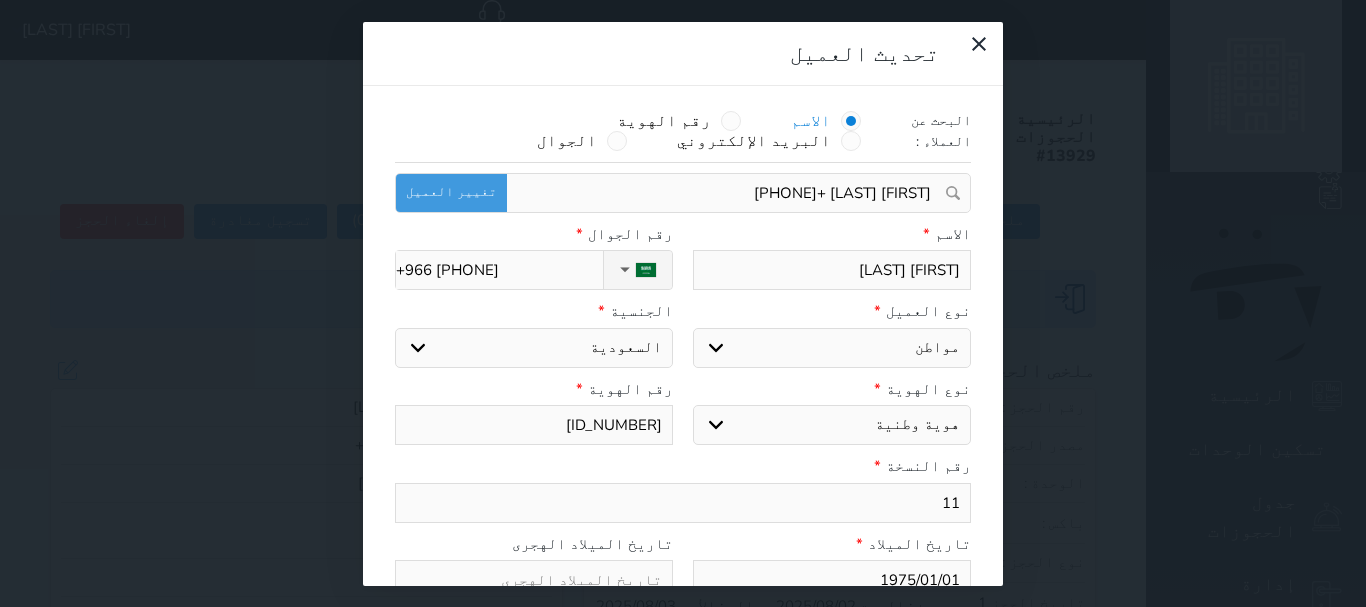 click on "اختر نوع   مواطن مواطن خليجي زائر مقيم" at bounding box center [832, 348] 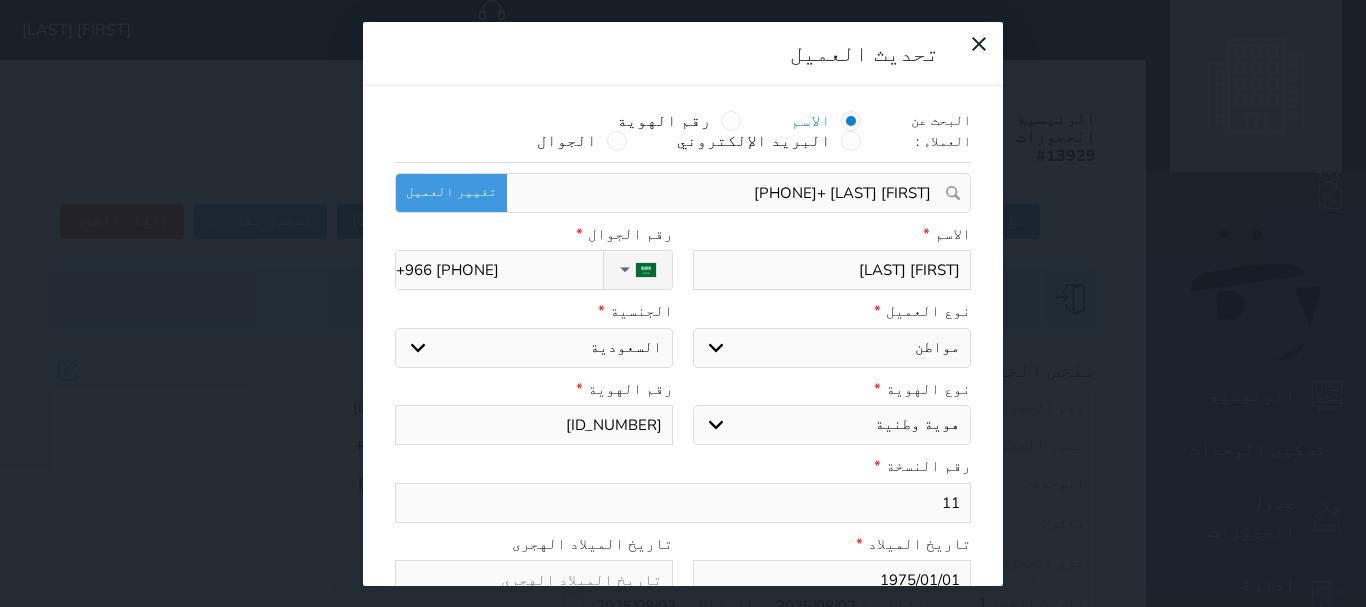 select on "4" 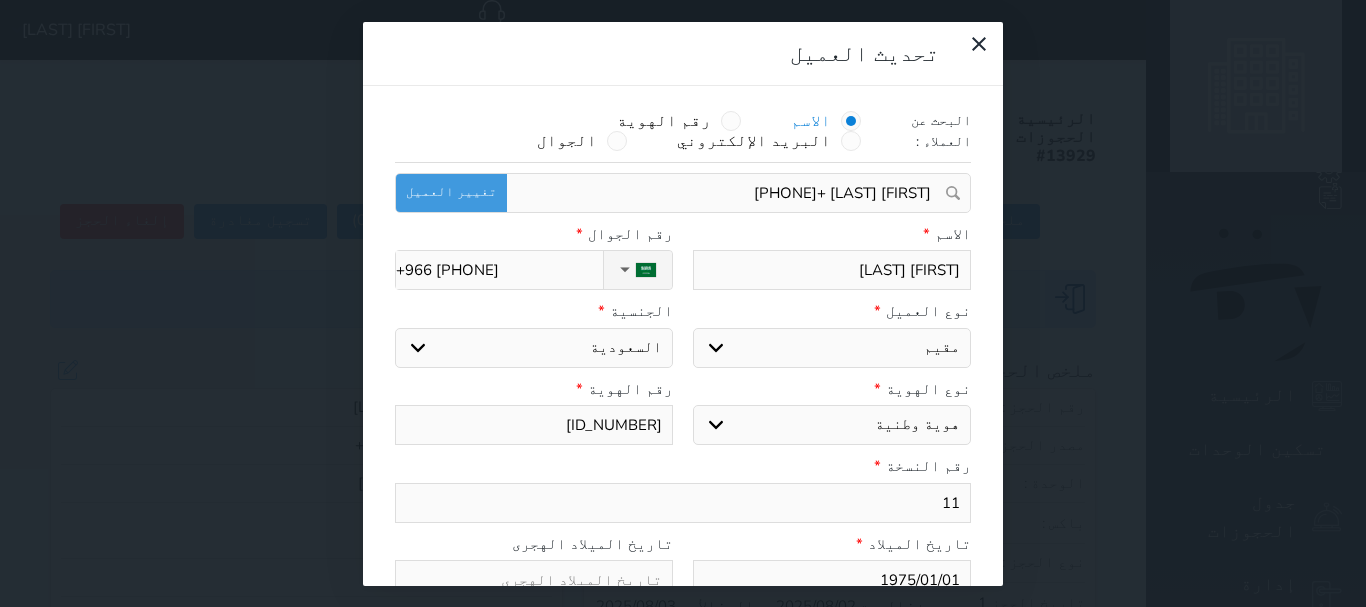 click on "اختر نوع   مواطن مواطن خليجي زائر مقيم" at bounding box center (832, 348) 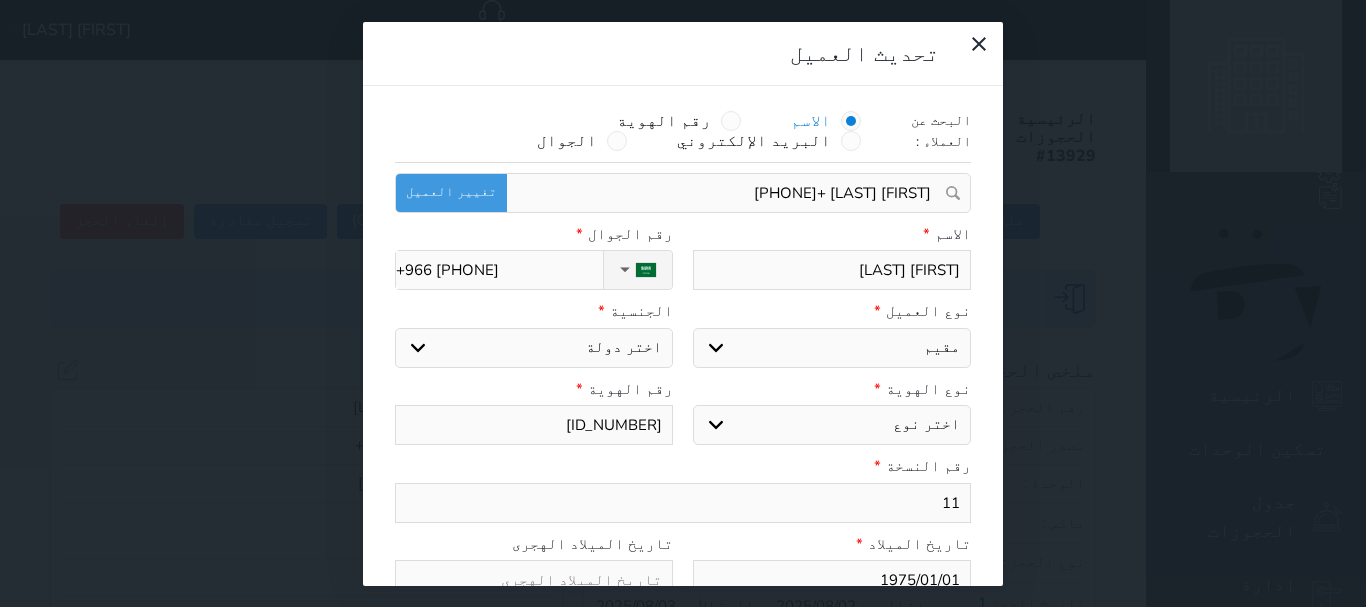 click on "اختر دولة   اثيوبيا اجنبي بجواز سعودي اخرى اذربيجان ارتيريا ارمينيا ازبكستان اسبانيا استراليا استونيا افراد القبائل افريقيا الوسطى افغانستان اكوادور الارجنتين الاردن الامارات العربية الامم المتحدة البانيا البحرين البرازيل البرتغال البريطانية في المحيط البوسنة والهرسك الجبل الأ سود الجزائر الدانمارك الراسالاخضر السلفادور السنغال السودان السويد الشاشان الصومال الصين الشعبية الصين الوطنية العراق الفلبين القبائل النازحة الكاميرون الكونغو الكويت الكويت-بدون المانيا المغرب المكسيك المملكة المتحدة المناهيل والمهرة النرويج النمسا النيجر الهند اليابان" at bounding box center [534, 348] 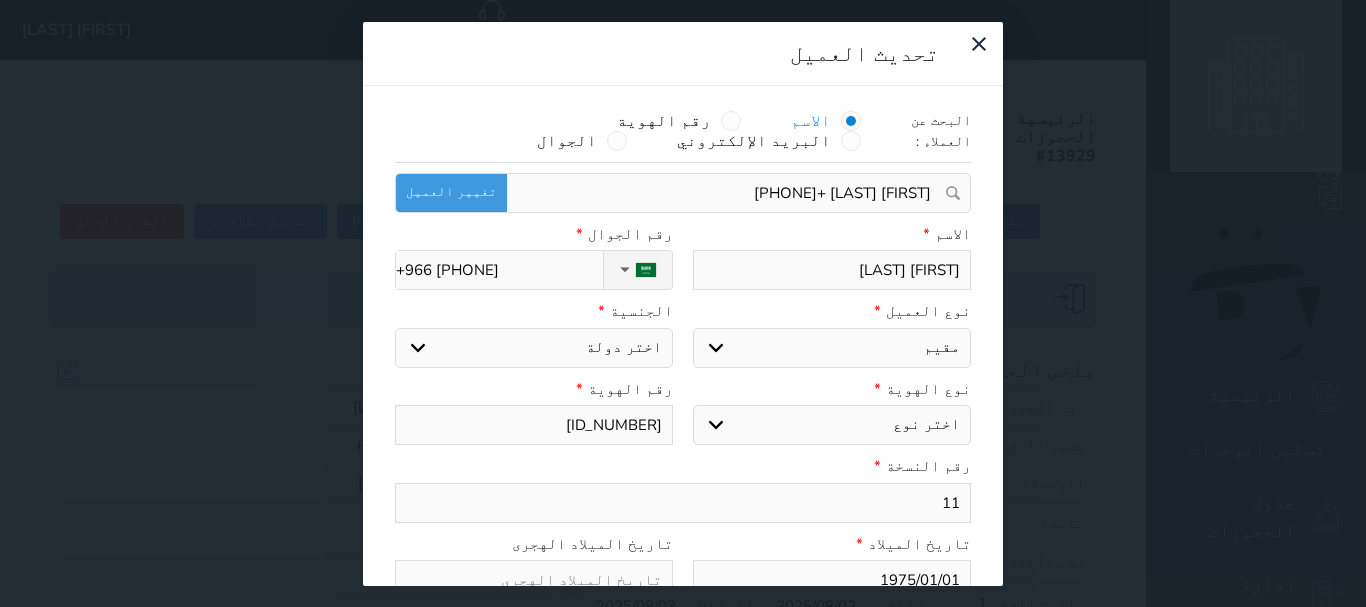 select on "204" 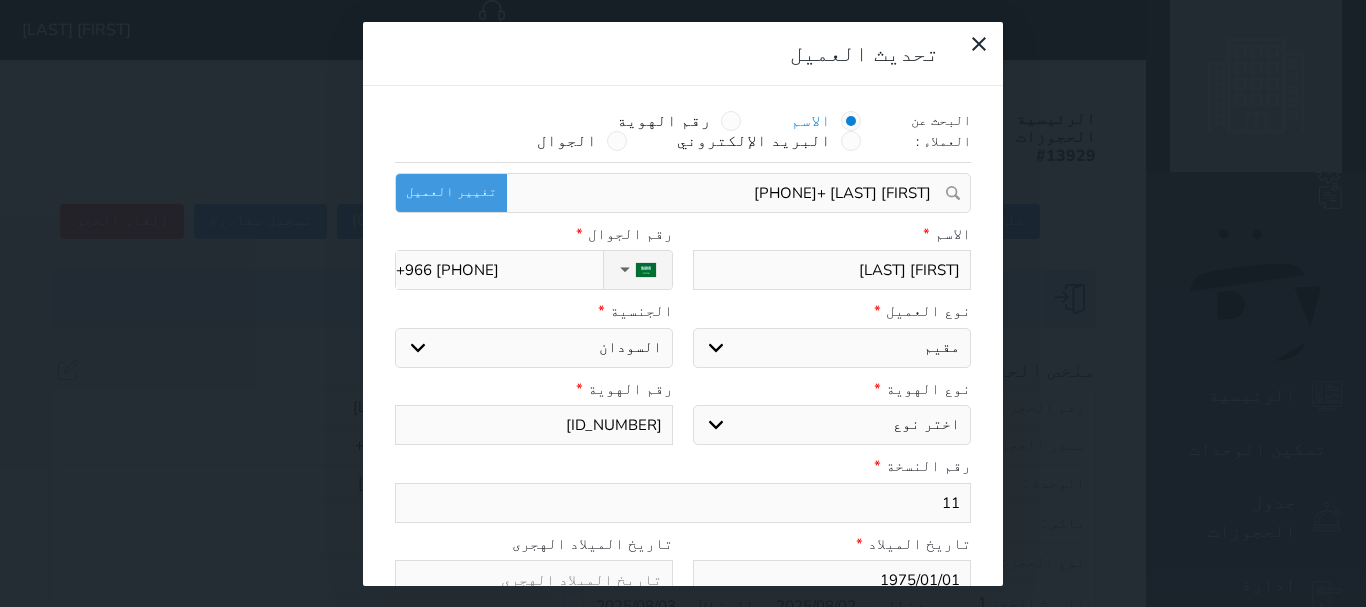 click on "اختر دولة   اثيوبيا اجنبي بجواز سعودي اخرى اذربيجان ارتيريا ارمينيا ازبكستان اسبانيا استراليا استونيا افراد القبائل افريقيا الوسطى افغانستان اكوادور الارجنتين الاردن الامارات العربية الامم المتحدة البانيا البحرين البرازيل البرتغال البريطانية في المحيط البوسنة والهرسك الجبل الأ سود الجزائر الدانمارك الراسالاخضر السلفادور السنغال السودان السويد الشاشان الصومال الصين الشعبية الصين الوطنية العراق الفلبين القبائل النازحة الكاميرون الكونغو الكويت الكويت-بدون المانيا المغرب المكسيك المملكة المتحدة المناهيل والمهرة النرويج النمسا النيجر الهند اليابان" at bounding box center [534, 348] 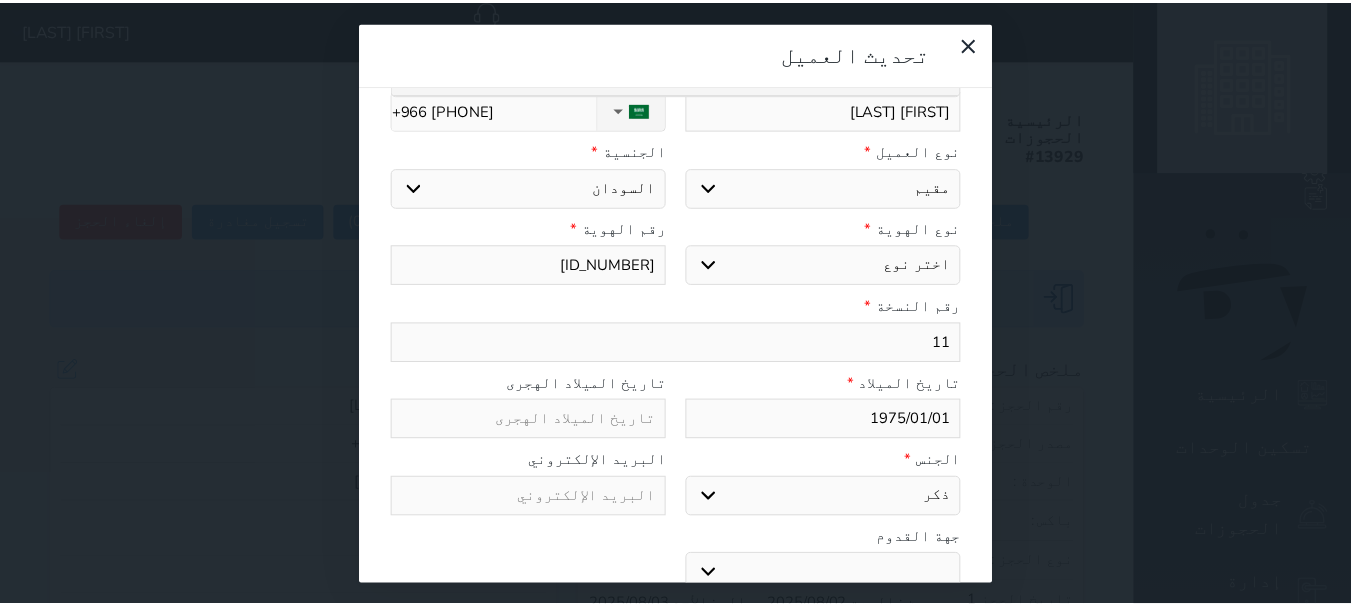 scroll, scrollTop: 200, scrollLeft: 0, axis: vertical 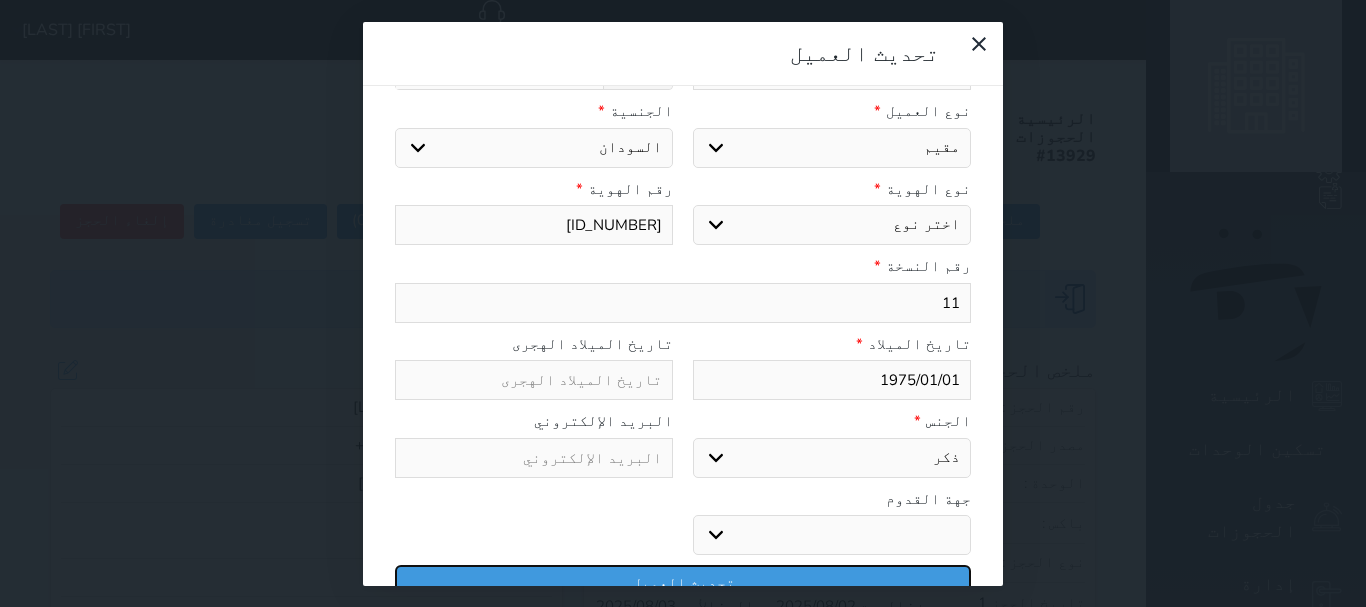click on "تحديث العميل" at bounding box center (683, 582) 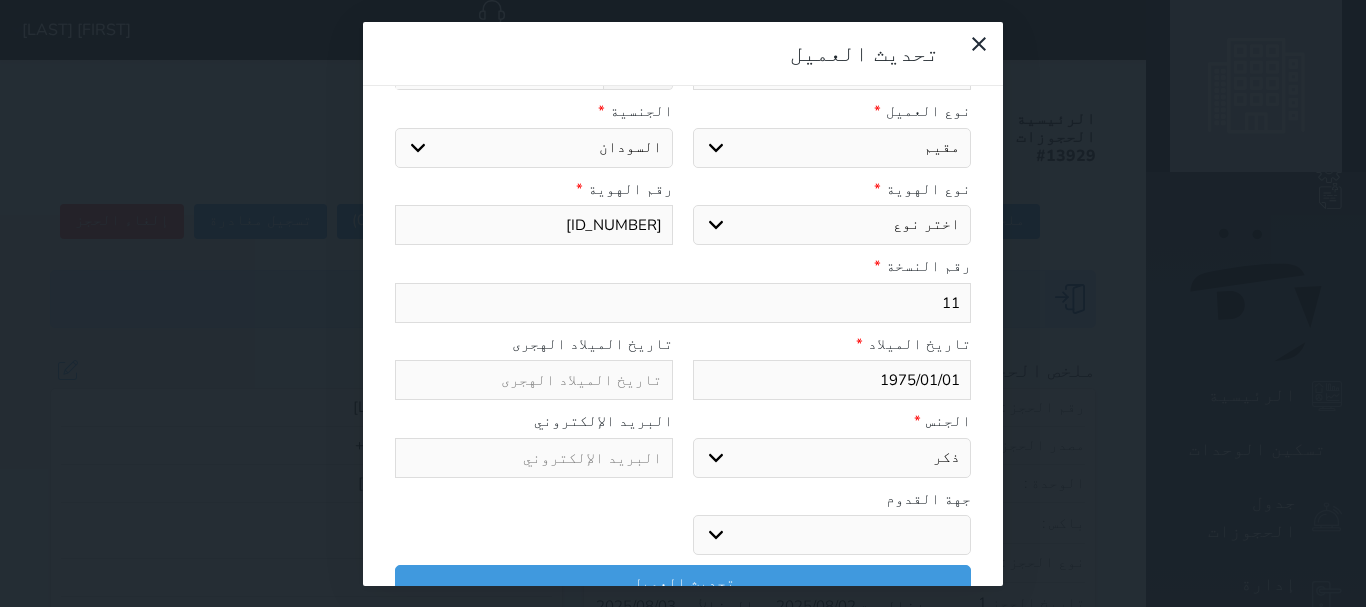 select 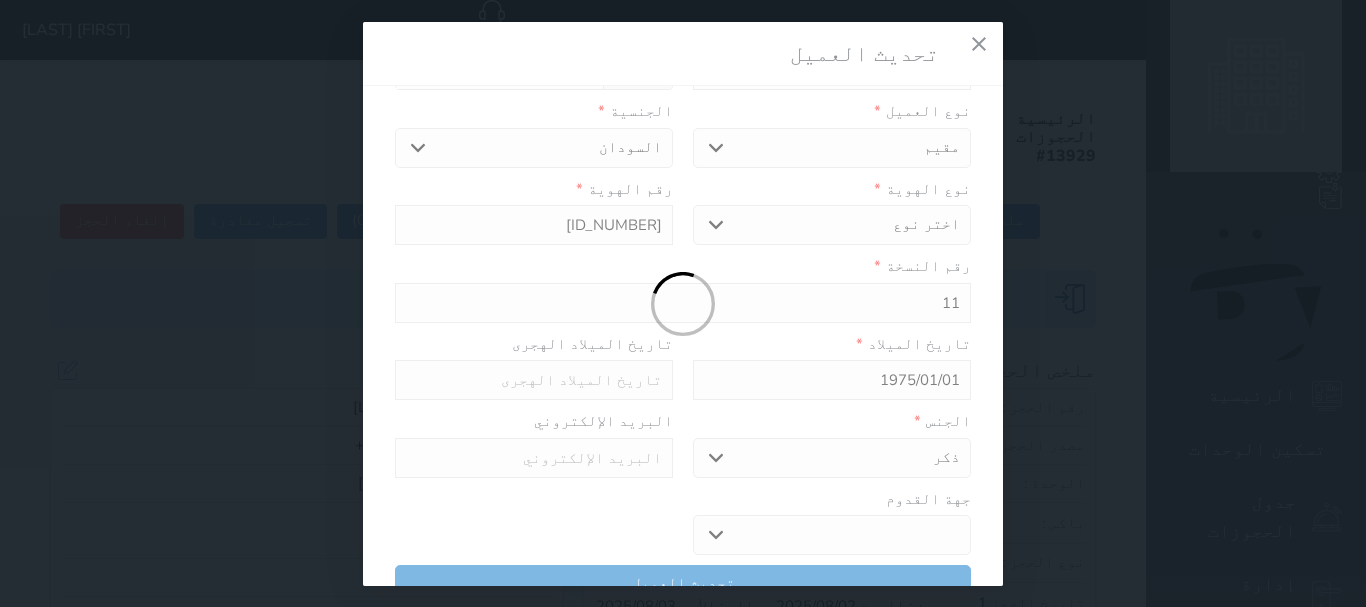 select 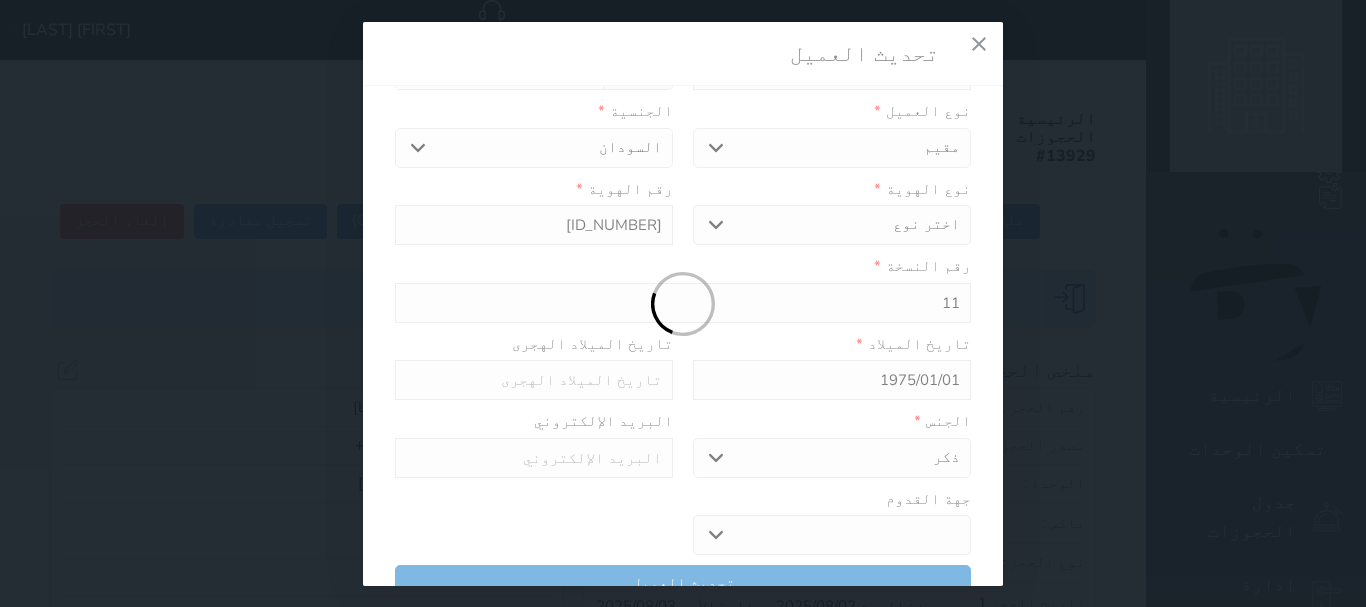 select 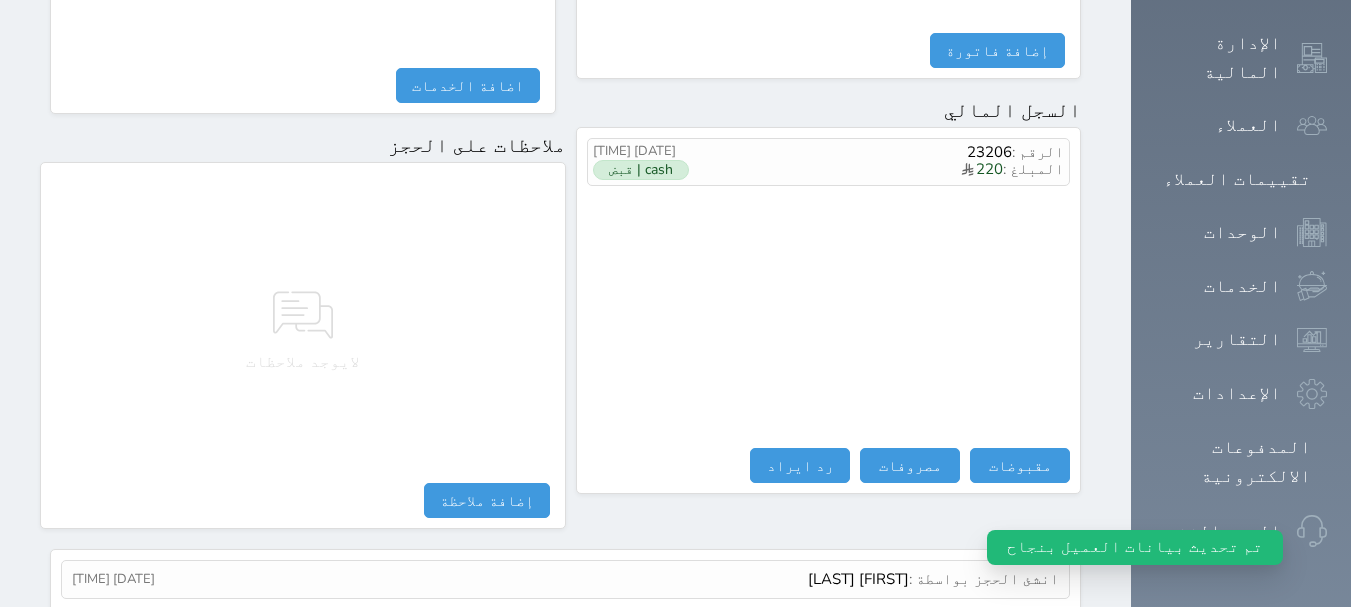 scroll, scrollTop: 1223, scrollLeft: 0, axis: vertical 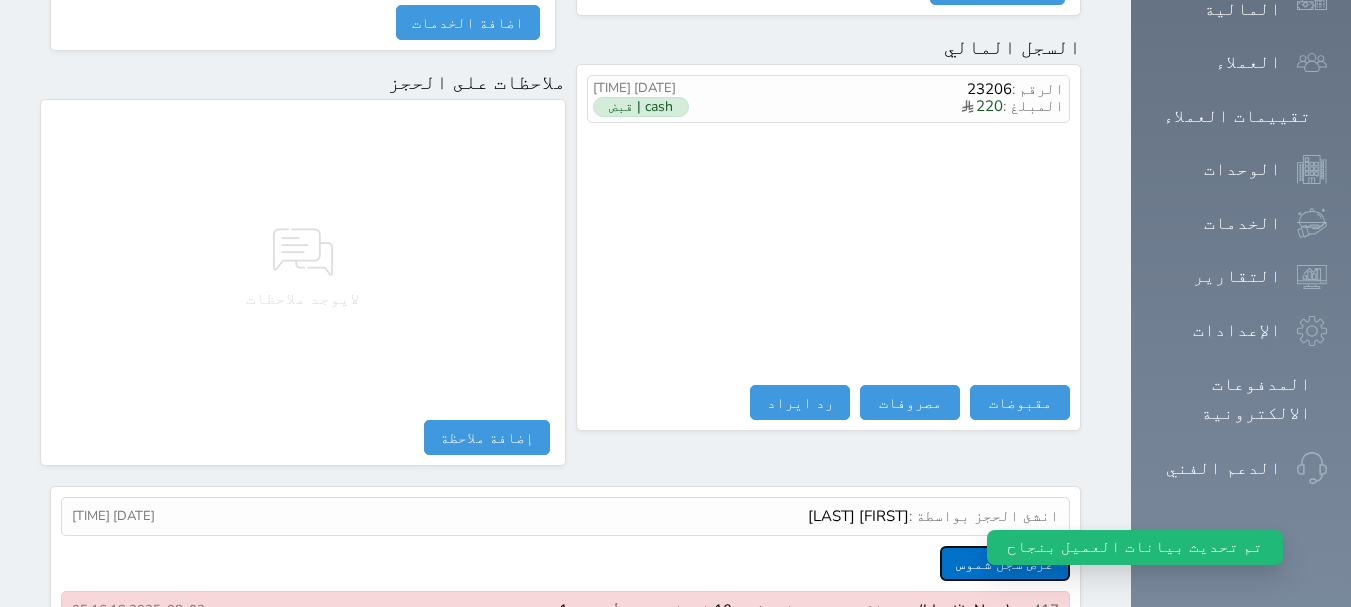 click on "عرض سجل شموس" at bounding box center [1005, 563] 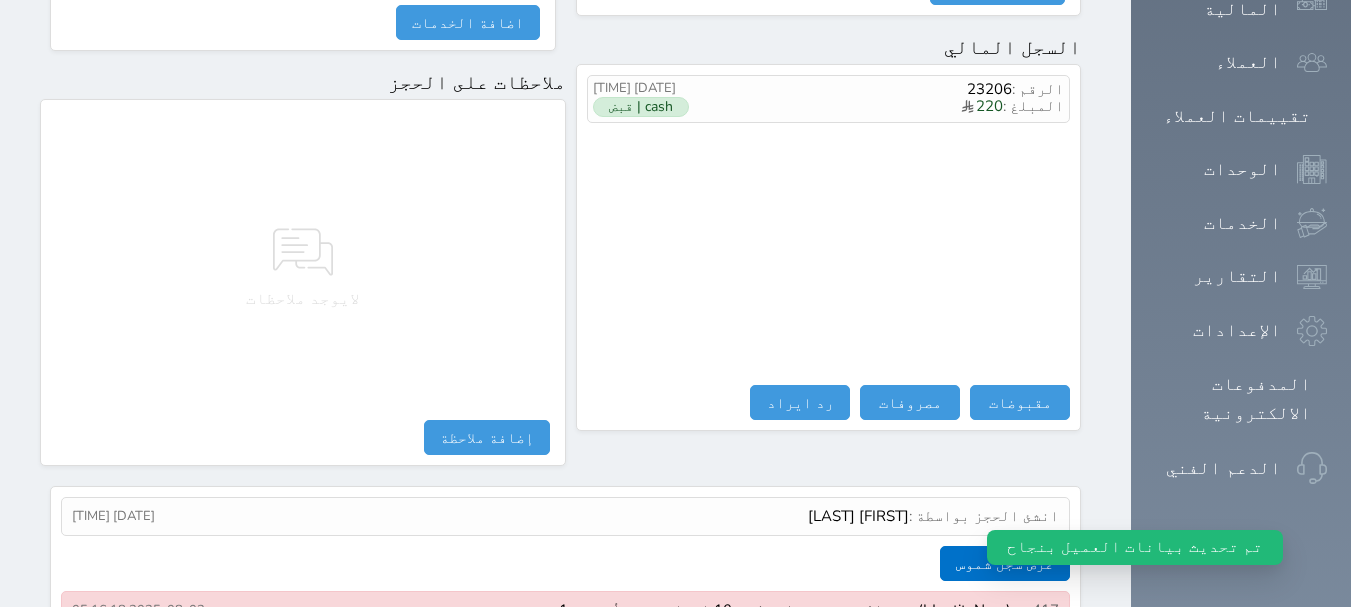 click on "انشئ الحجز بواسطة :
[FIRST] [LAST]" at bounding box center (933, 516) 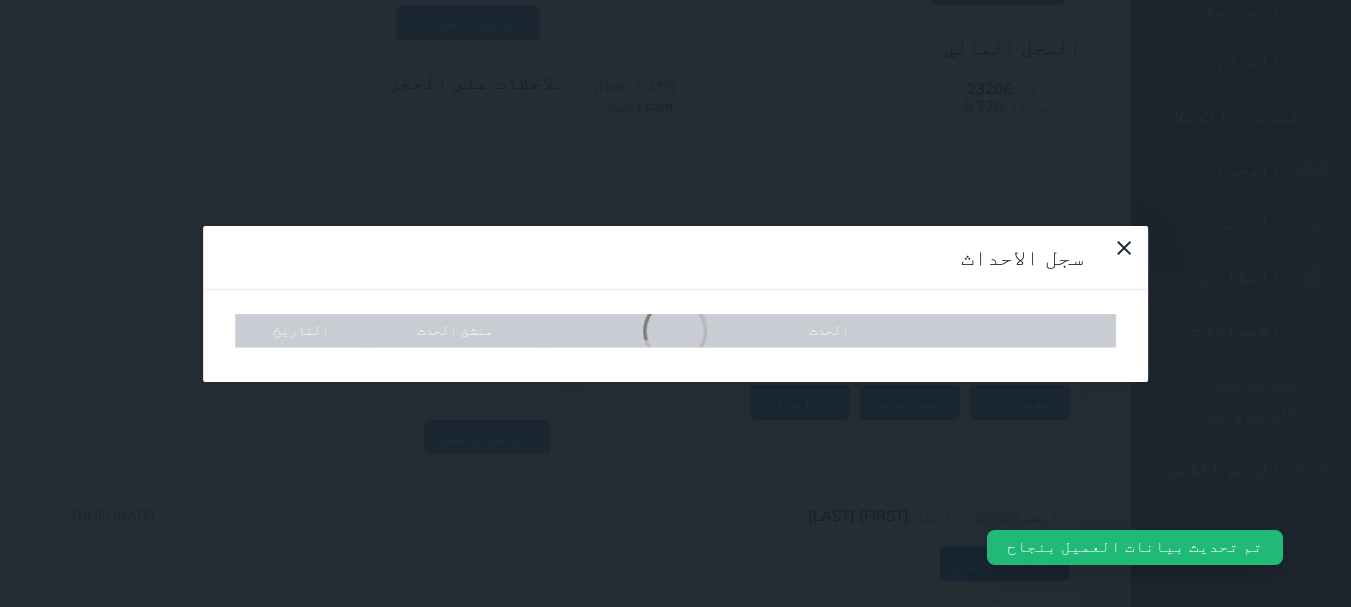 scroll, scrollTop: 1174, scrollLeft: 0, axis: vertical 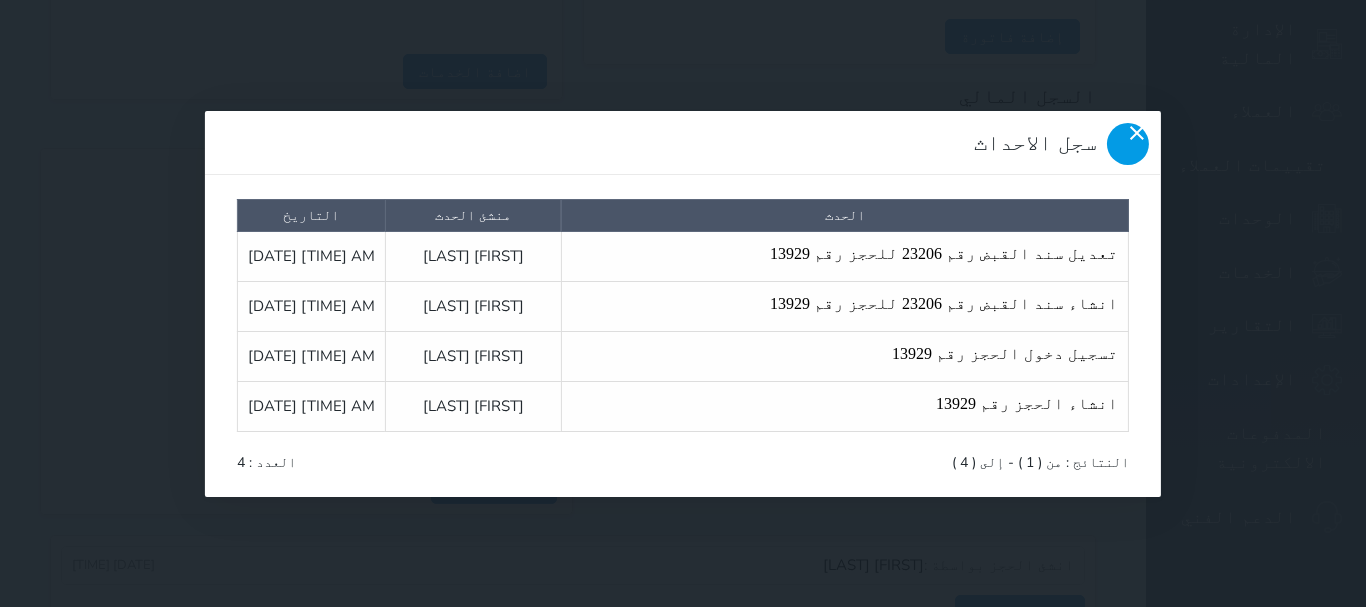 click 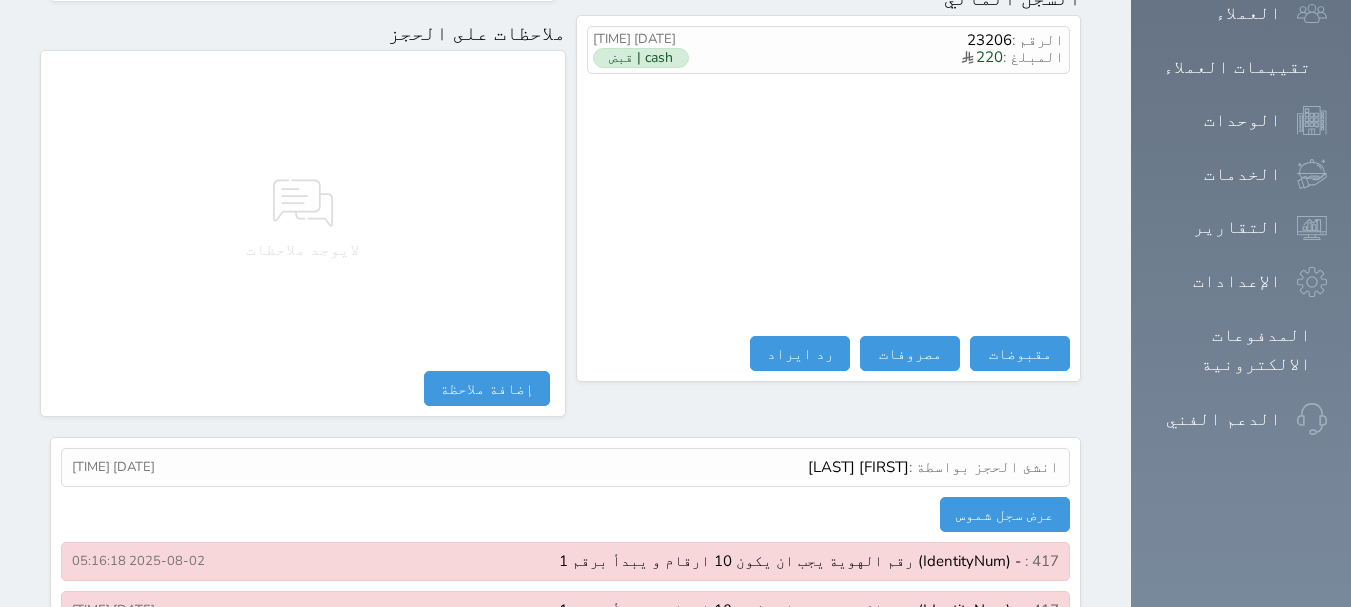 scroll, scrollTop: 210, scrollLeft: 0, axis: vertical 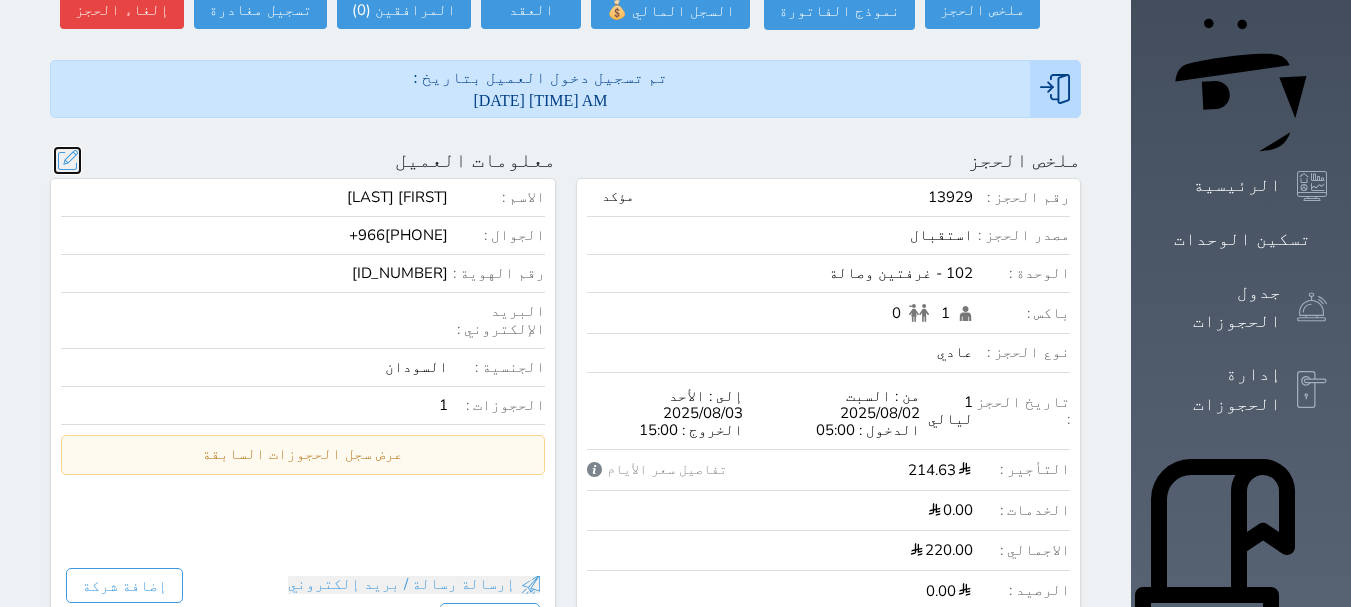 click at bounding box center [67, 160] 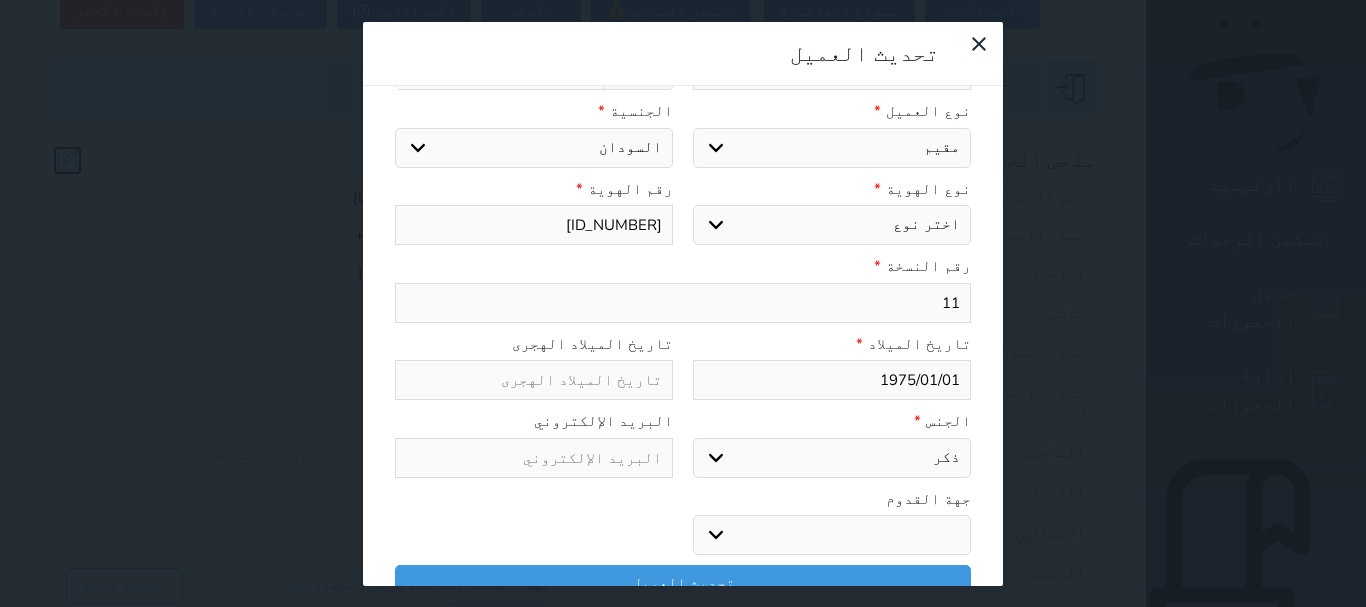 select 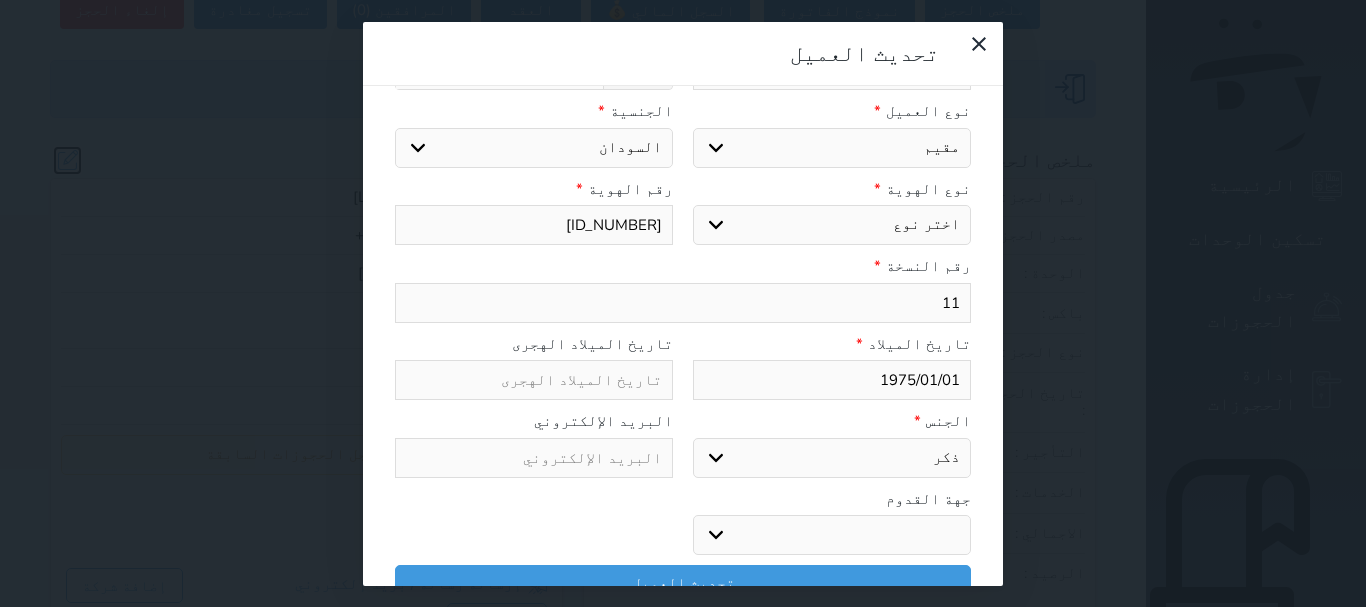 select 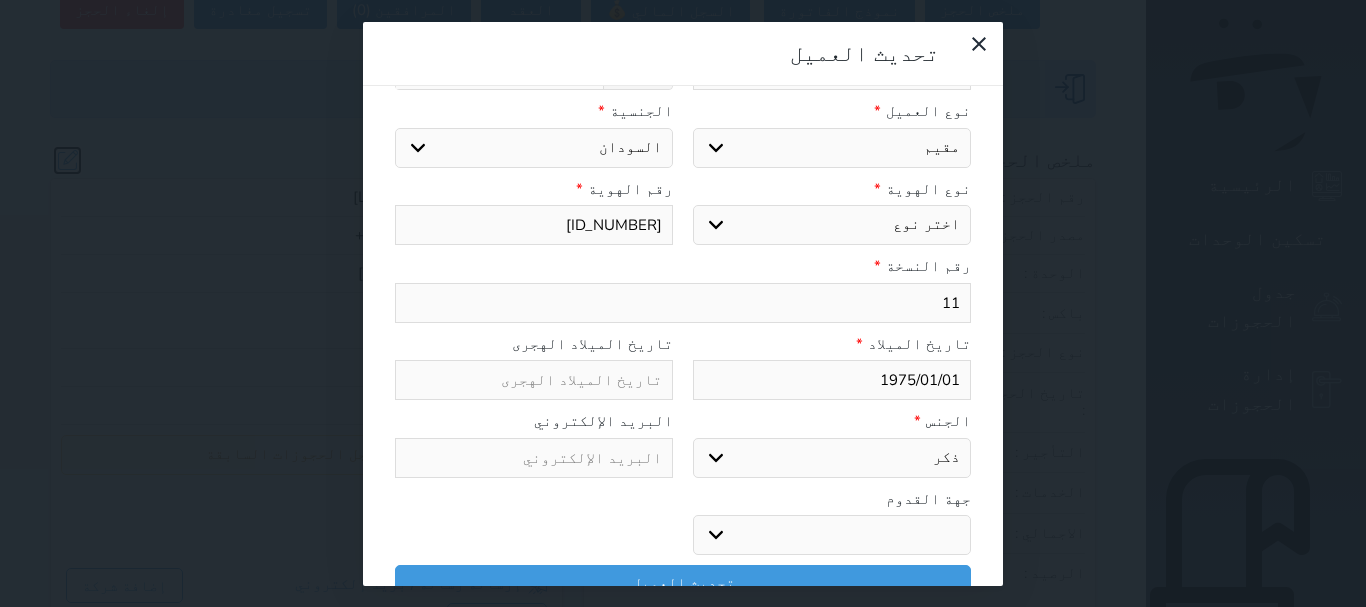 select 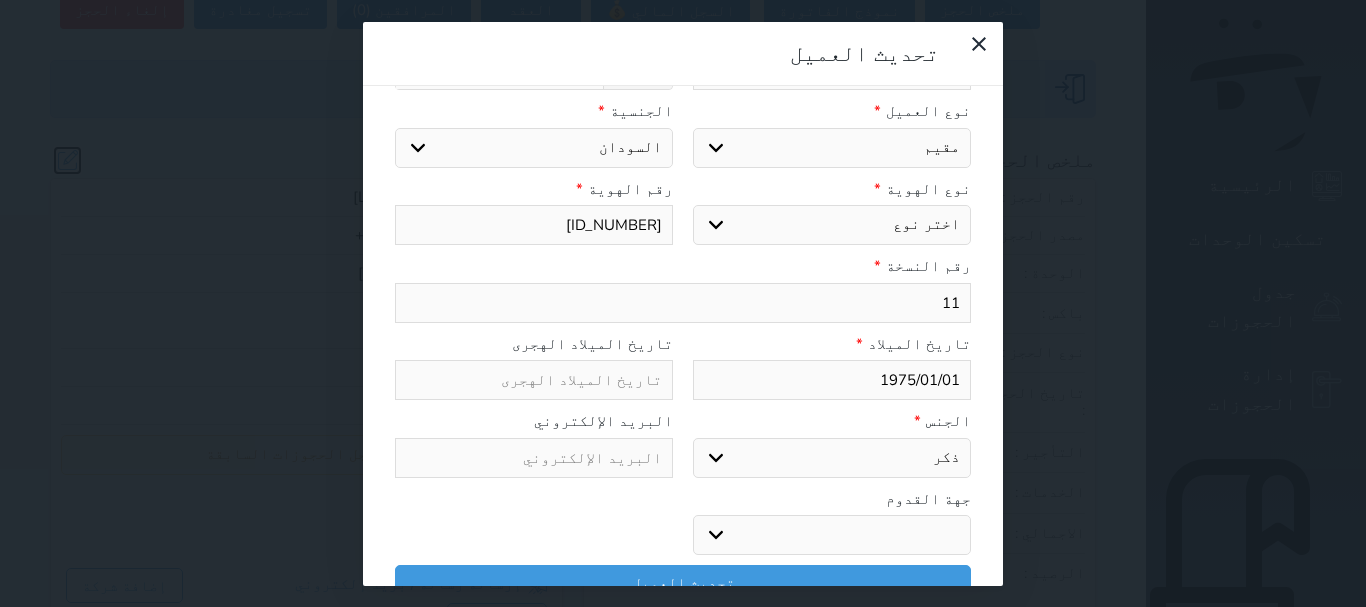 select 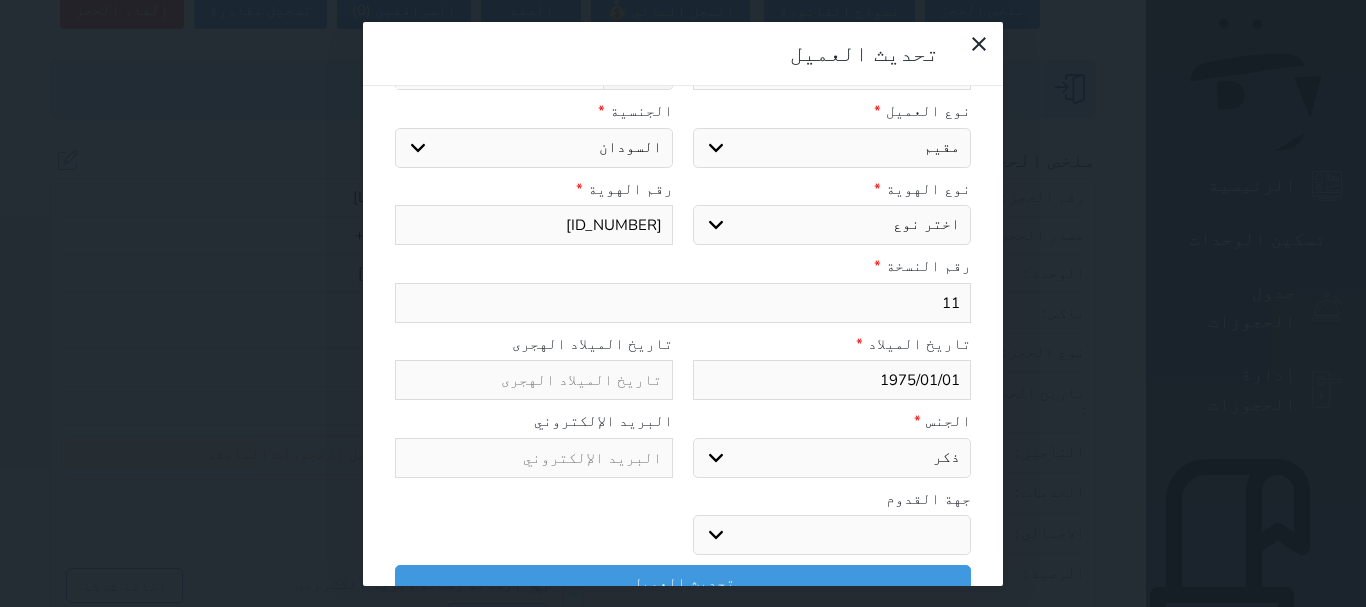 click on "اختر نوع   مقيم جواز السفر" at bounding box center [832, 225] 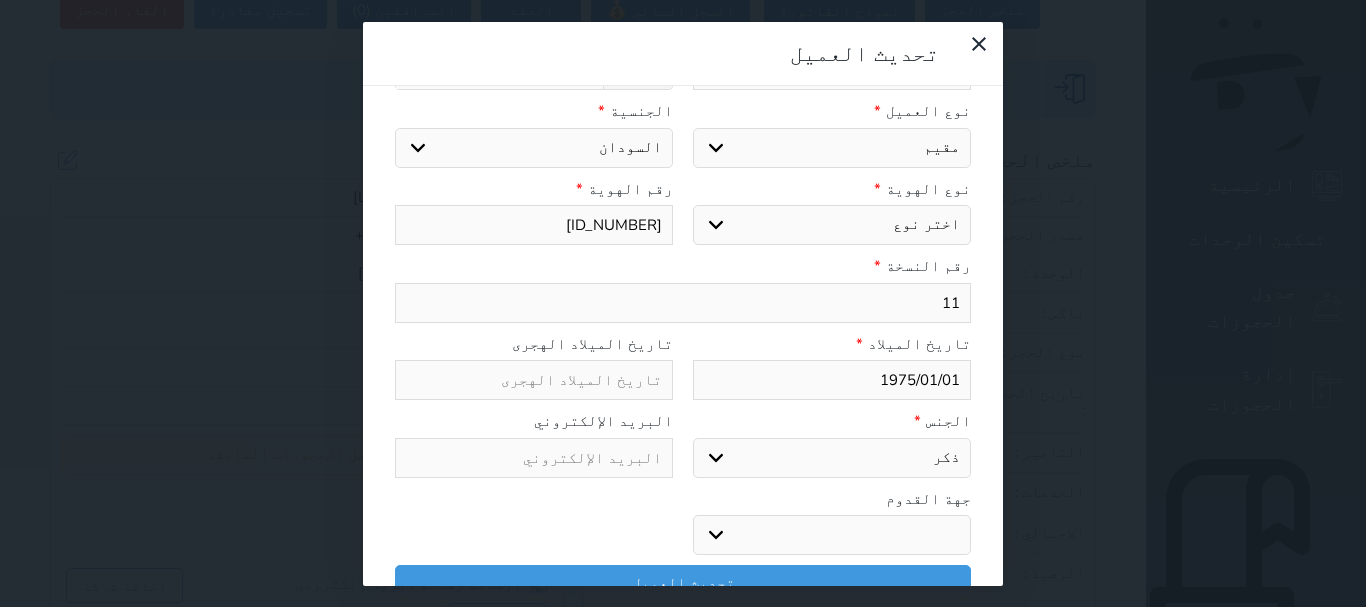 click on "اختر نوع   مقيم جواز السفر" at bounding box center [832, 225] 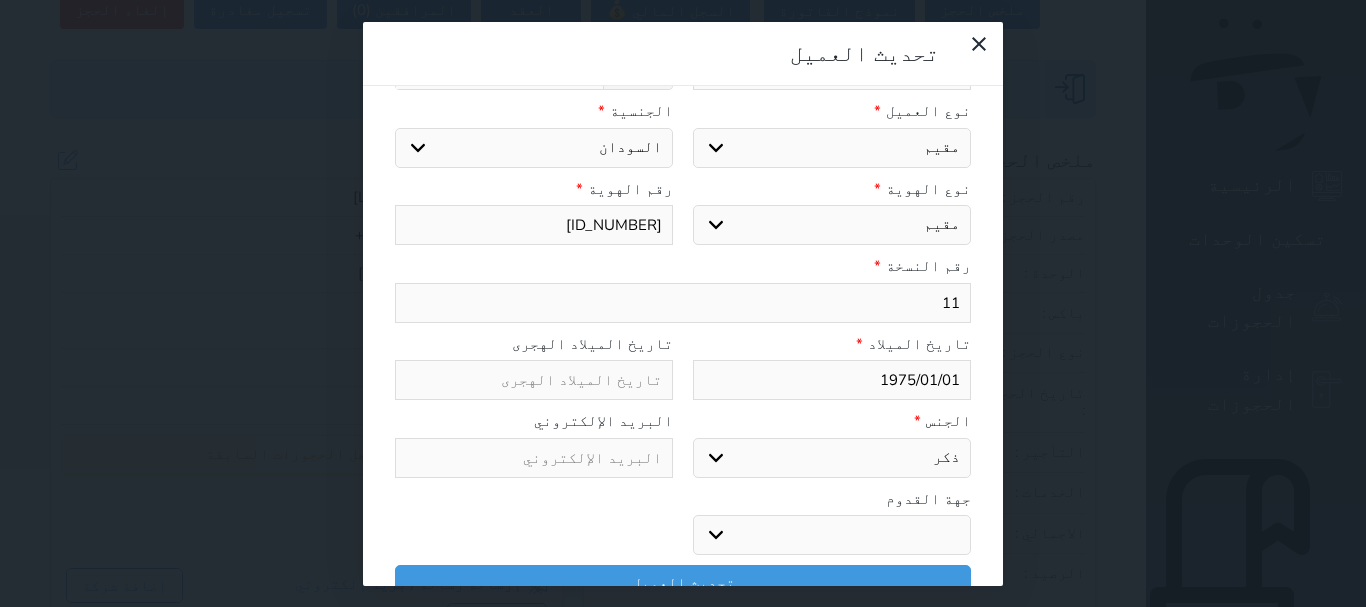click on "اختر نوع   مقيم جواز السفر" at bounding box center [832, 225] 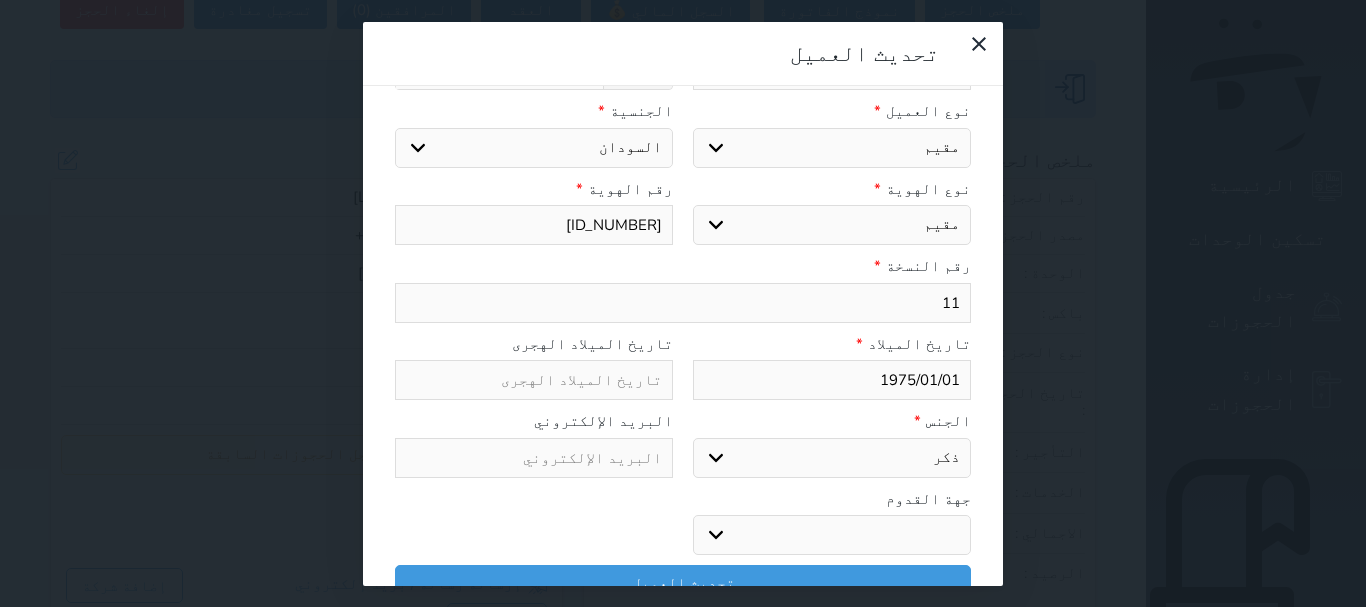 click on "11" at bounding box center [683, 303] 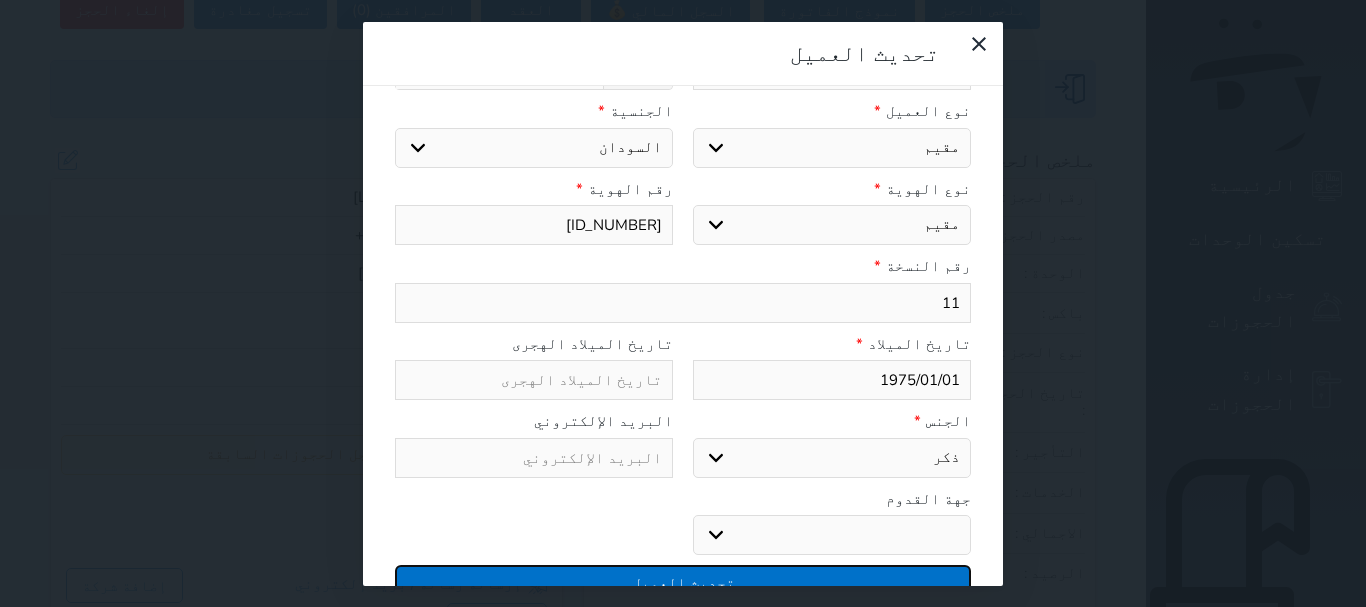 click on "تحديث العميل" at bounding box center (683, 582) 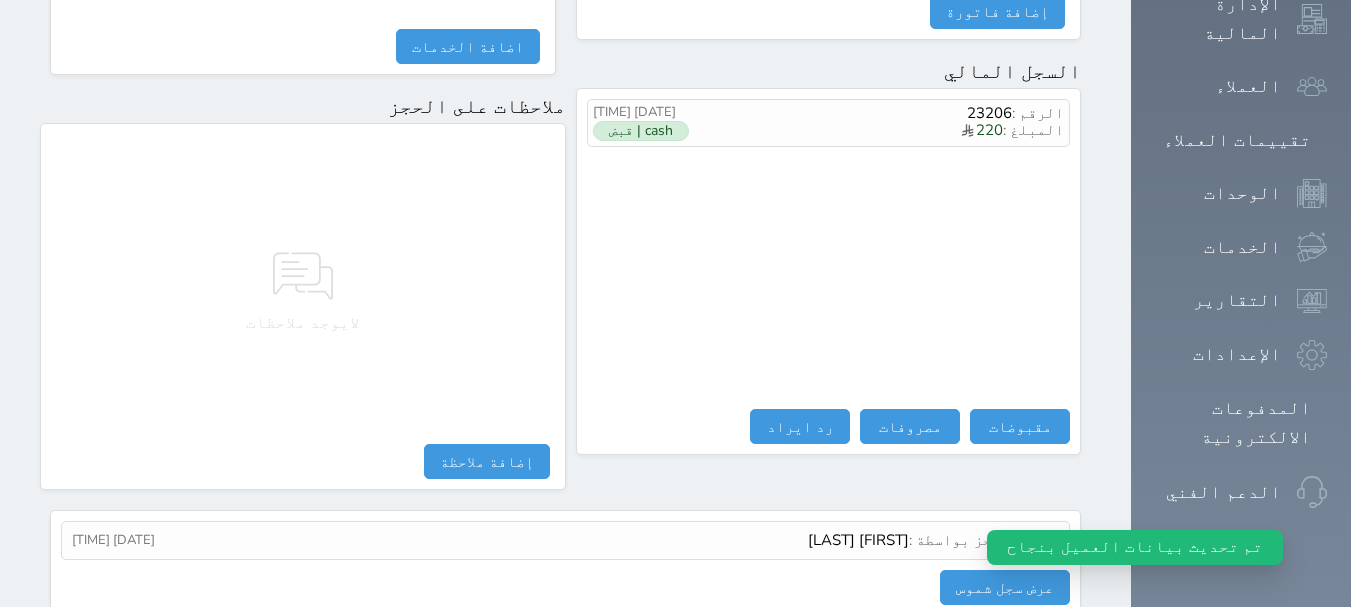 scroll, scrollTop: 1272, scrollLeft: 0, axis: vertical 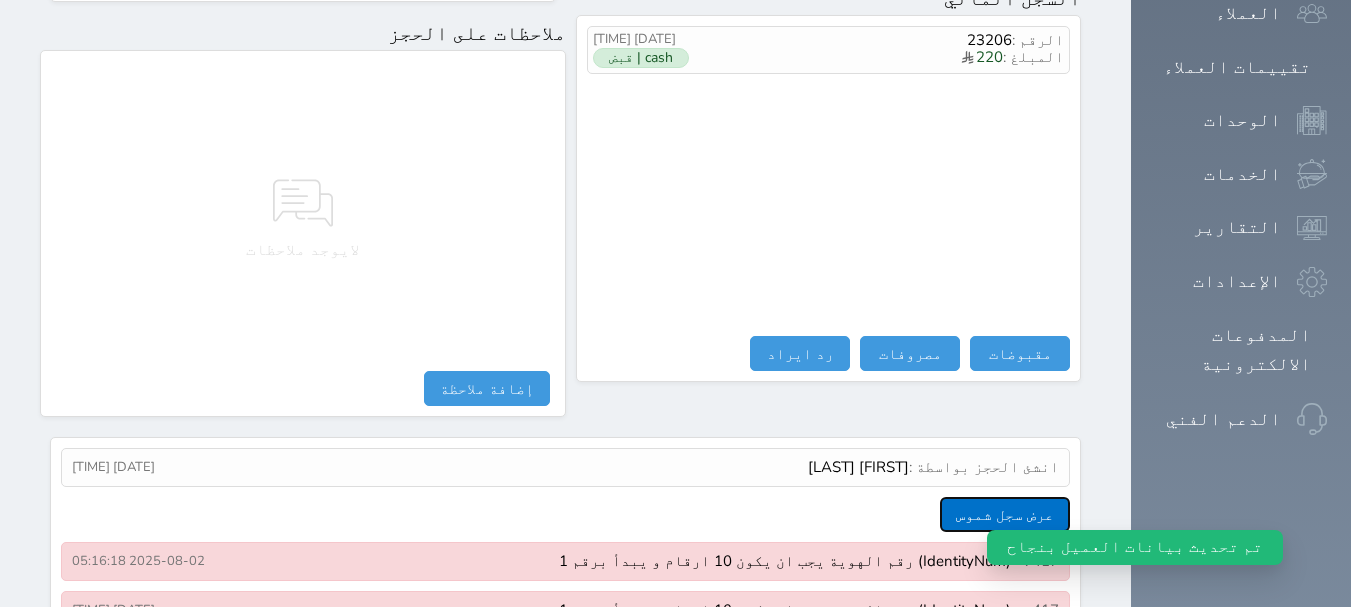 click on "عرض سجل شموس" at bounding box center [1005, 514] 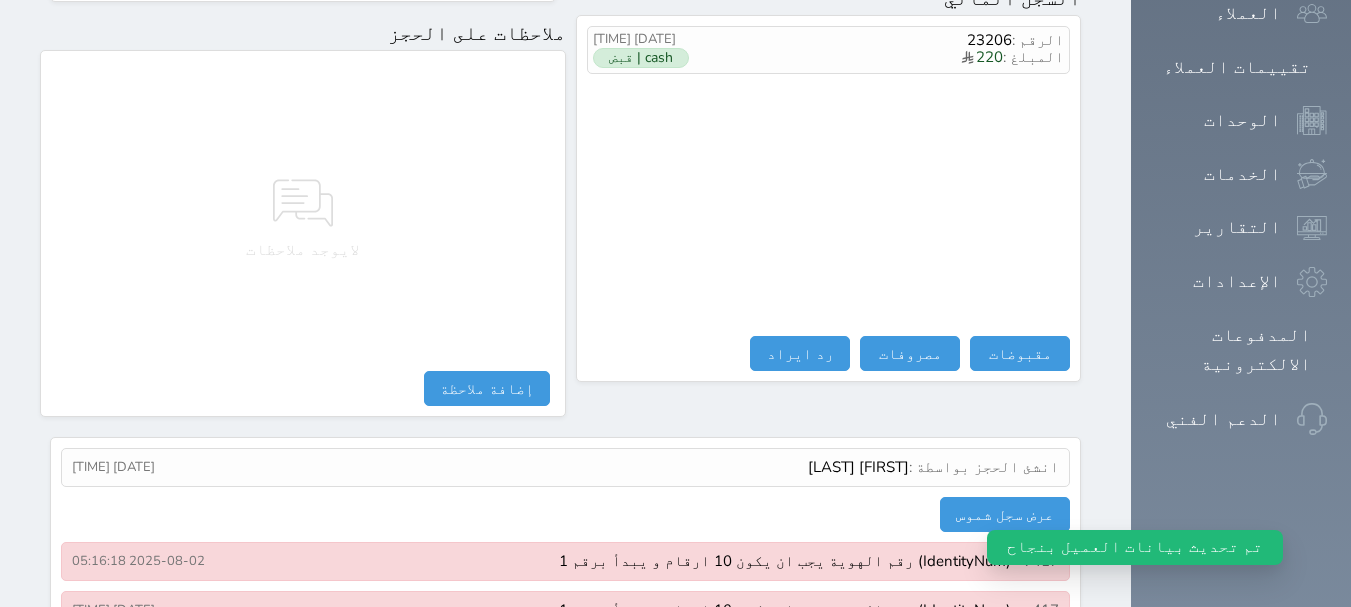 click on "الرقم :  [ID_NUMBER]   المبلغ :  [PRICE]   [DATE] [TIME]
cash | قبض
مقبوضات           مقبوضات                 النوع  *    اختيار   مقبوضات عامة قيمة إيجار فواتير تامين عربون لا ينطبق آخر مغسلة واي فاي - الإنترنت مواقف السيارات طعام الأغذية والمشروبات مشروبات المشروبات الباردة المشروبات الساخنة الإفطار غداء عشاء مخبز و كعك حمام سباحة الصالة الرياضية سبا و خدمات الجمال اختيار وإسقاط (خدمات النقل) ميني بار كابل - تلفزيون سرير إضافي تصفيف الشعر التسوق خدمات الجولات السياحية المنظمة خدمات الدليل السياحي   التاريخ *   [DATE] [TIME]   من *     المبلغ *   0   لأجل *     طريقة الدفع *" at bounding box center [829, 198] 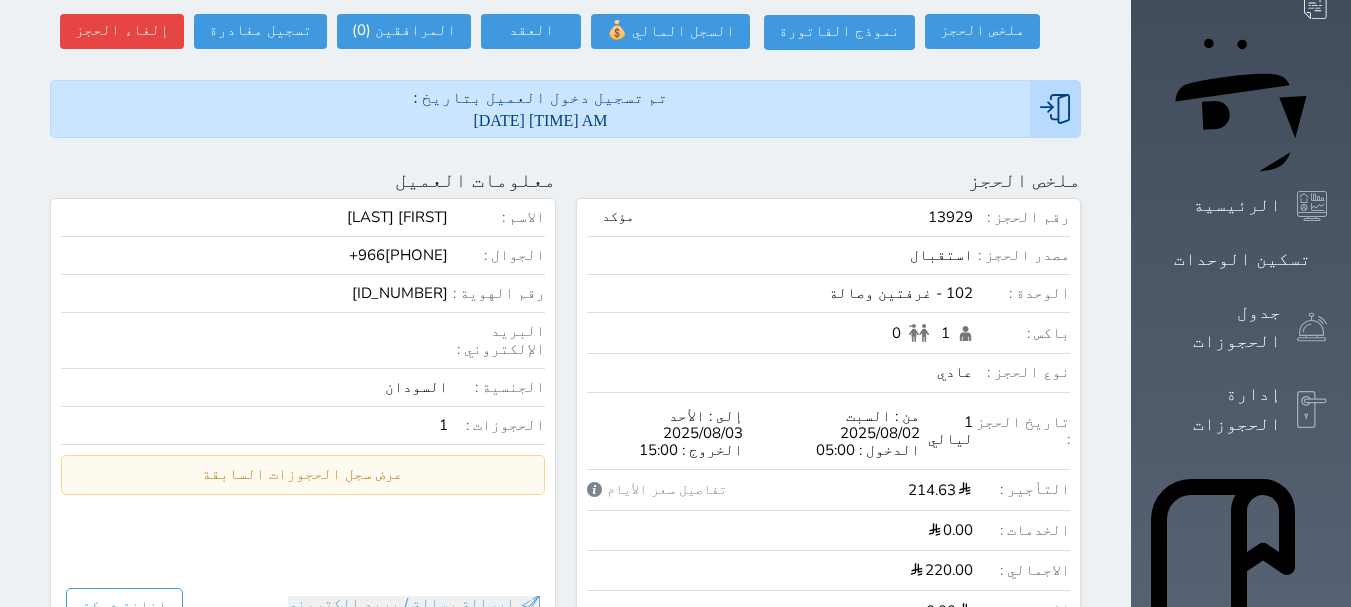 scroll, scrollTop: 163, scrollLeft: 0, axis: vertical 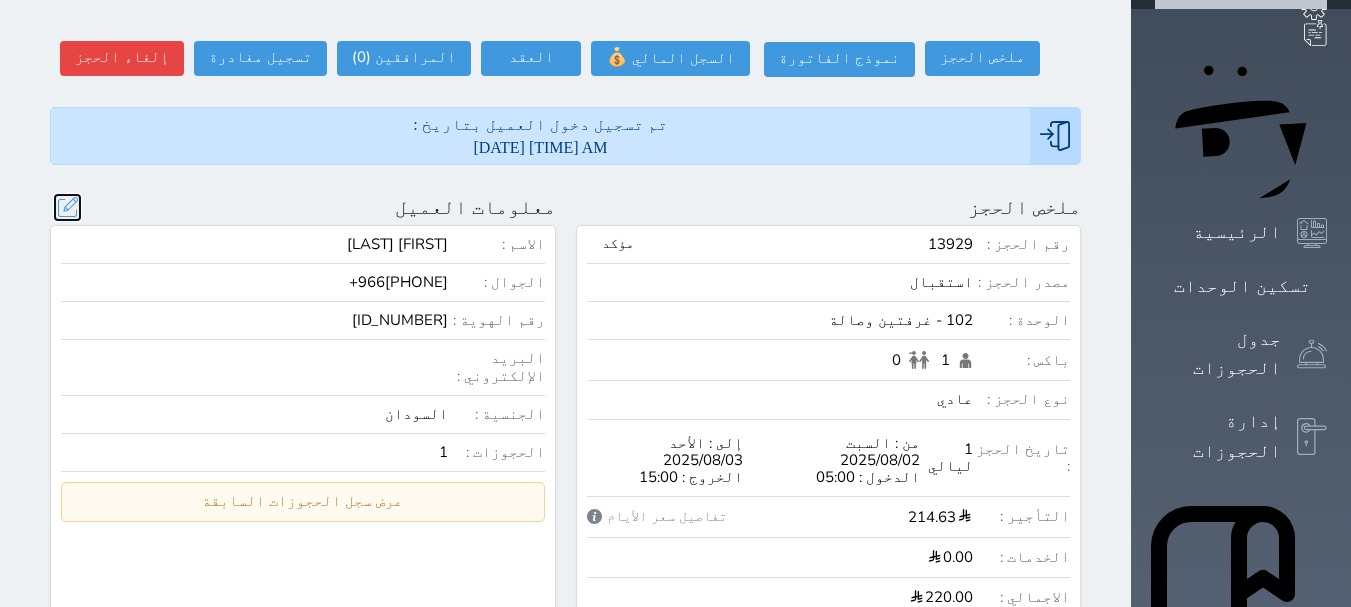 click at bounding box center (67, 207) 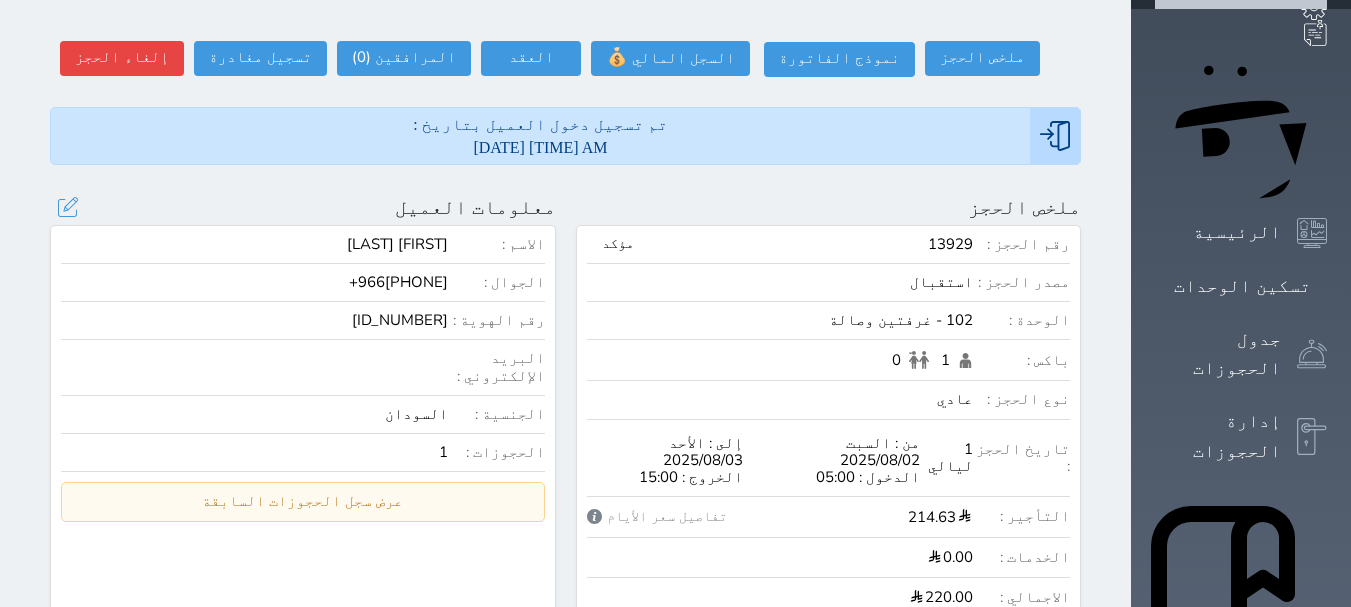click on "تحديث العميل                 البحث عن العملاء :        الاسم       رقم الهوية       البريد الإلكتروني       الجوال       [FIRST] [LAST] +[PHONE]     تغيير العميل                الاسم *   [FIRST] [LAST]   رقم الجوال *       ▼     Afghanistan (‫افغانستان‬‎)   +93   Albania (Shqipëri)   +355   Algeria (‫الجزائر‬‎)   +213   American Samoa   +1684   Andorra   +376   Angola   +244   Anguilla   +1264   Antigua and Barbuda   +1268   Argentina   +54   Armenia (Հայաստան)   +374   Aruba   +297   Australia   +61   Austria (Österreich)   +43   Azerbaijan (Azərbaycan)   +994   Bahamas   +1242   Bahrain (‫البحرين‬‎)   +973   Bangladesh (বাংলাদেশ)   +880   Barbados   +1246   Belarus (Беларусь)   +375   Belgium (België)   +32   Belize   +501   Benin (Bénin)   +229   Bermuda   +1441   Bhutan (འབྲུག)   +975   Bolivia" at bounding box center [0, 0] 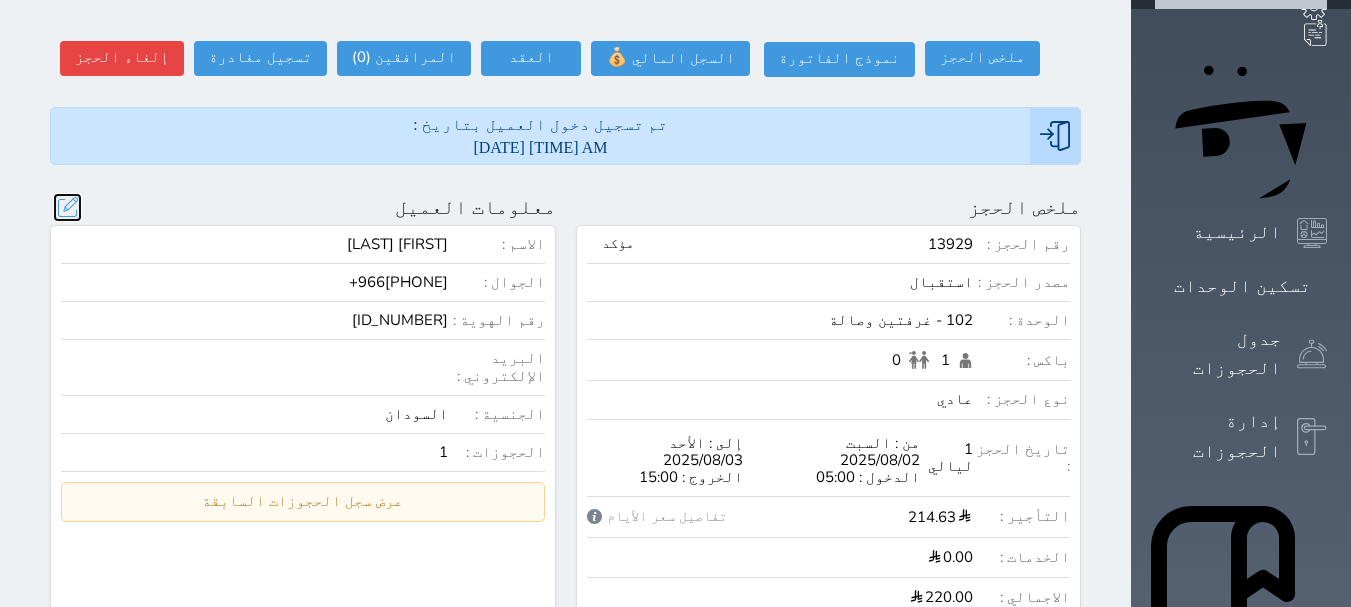 click at bounding box center [67, 207] 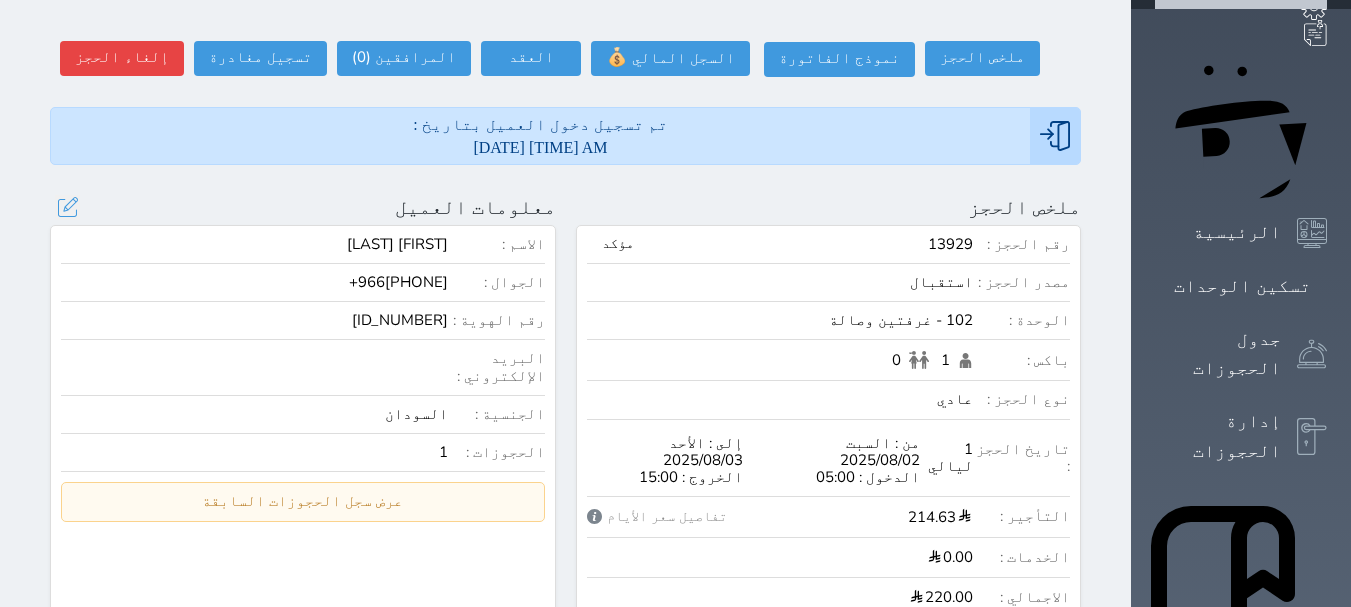 click on "تحديث العميل                 البحث عن العملاء :        الاسم       رقم الهوية       البريد الإلكتروني       الجوال       [FIRST] [LAST] +[PHONE]     تغيير العميل                الاسم *   [FIRST] [LAST]   رقم الجوال *       ▼     Afghanistan (‫افغانستان‬‎)   +93   Albania (Shqipëri)   +355   Algeria (‫الجزائر‬‎)   +213   American Samoa   +1684   Andorra   +376   Angola   +244   Anguilla   +1264   Antigua and Barbuda   +1268   Argentina   +54   Armenia (Հայաստան)   +374   Aruba   +297   Australia   +61   Austria (Österreich)   +43   Azerbaijan (Azərbaycan)   +994   Bahamas   +1242   Bahrain (‫البحرين‬‎)   +973   Bangladesh (বাংলাদেশ)   +880   Barbados   +1246   Belarus (Беларусь)   +375   Belgium (België)   +32   Belize   +501   Benin (Bénin)   +229   Bermuda   +1441   Bhutan (འབྲུག)   +975   Bolivia" at bounding box center (0, 0) 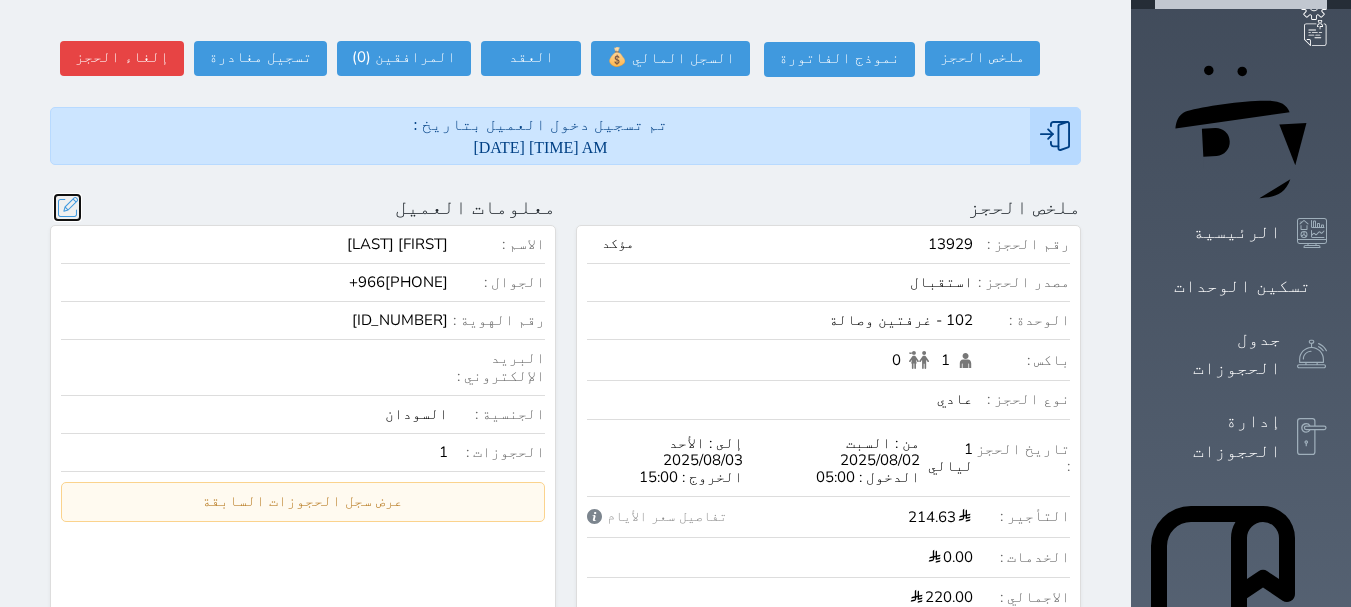click at bounding box center [67, 207] 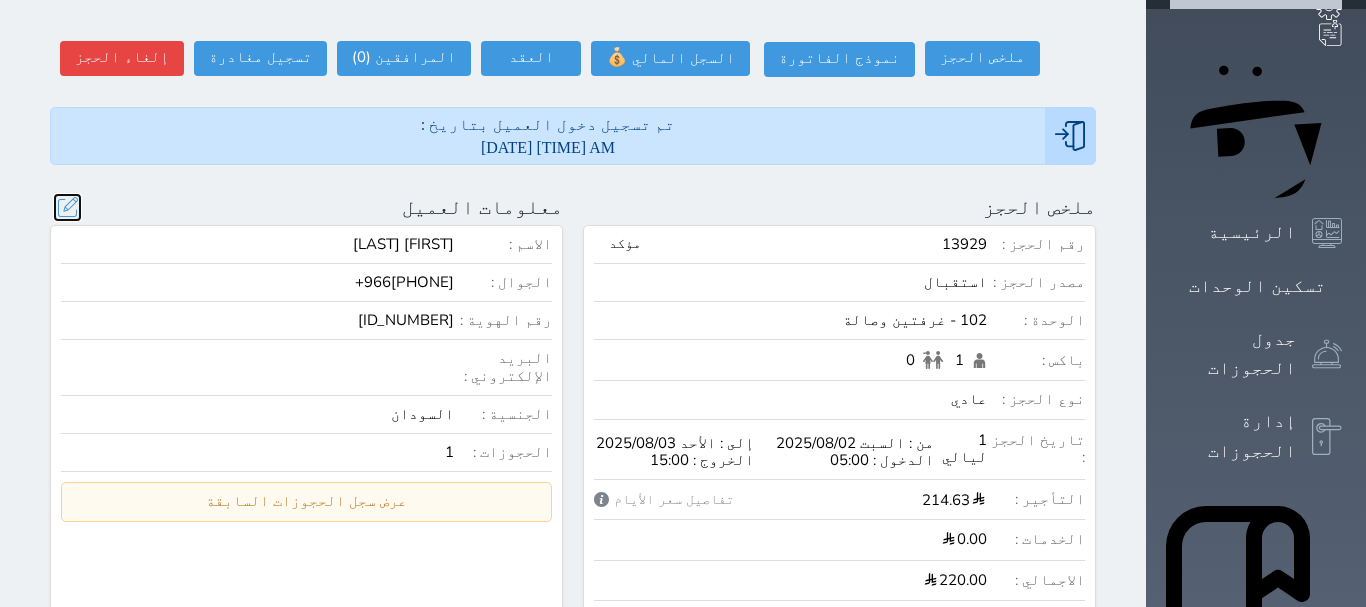 select 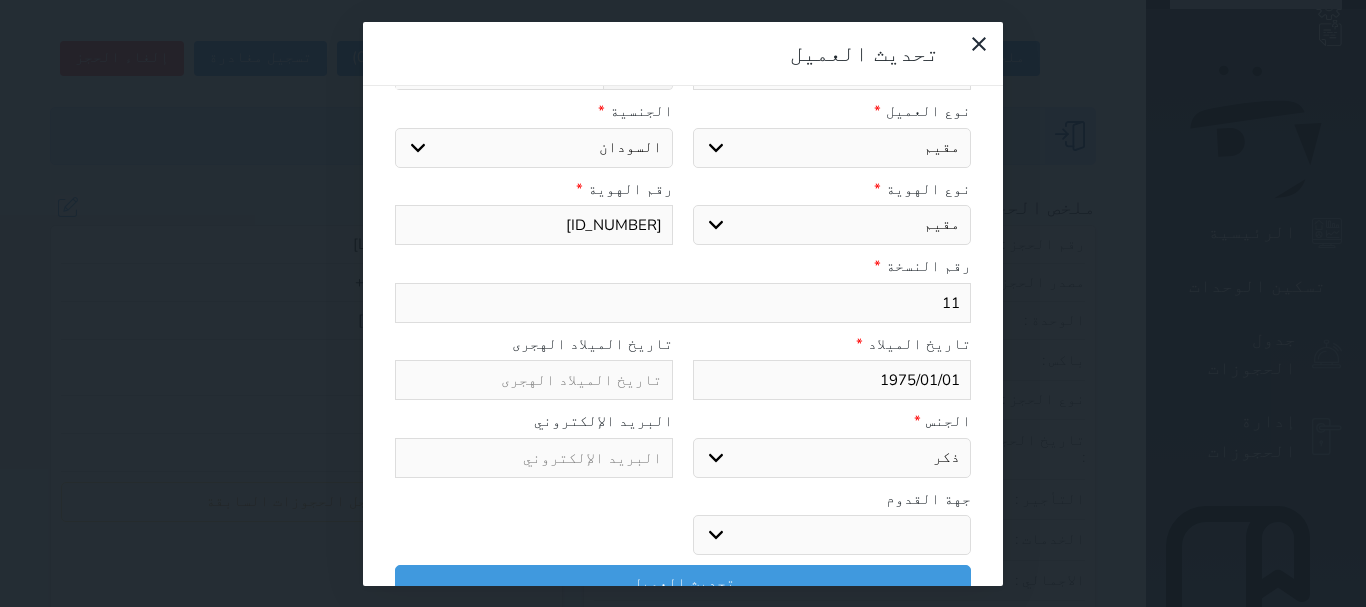 click on "11" at bounding box center (683, 303) 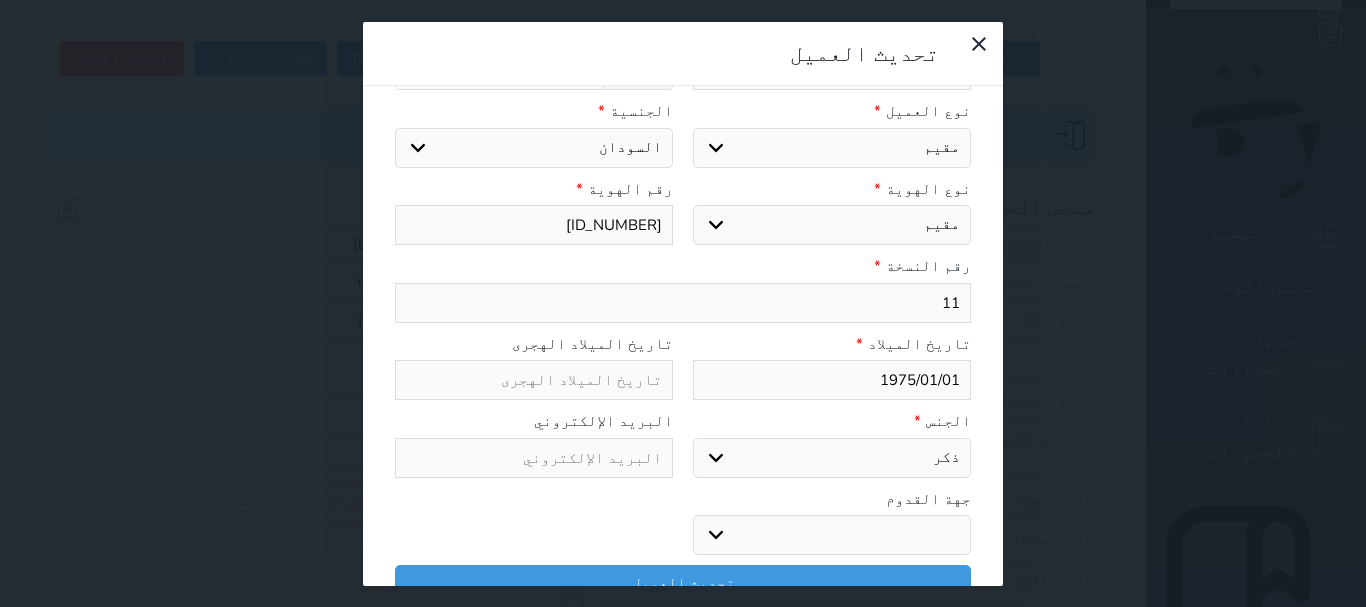 type 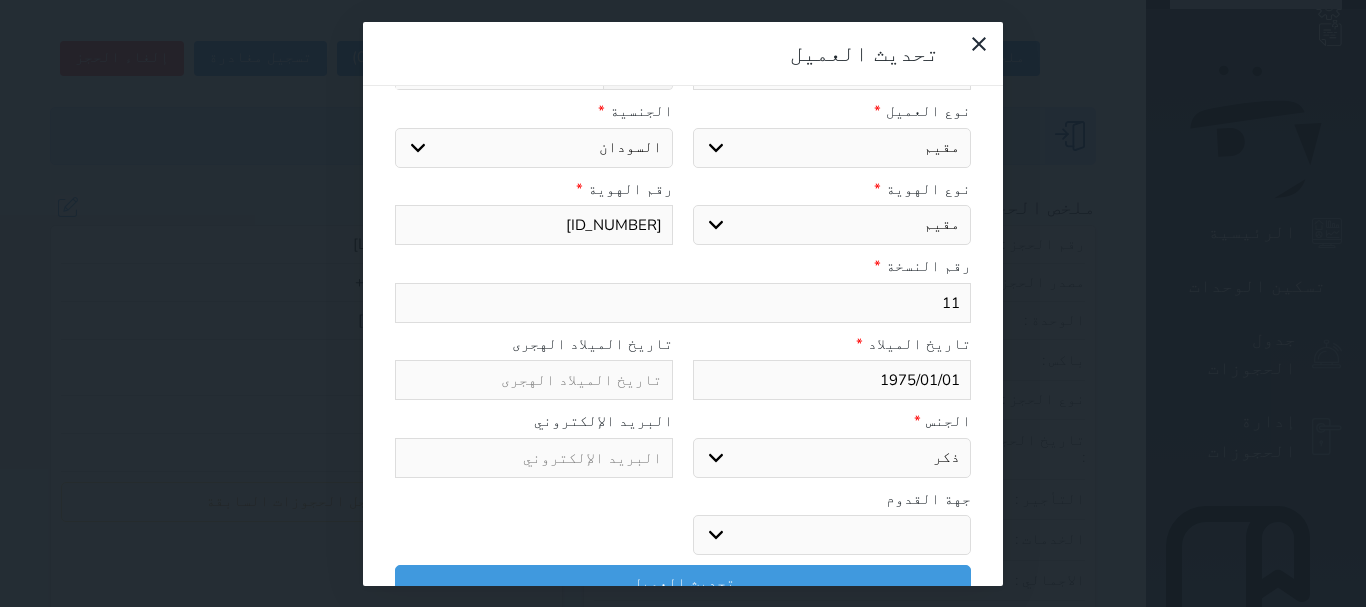 select 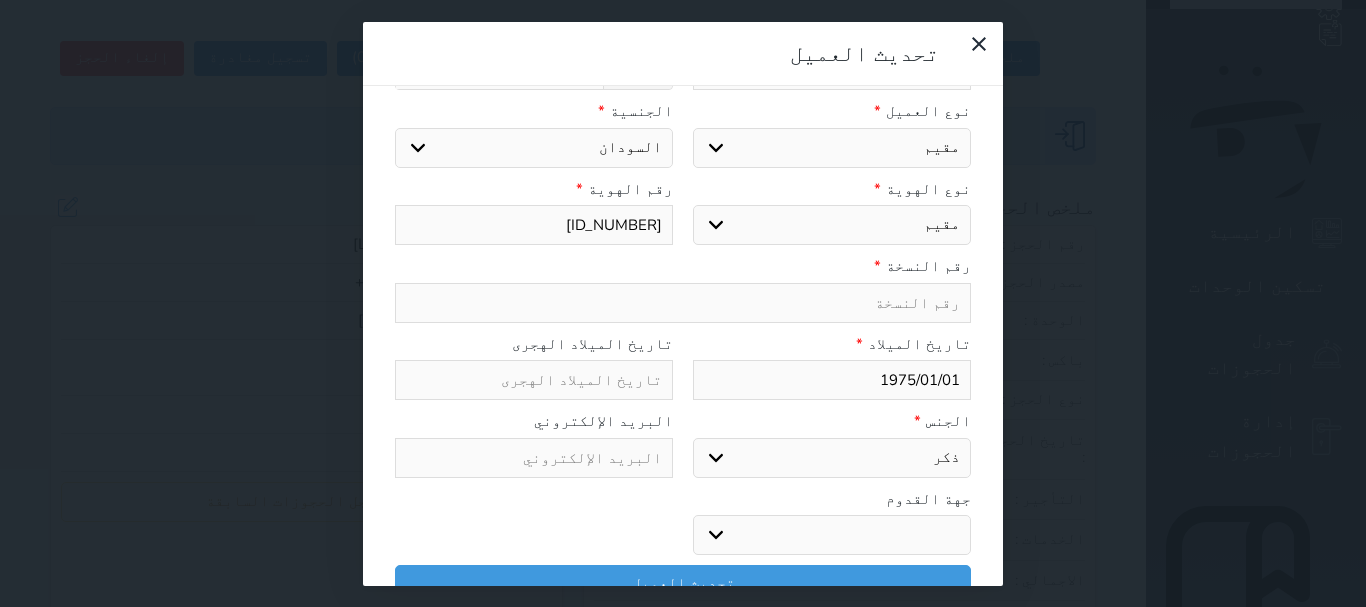 type on "1" 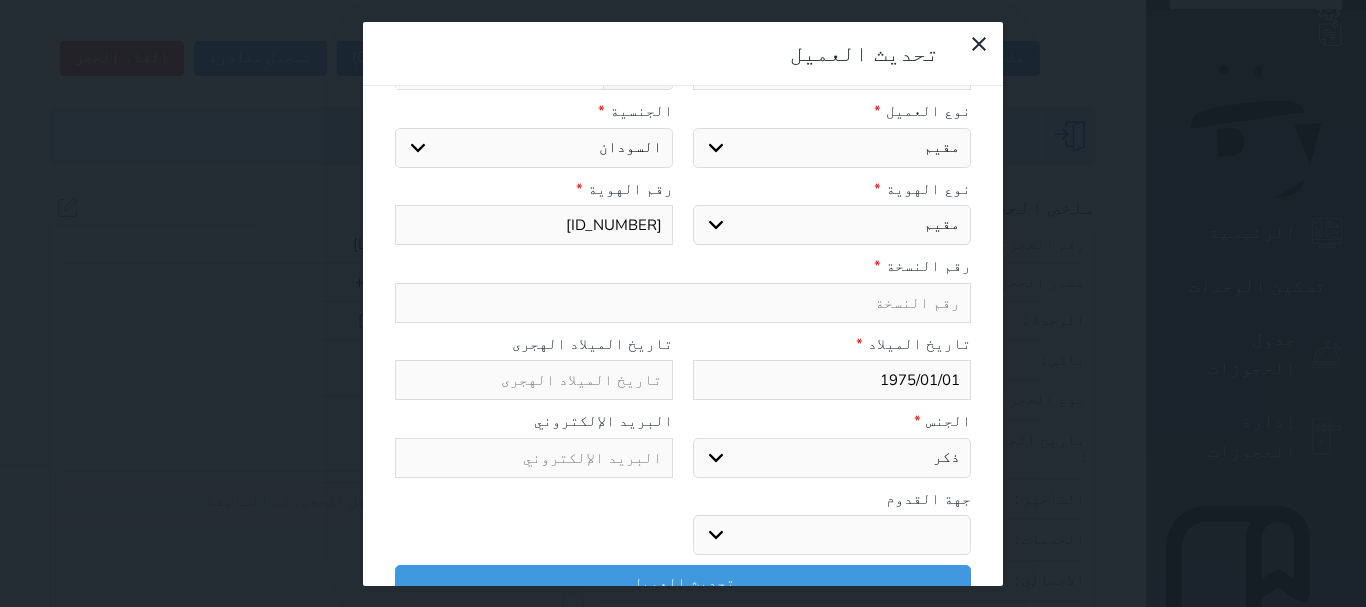 select 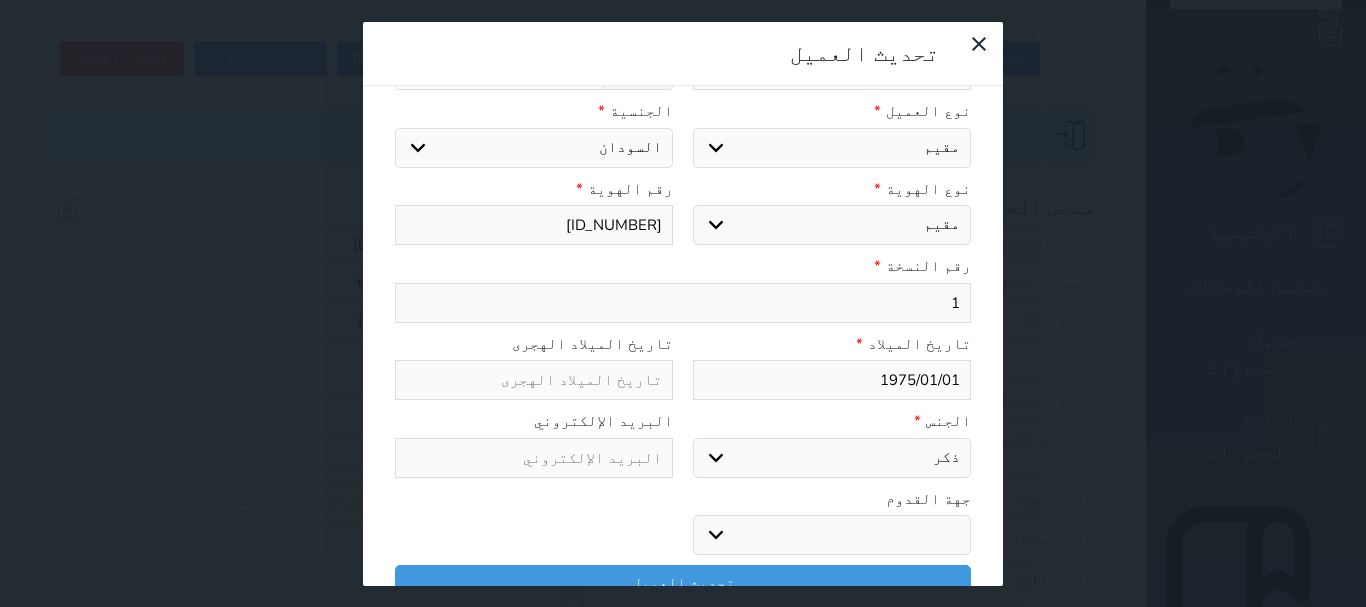 type on "12" 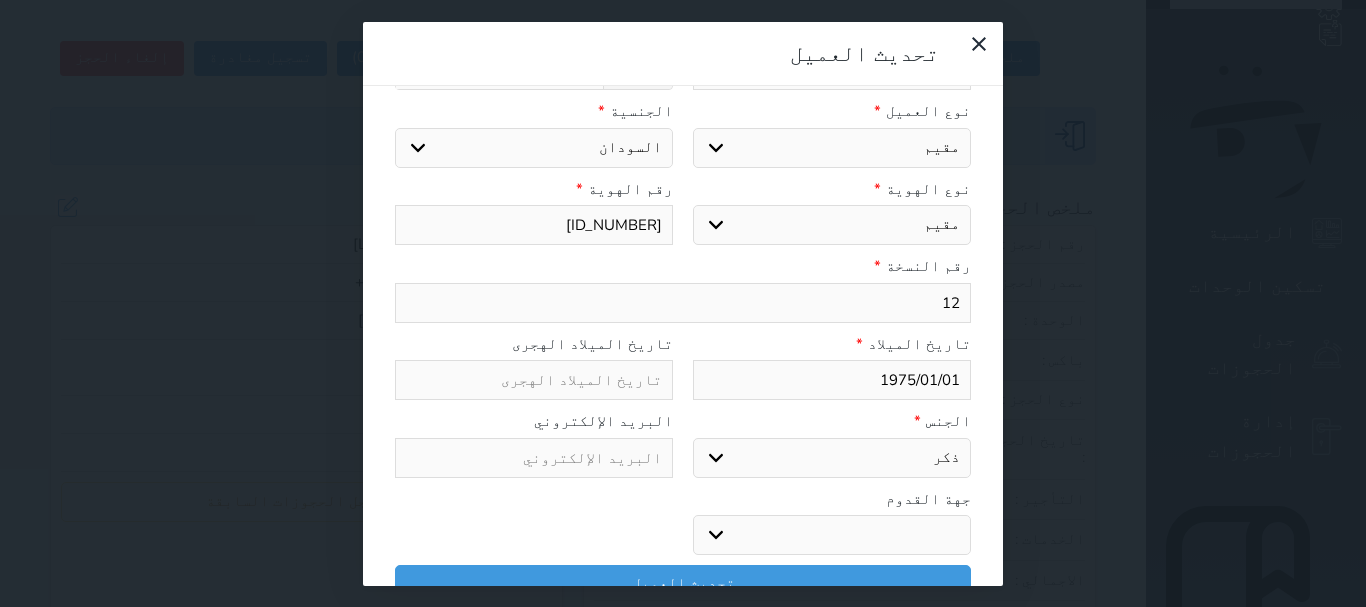 select 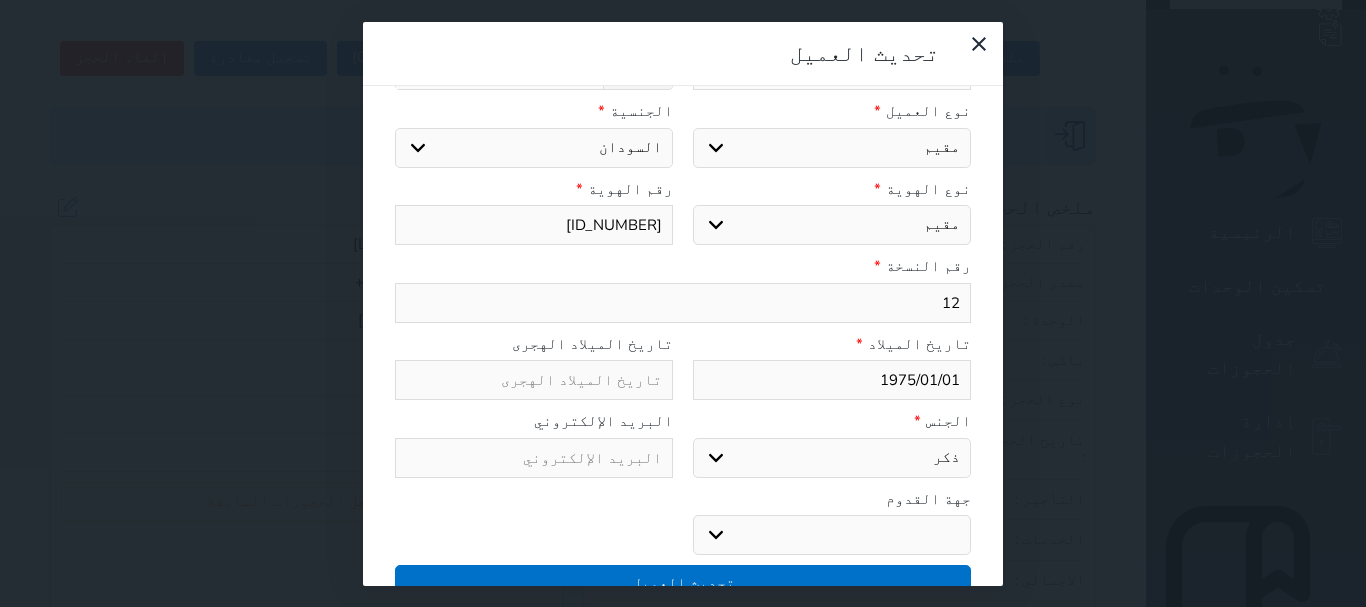 type on "12" 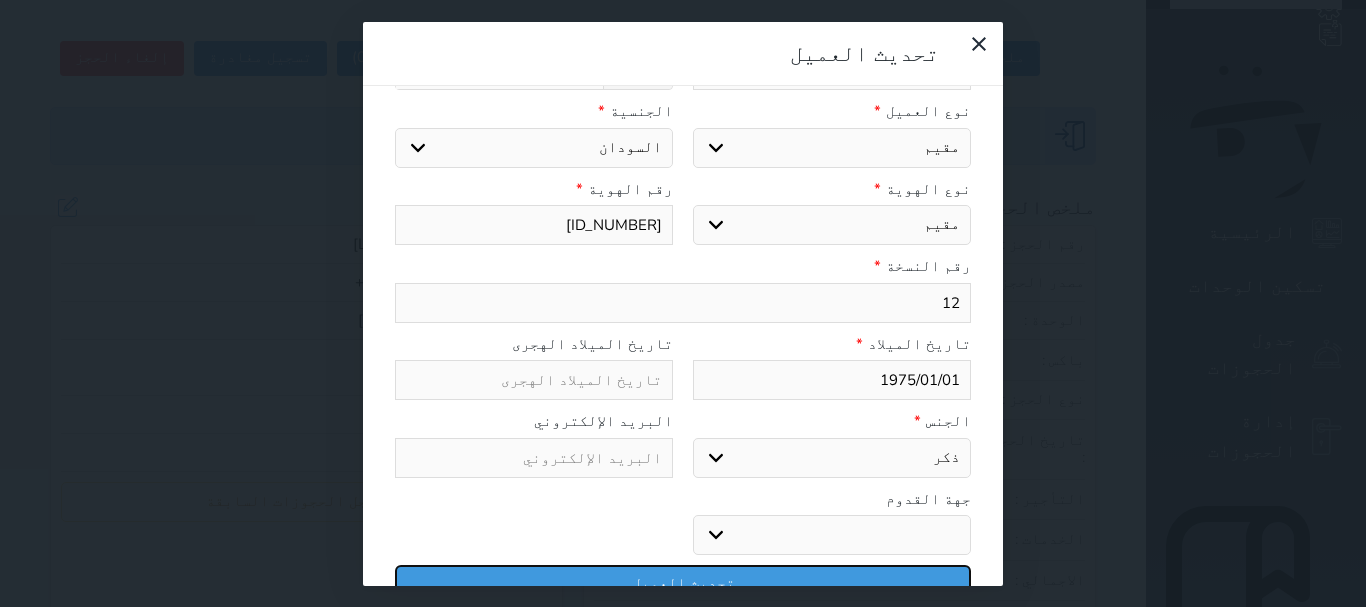 click on "تحديث العميل" at bounding box center [683, 582] 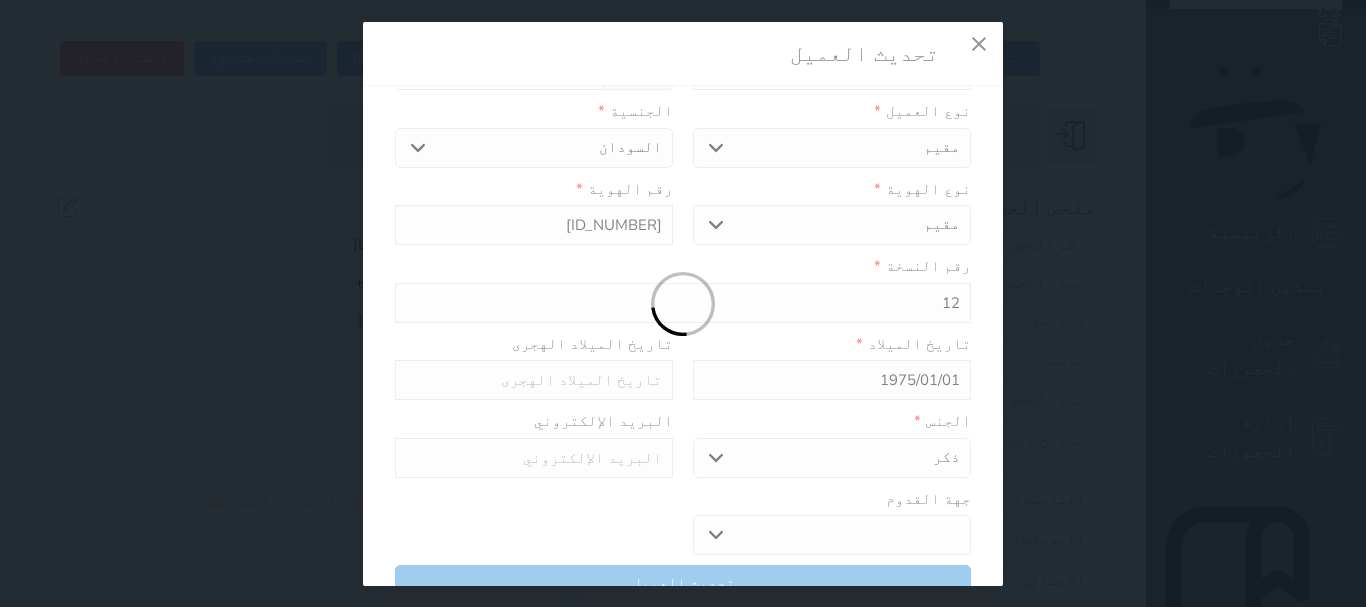 select 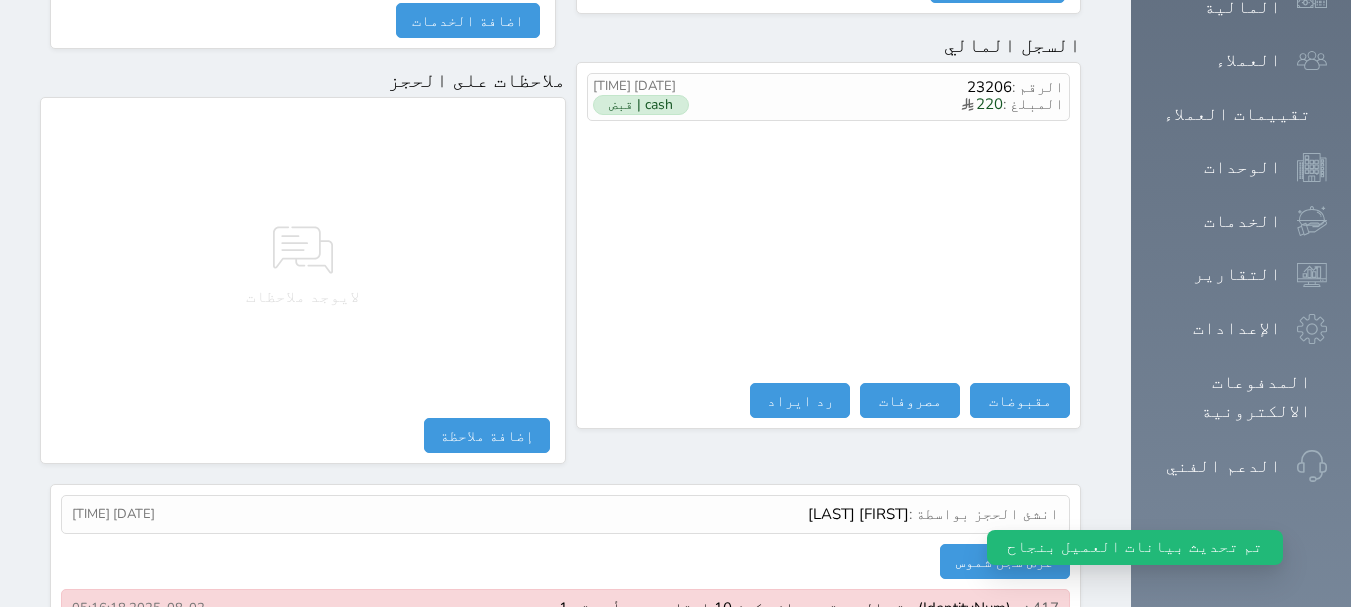 scroll, scrollTop: 1321, scrollLeft: 0, axis: vertical 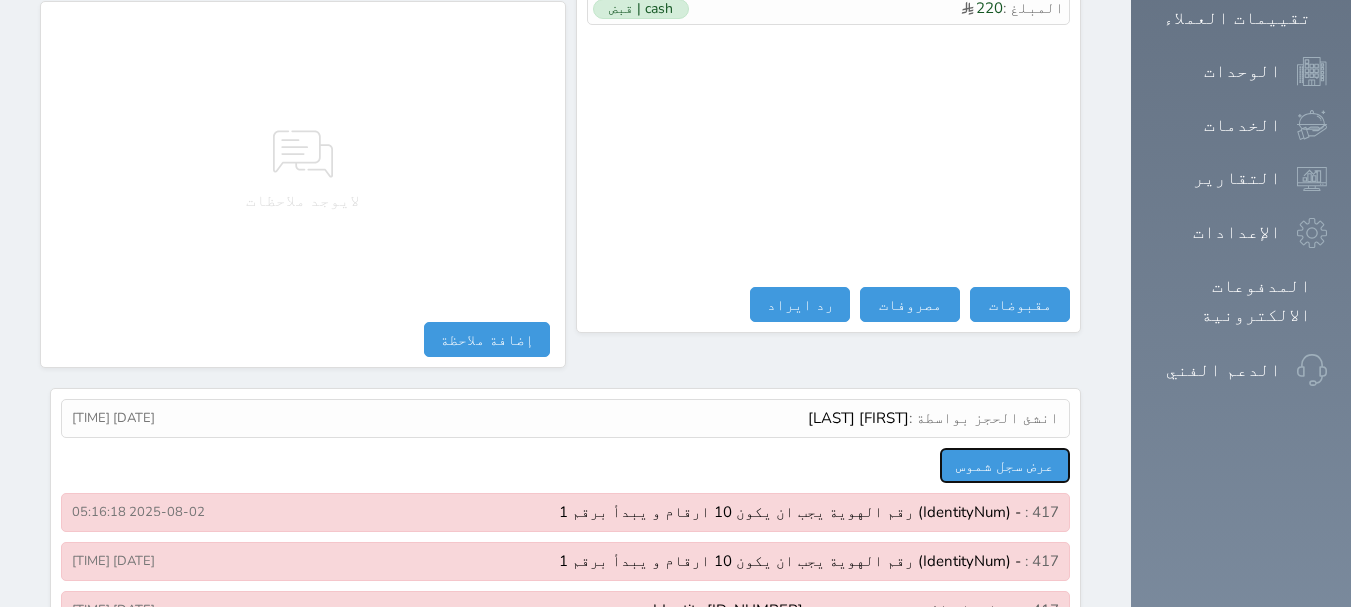 click on "عرض سجل شموس" at bounding box center (1005, 465) 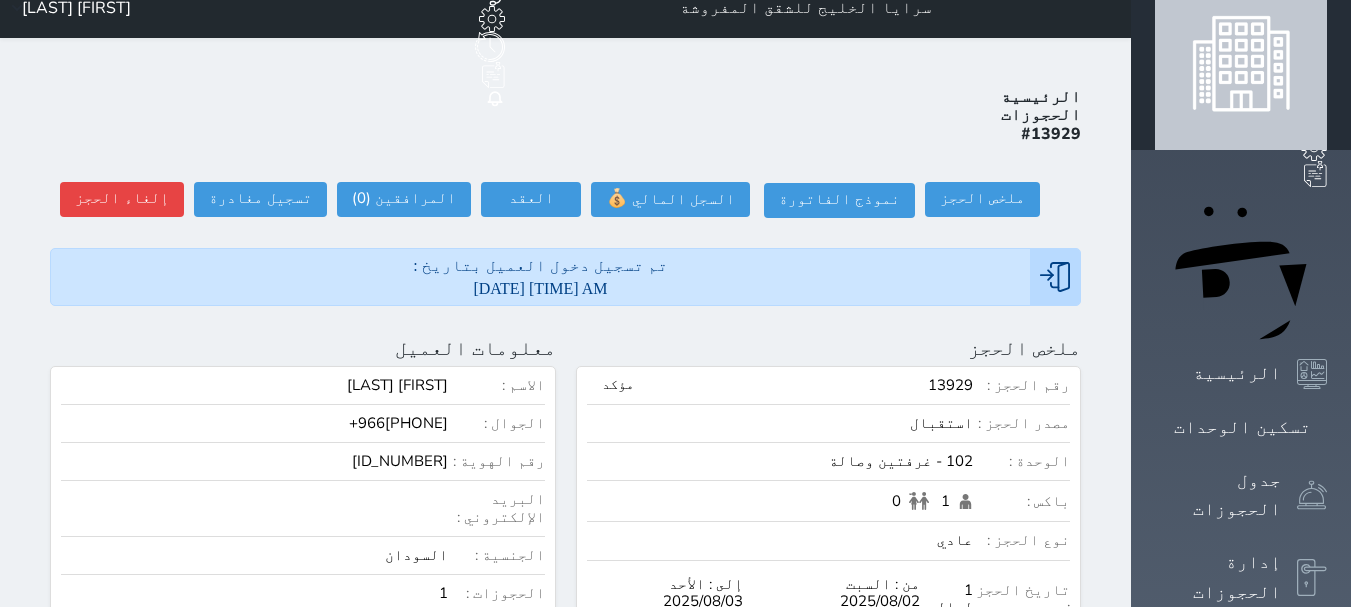 scroll, scrollTop: 0, scrollLeft: 0, axis: both 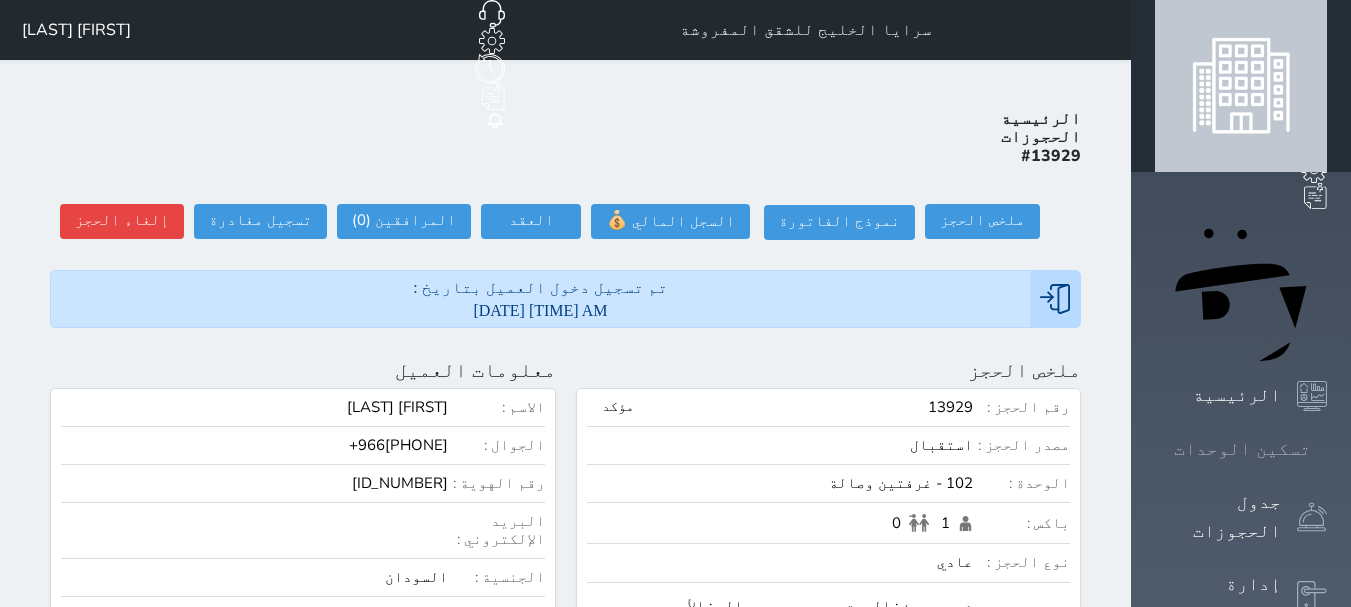 click on "تسكين الوحدات" at bounding box center [1242, 449] 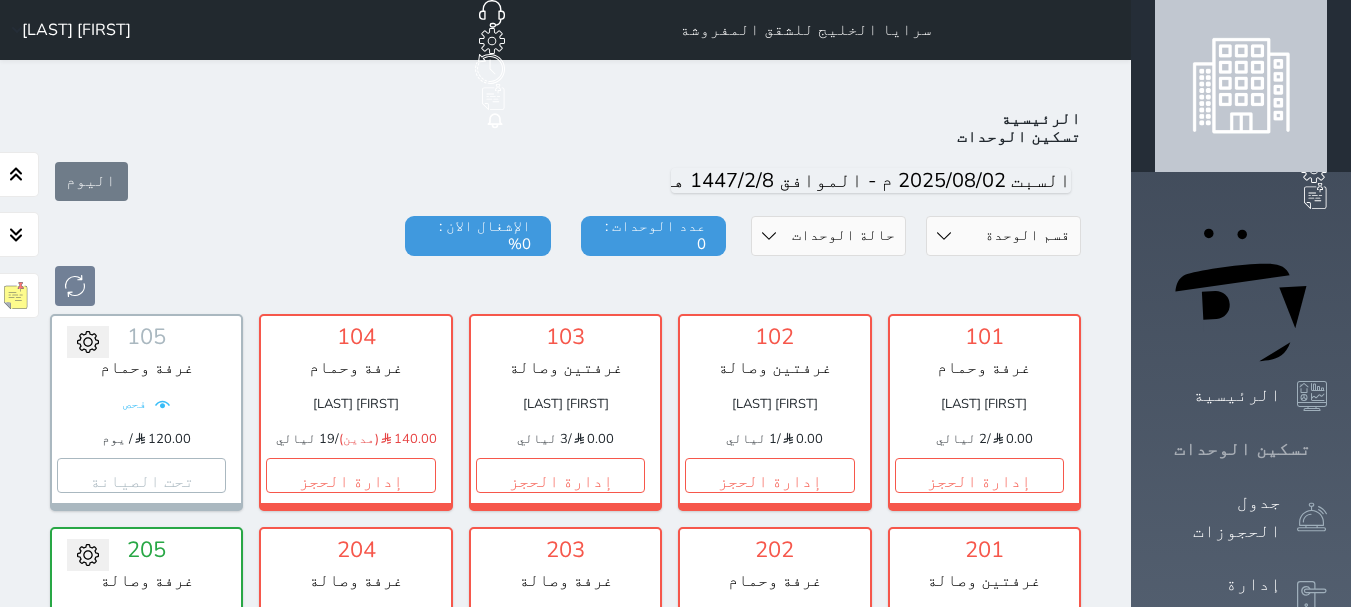 scroll, scrollTop: 78, scrollLeft: 0, axis: vertical 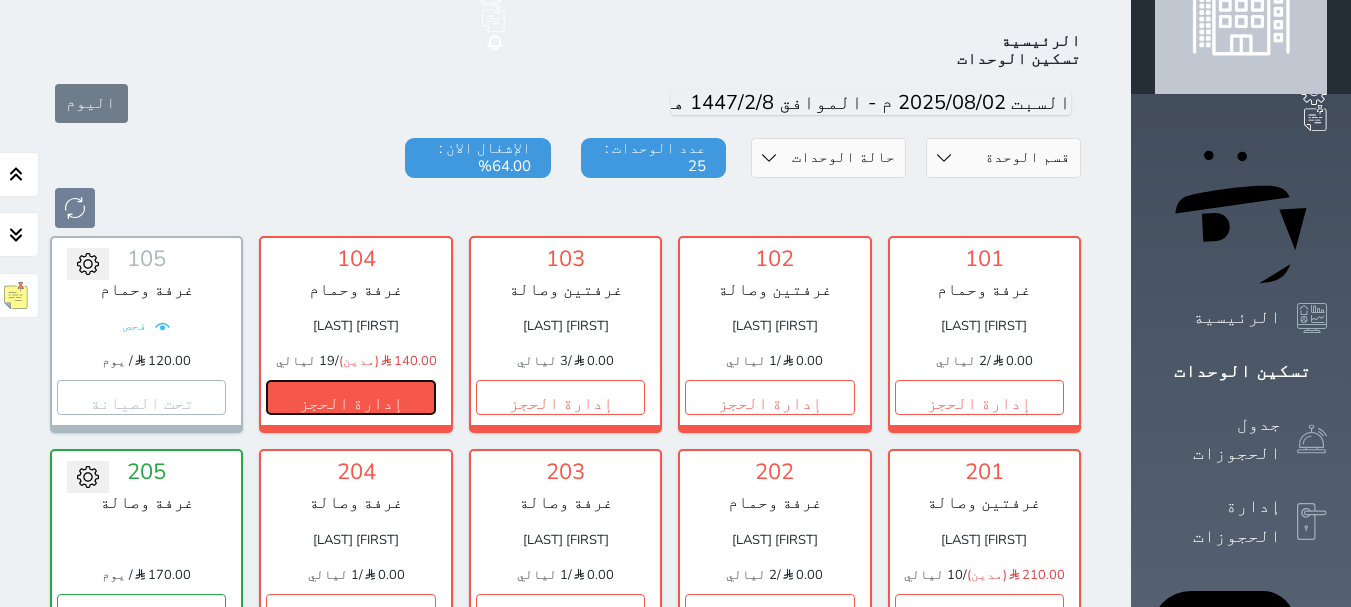 click on "إدارة الحجز" at bounding box center [350, 397] 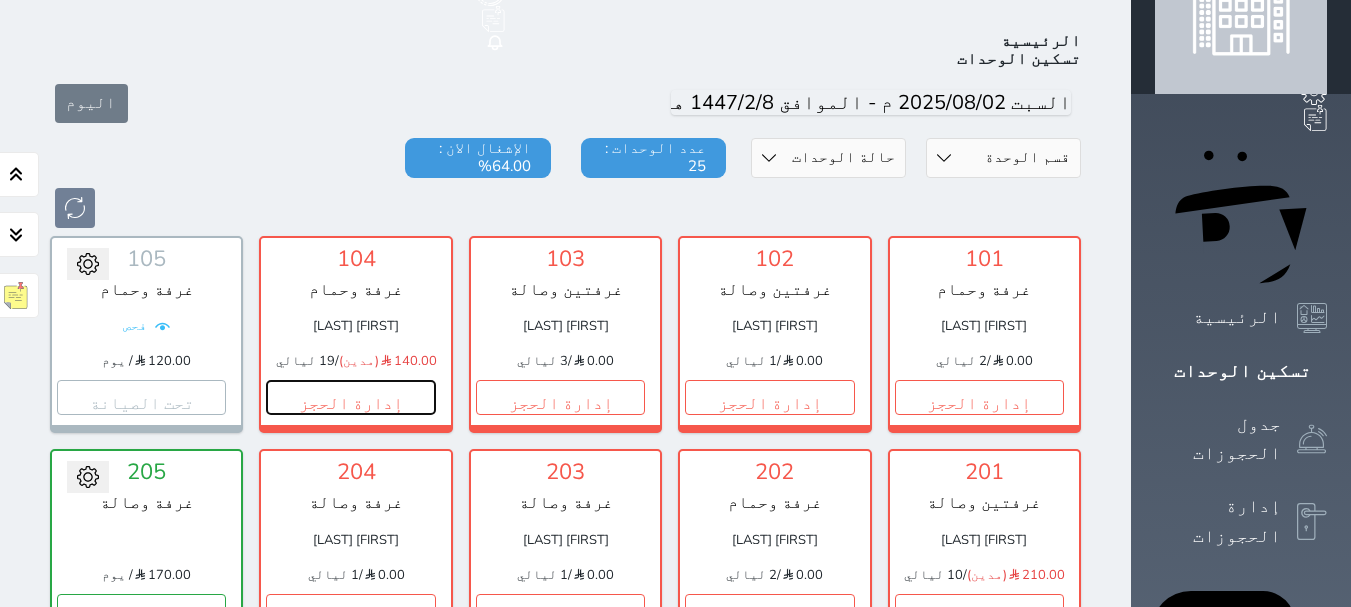 click on "إدارة الحجز" at bounding box center [350, 397] 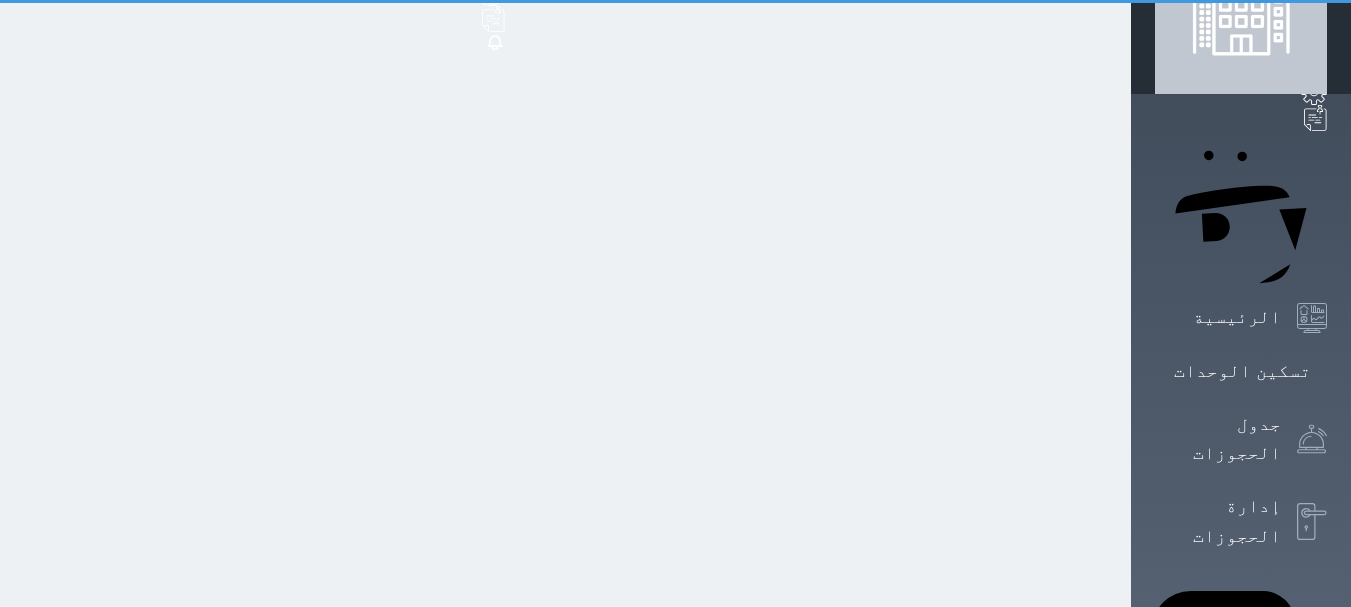 scroll, scrollTop: 0, scrollLeft: 0, axis: both 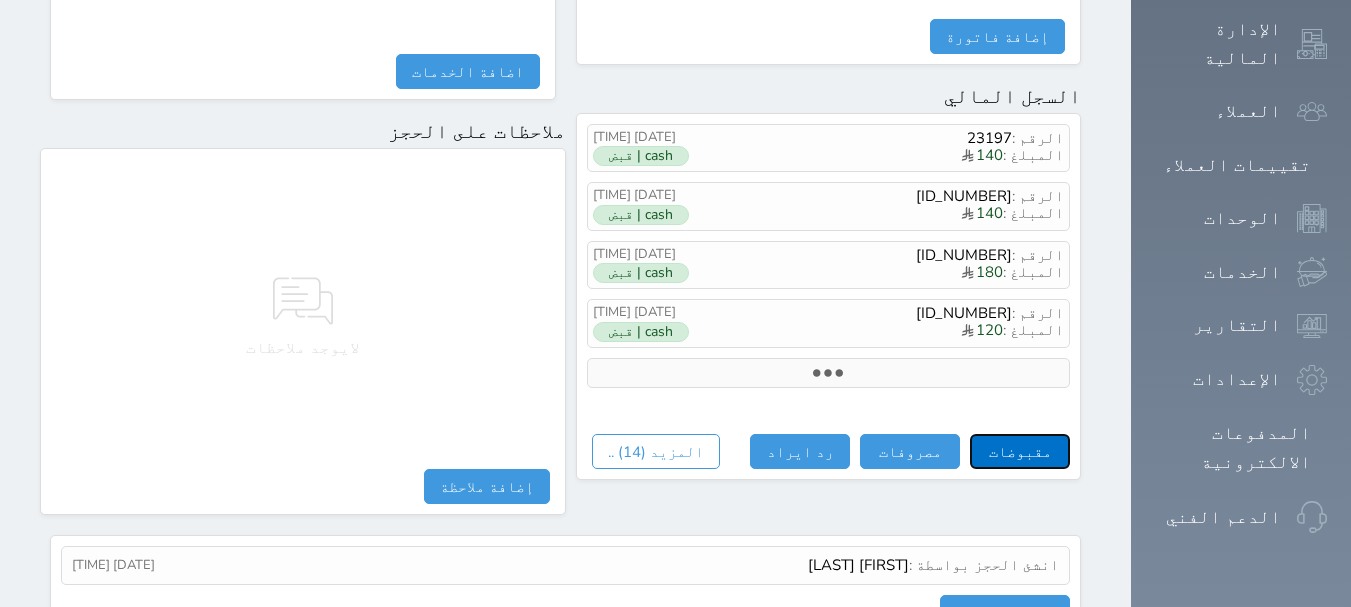 click on "مقبوضات" at bounding box center (1020, 451) 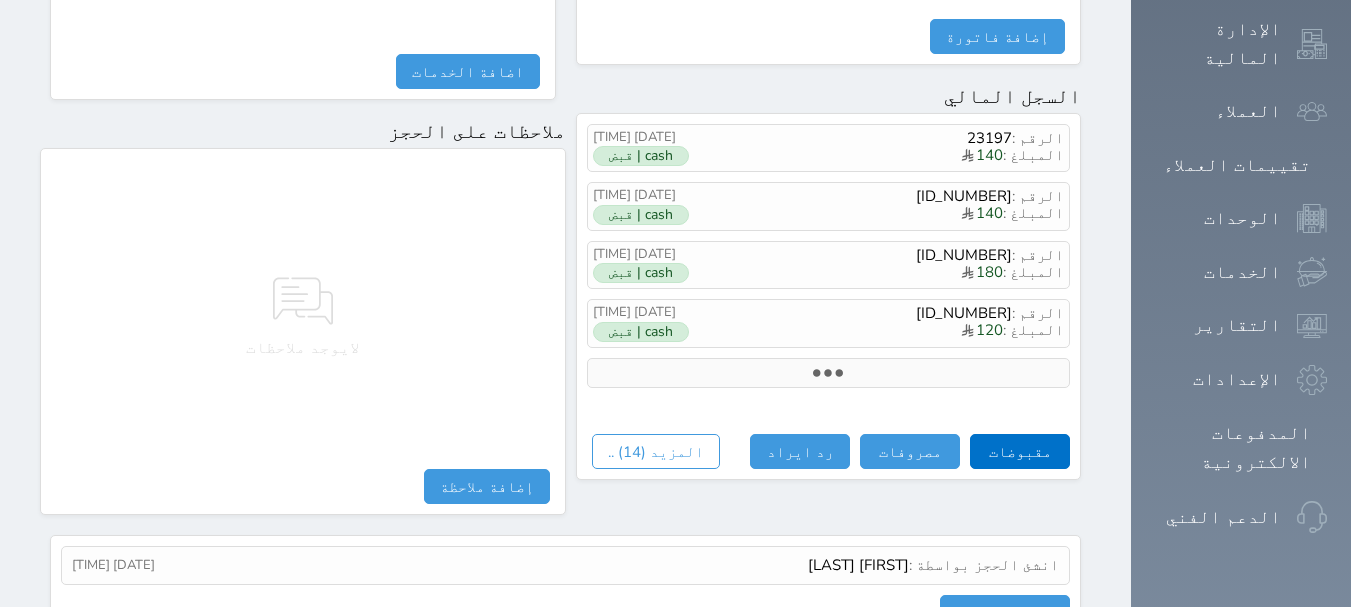 select 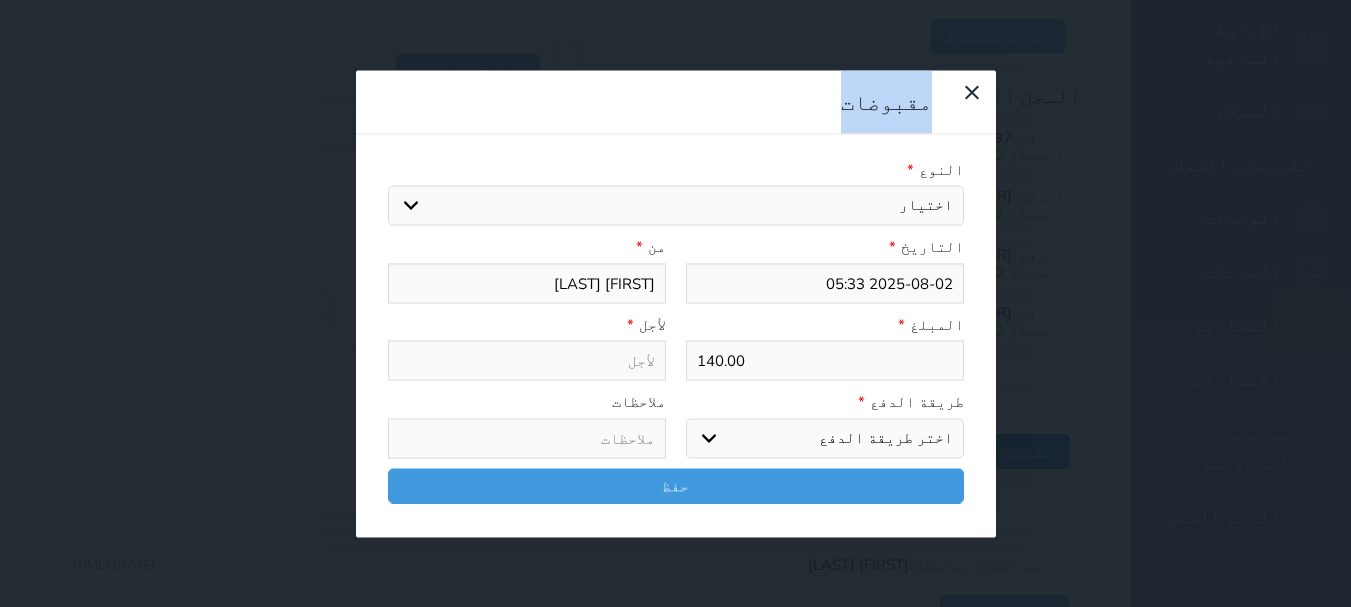 click on "مقبوضات                 النوع  *    اختيار     التاريخ *   [DATE] [TIME]   من *   [FIRST] [LAST]   المبلغ *   [PRICE]   لأجل *     طريقة الدفع *   اختر طريقة الدفع   دفع نقدى   تحويل بنكى   مدى   بطاقة ائتمان   آجل   ملاحظات         حفظ" at bounding box center [675, 303] 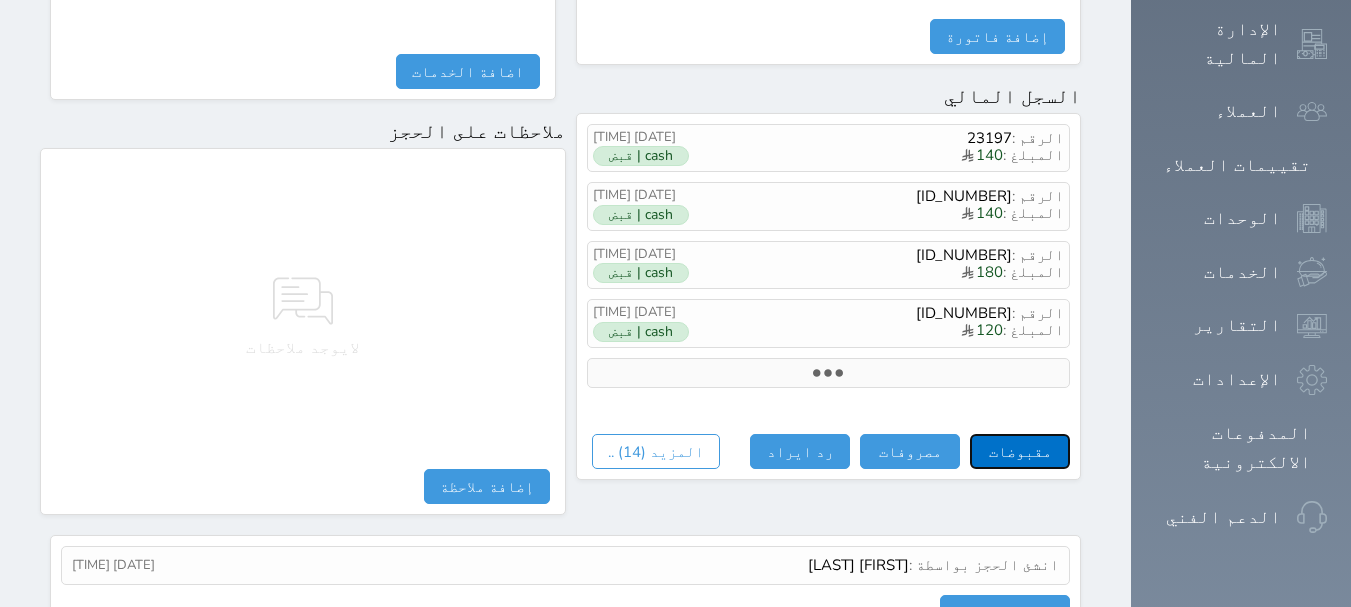click on "مقبوضات" at bounding box center [1020, 451] 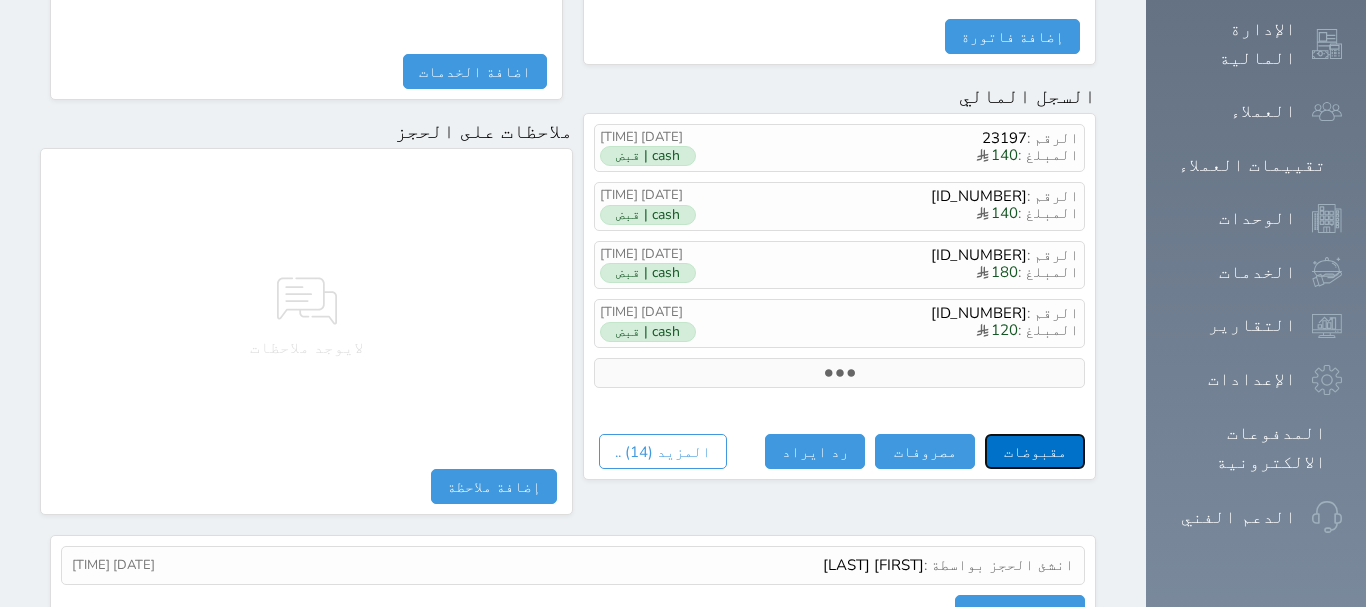 select 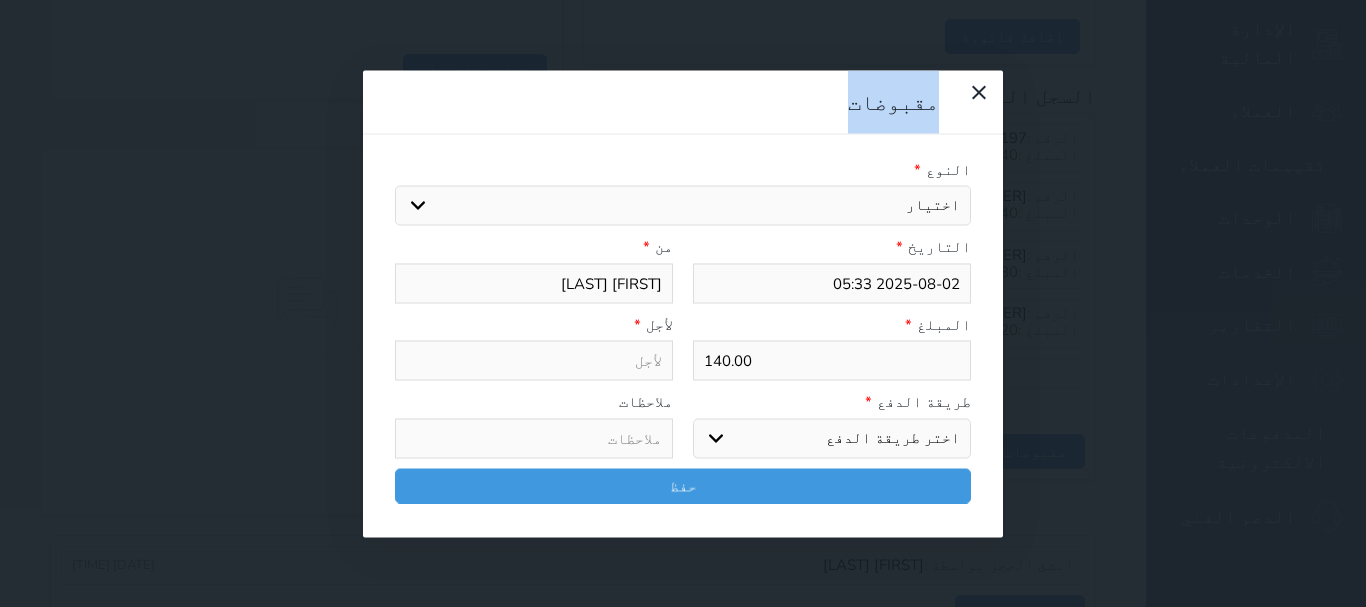 click on "اختيار   مقبوضات عامة قيمة إيجار فواتير تامين عربون لا ينطبق آخر مغسلة واي فاي - الإنترنت مواقف السيارات طعام الأغذية والمشروبات مشروبات المشروبات الباردة المشروبات الساخنة الإفطار غداء عشاء مخبز و كعك حمام سباحة الصالة الرياضية سبا و خدمات الجمال اختيار وإسقاط (خدمات النقل) ميني بار كابل - تلفزيون سرير إضافي تصفيف الشعر التسوق خدمات الجولات السياحية المنظمة خدمات الدليل السياحي" at bounding box center (683, 206) 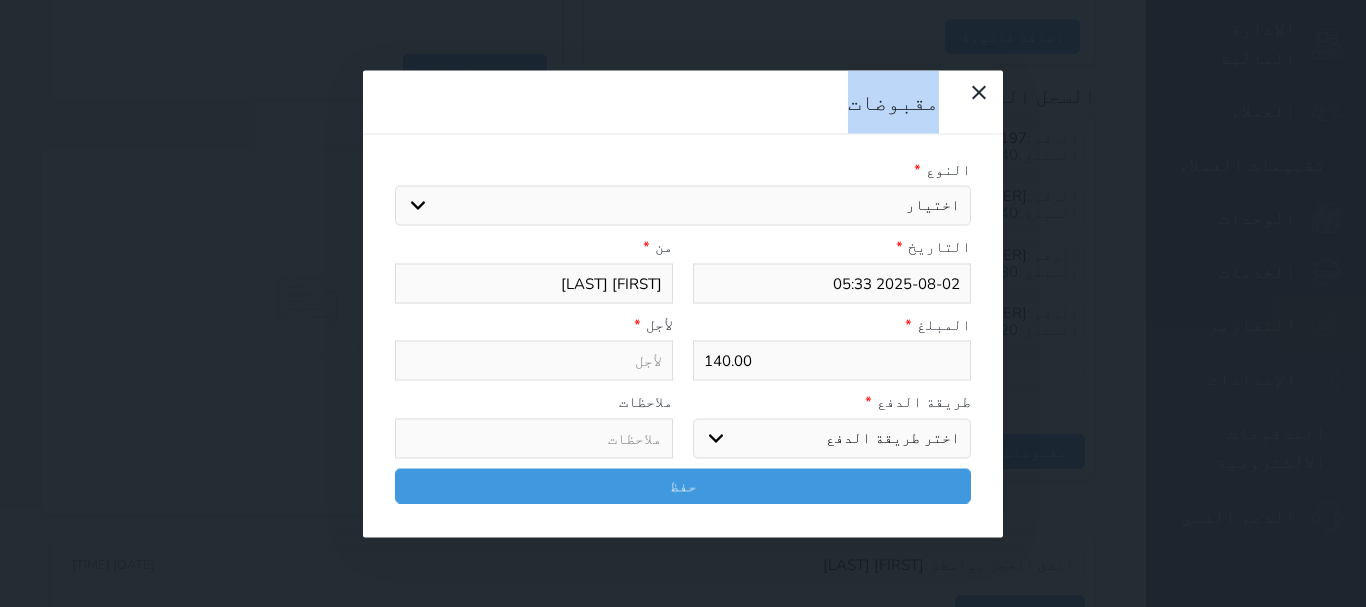select on "15956" 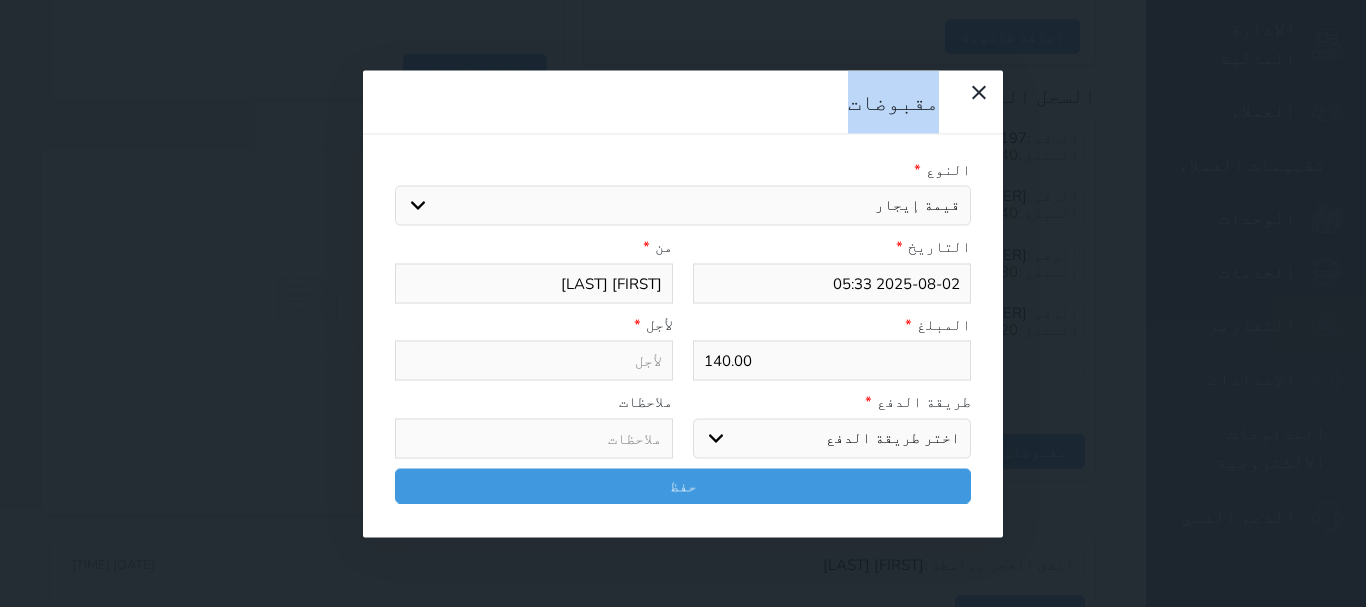 click on "اختيار   مقبوضات عامة قيمة إيجار فواتير تامين عربون لا ينطبق آخر مغسلة واي فاي - الإنترنت مواقف السيارات طعام الأغذية والمشروبات مشروبات المشروبات الباردة المشروبات الساخنة الإفطار غداء عشاء مخبز و كعك حمام سباحة الصالة الرياضية سبا و خدمات الجمال اختيار وإسقاط (خدمات النقل) ميني بار كابل - تلفزيون سرير إضافي تصفيف الشعر التسوق خدمات الجولات السياحية المنظمة خدمات الدليل السياحي" at bounding box center [683, 206] 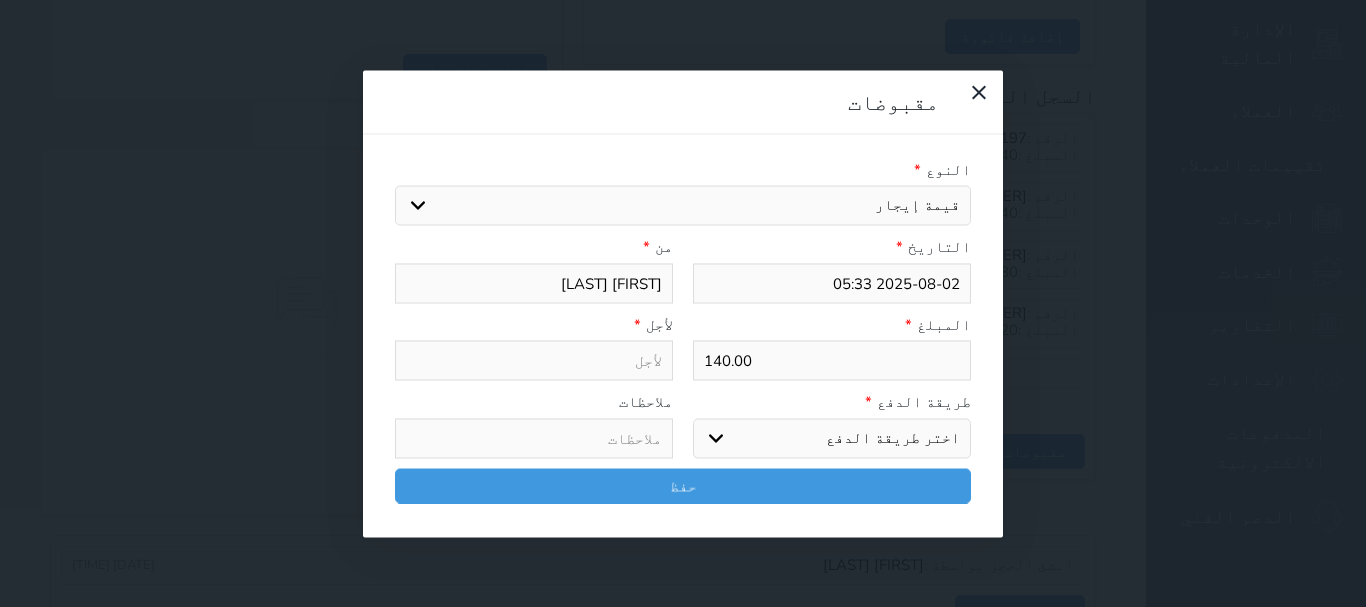 type on "قيمة إيجار - الوحدة - 104" 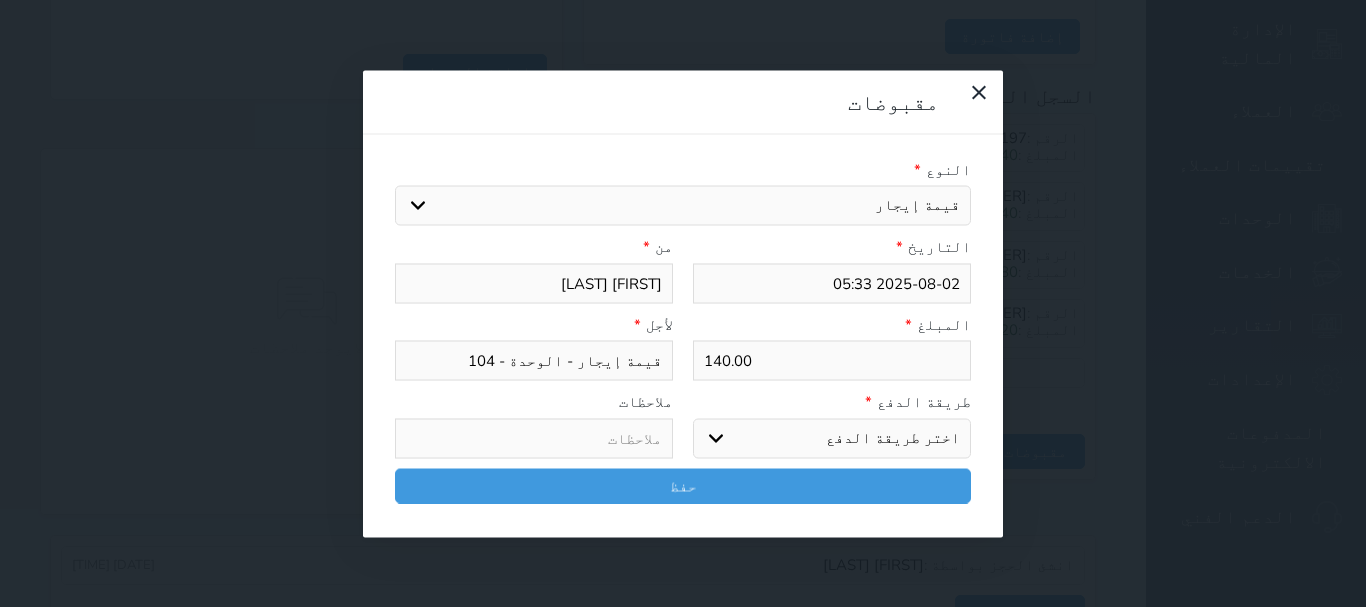 click on "اختر طريقة الدفع   دفع نقدى   تحويل بنكى   مدى   بطاقة ائتمان   آجل" at bounding box center (832, 438) 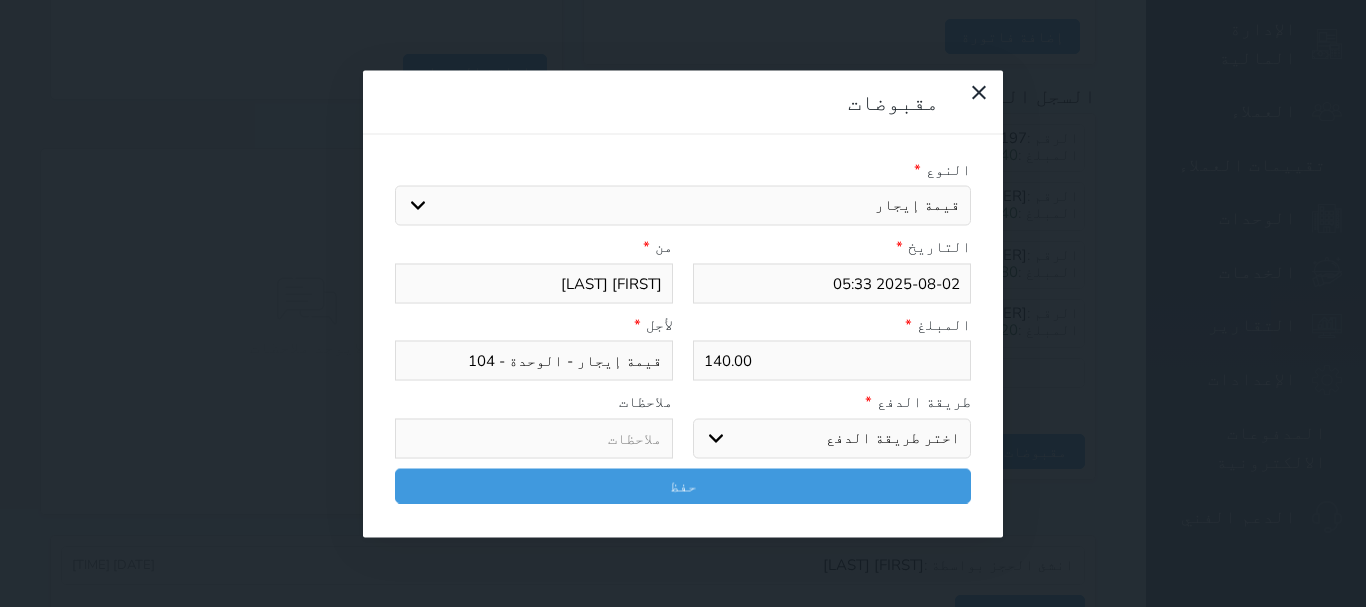 select on "mada" 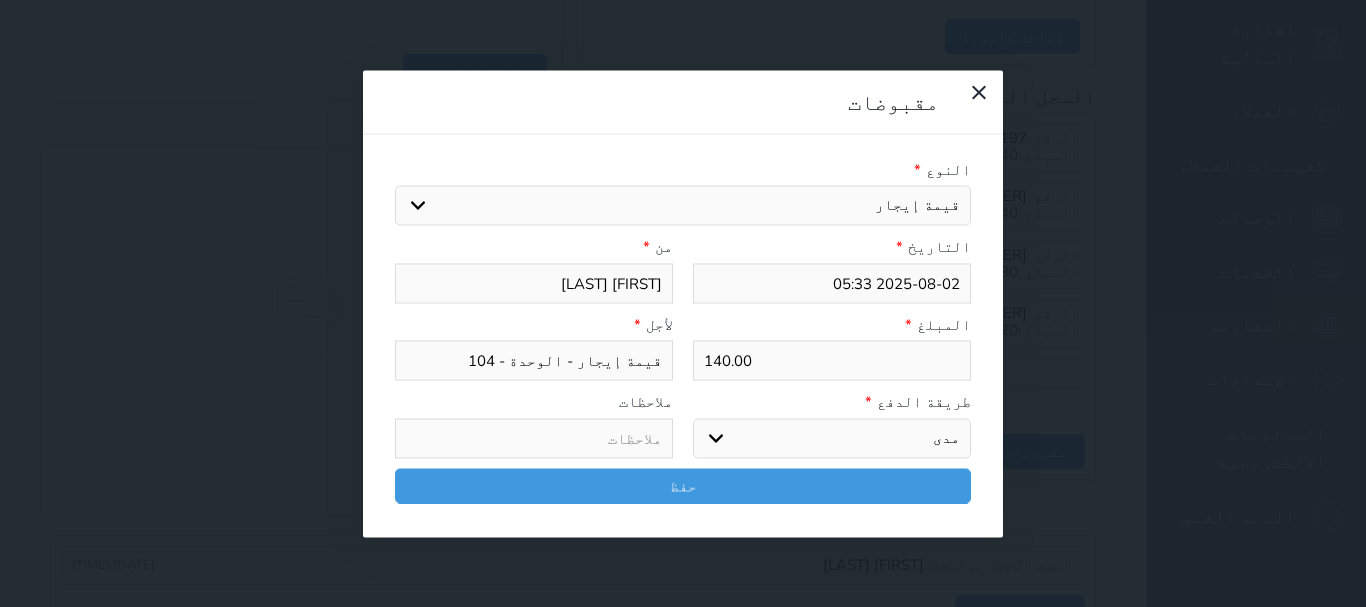 click on "اختر طريقة الدفع   دفع نقدى   تحويل بنكى   مدى   بطاقة ائتمان   آجل" at bounding box center (832, 438) 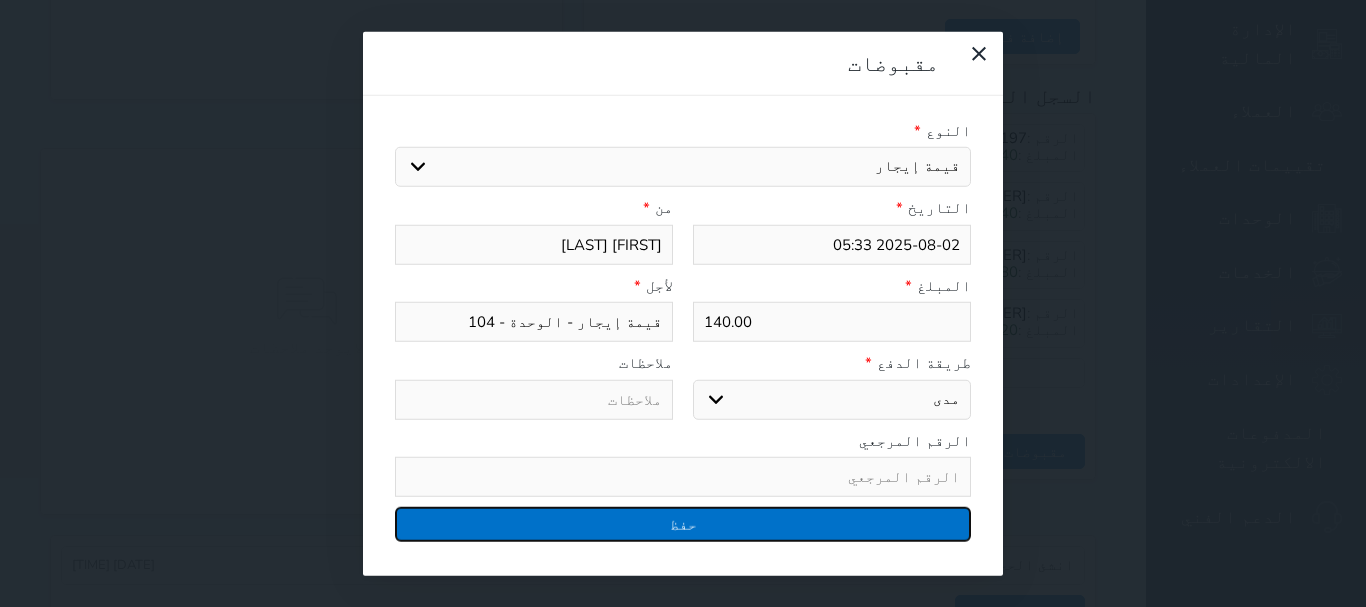 click on "حفظ" at bounding box center [683, 524] 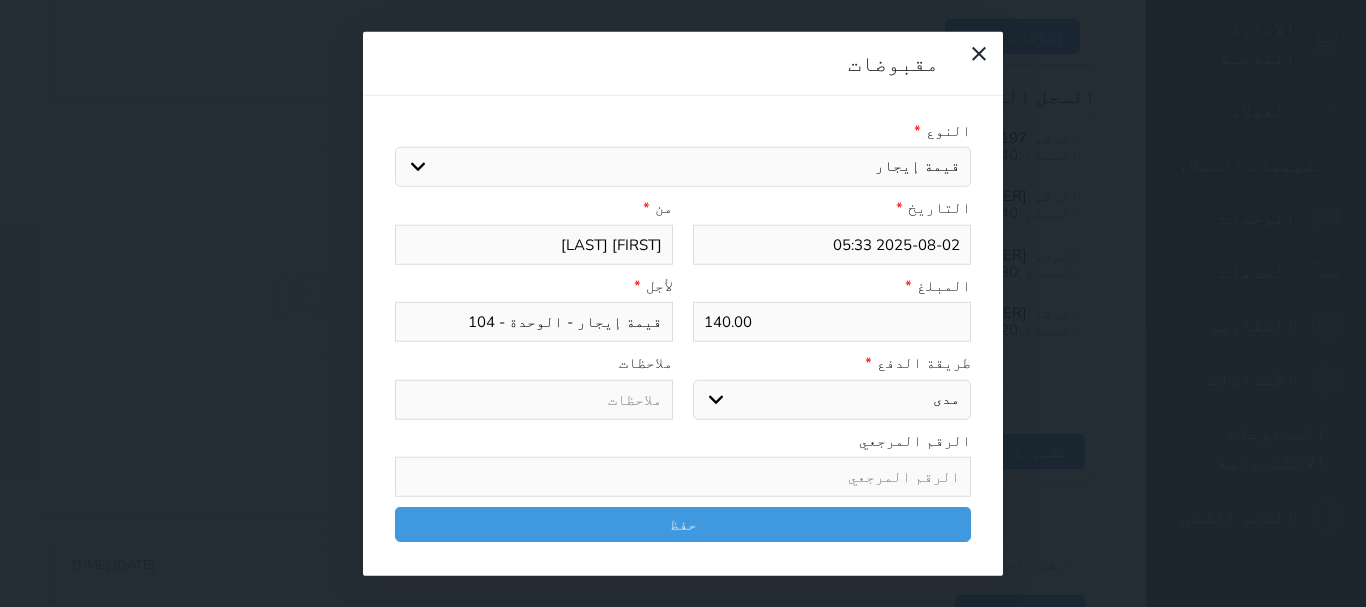 click at bounding box center [0, 0] 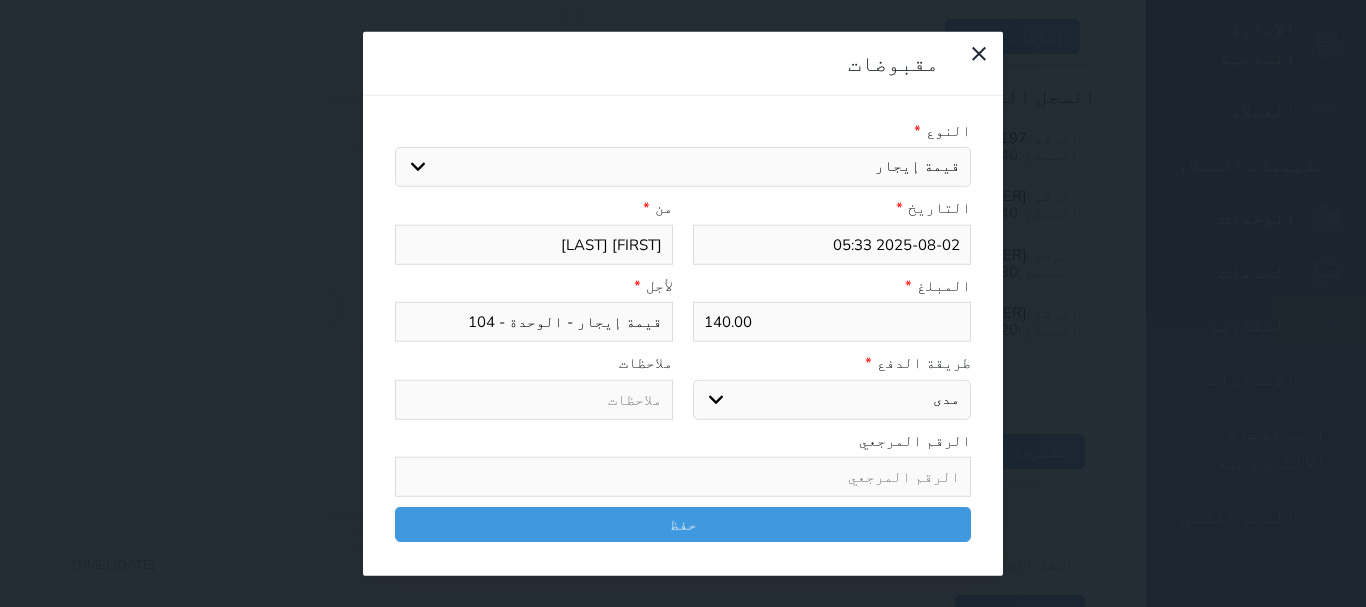 select 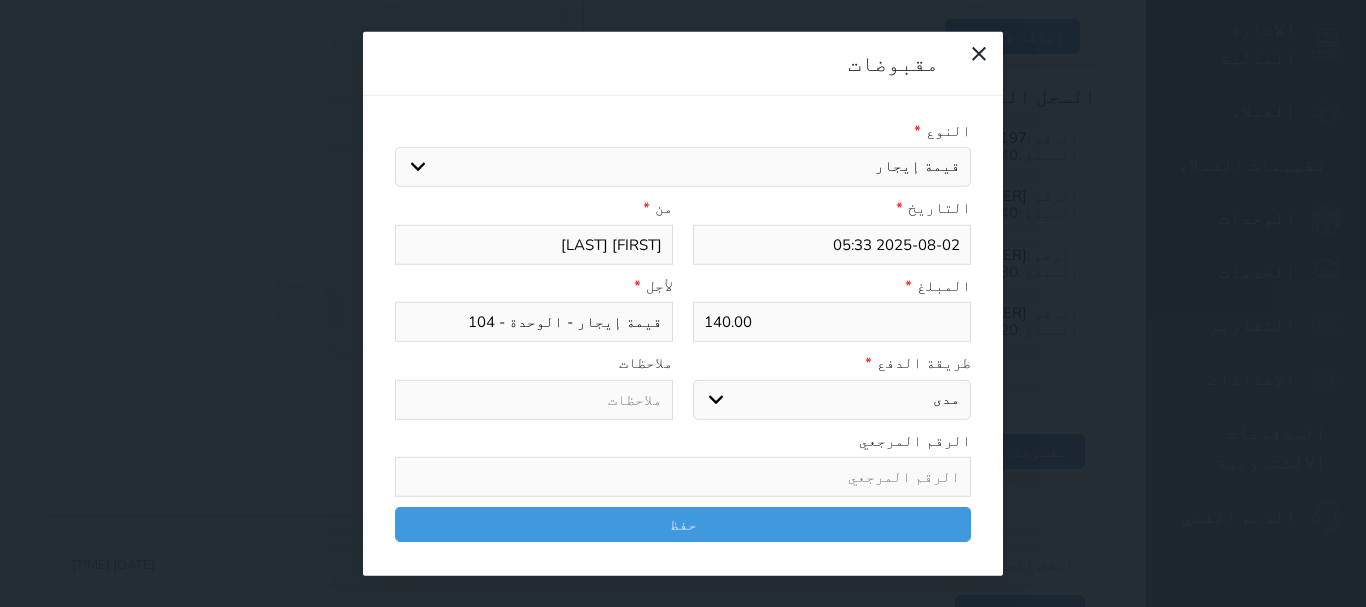 type 